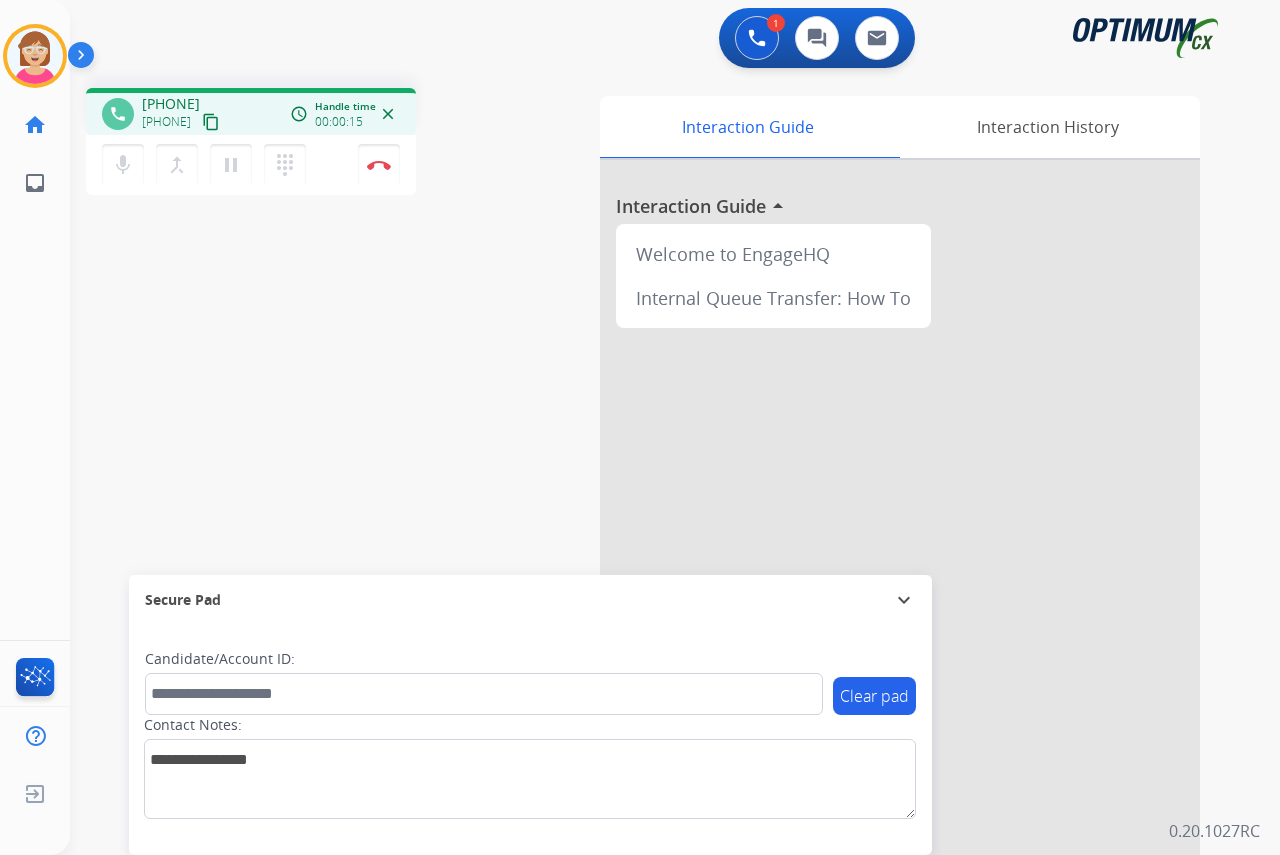 scroll, scrollTop: 0, scrollLeft: 0, axis: both 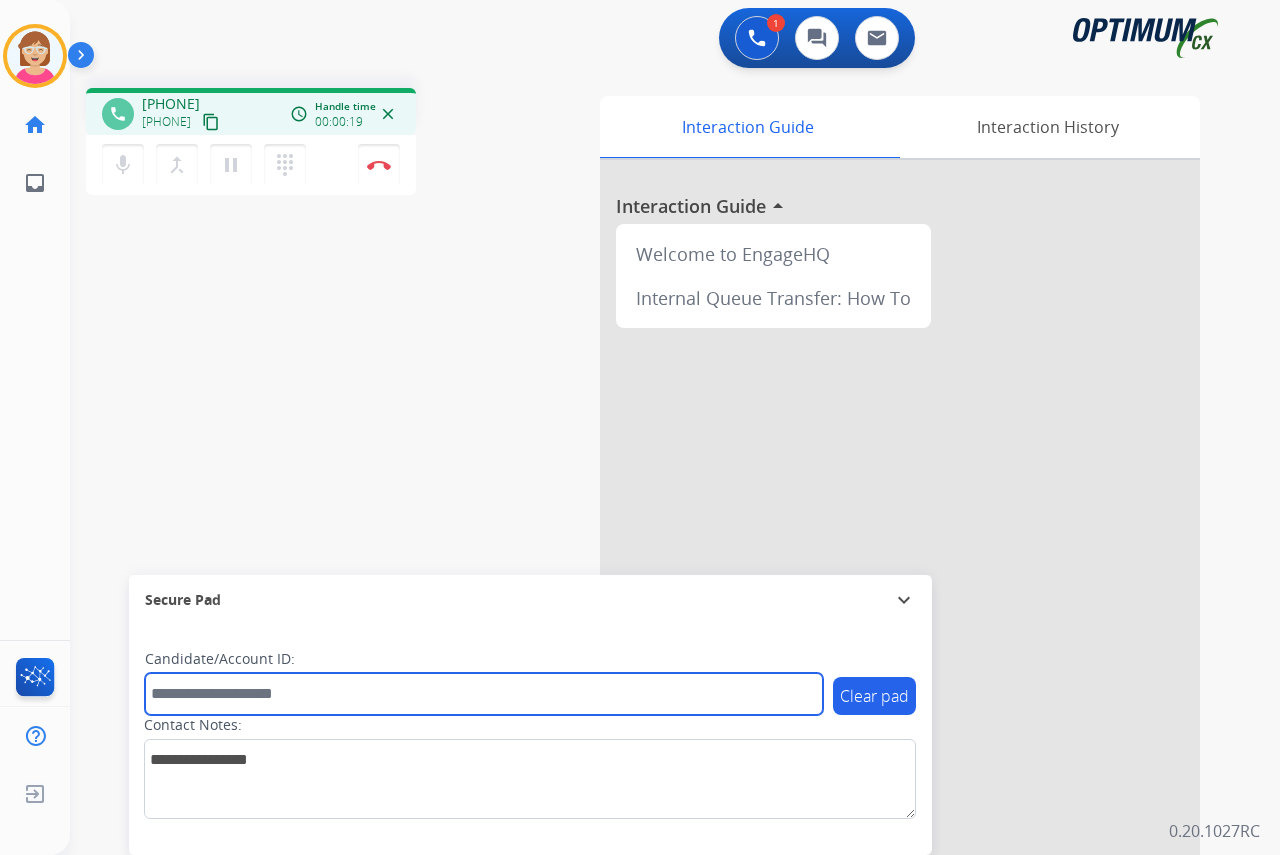 click at bounding box center (484, 694) 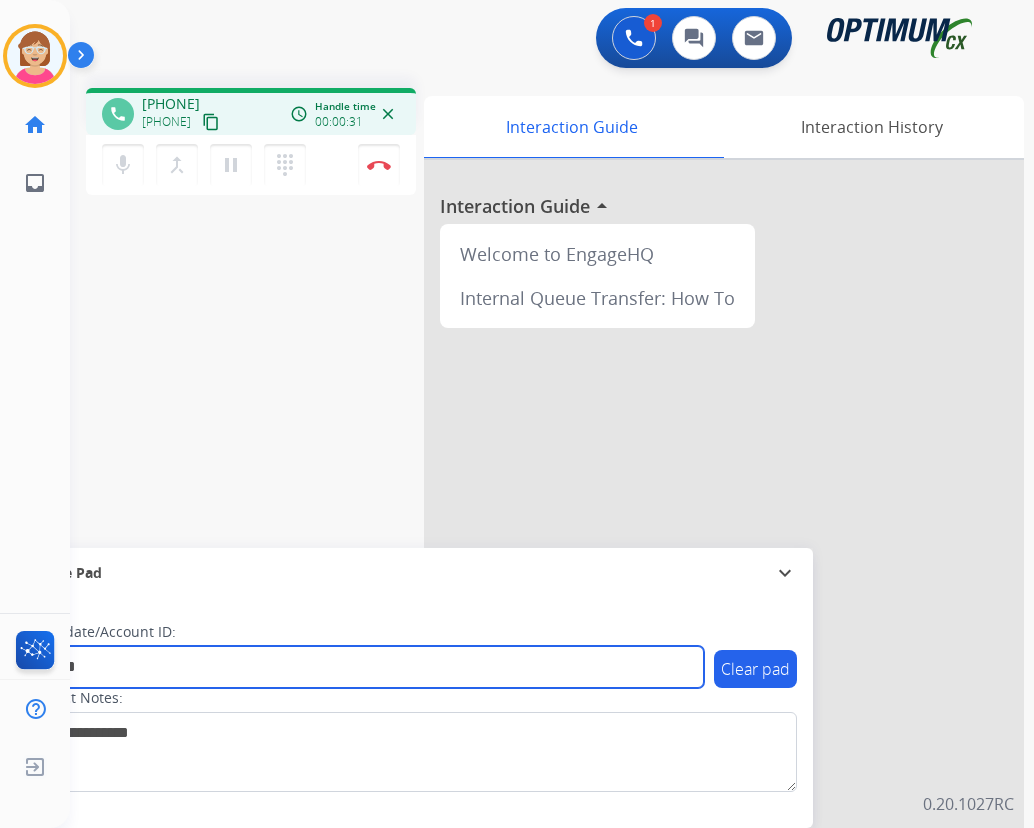 type on "*******" 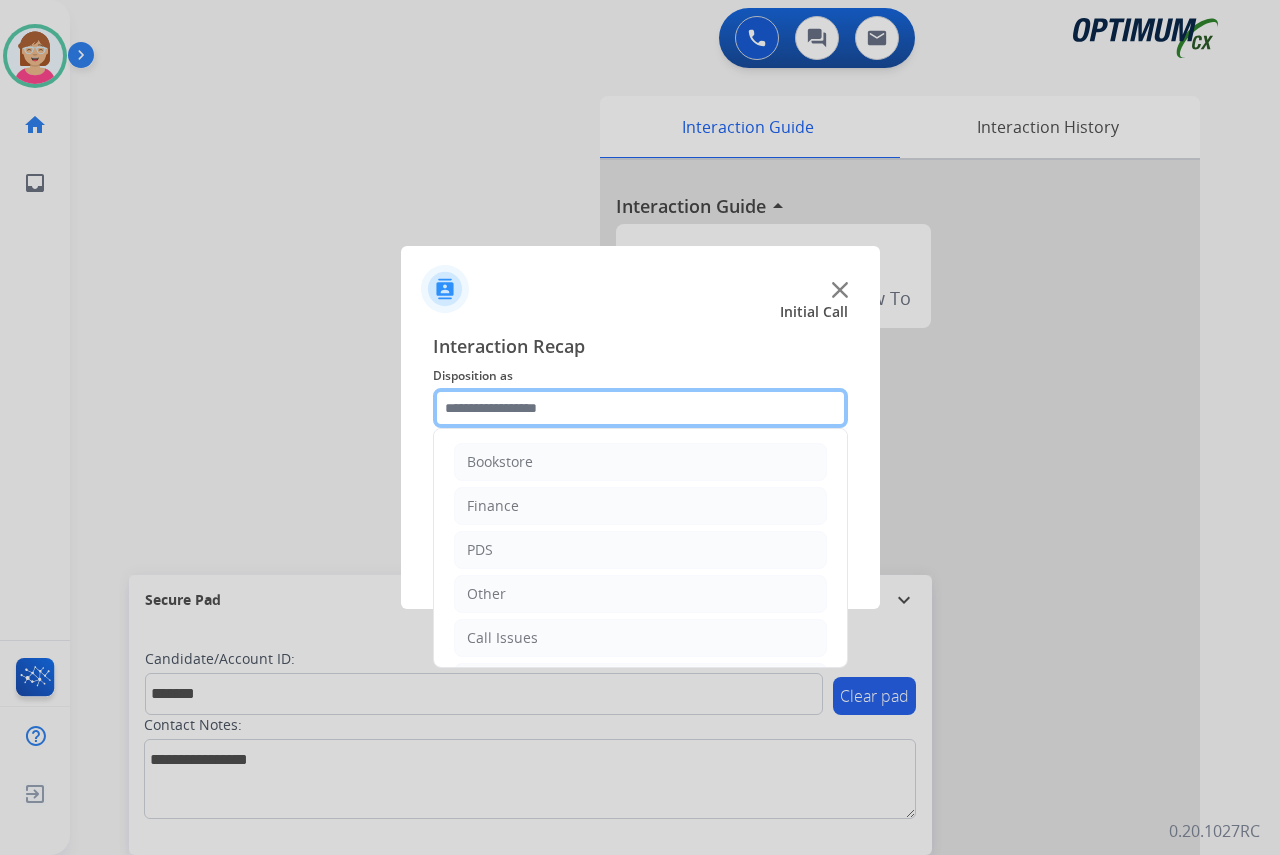 click 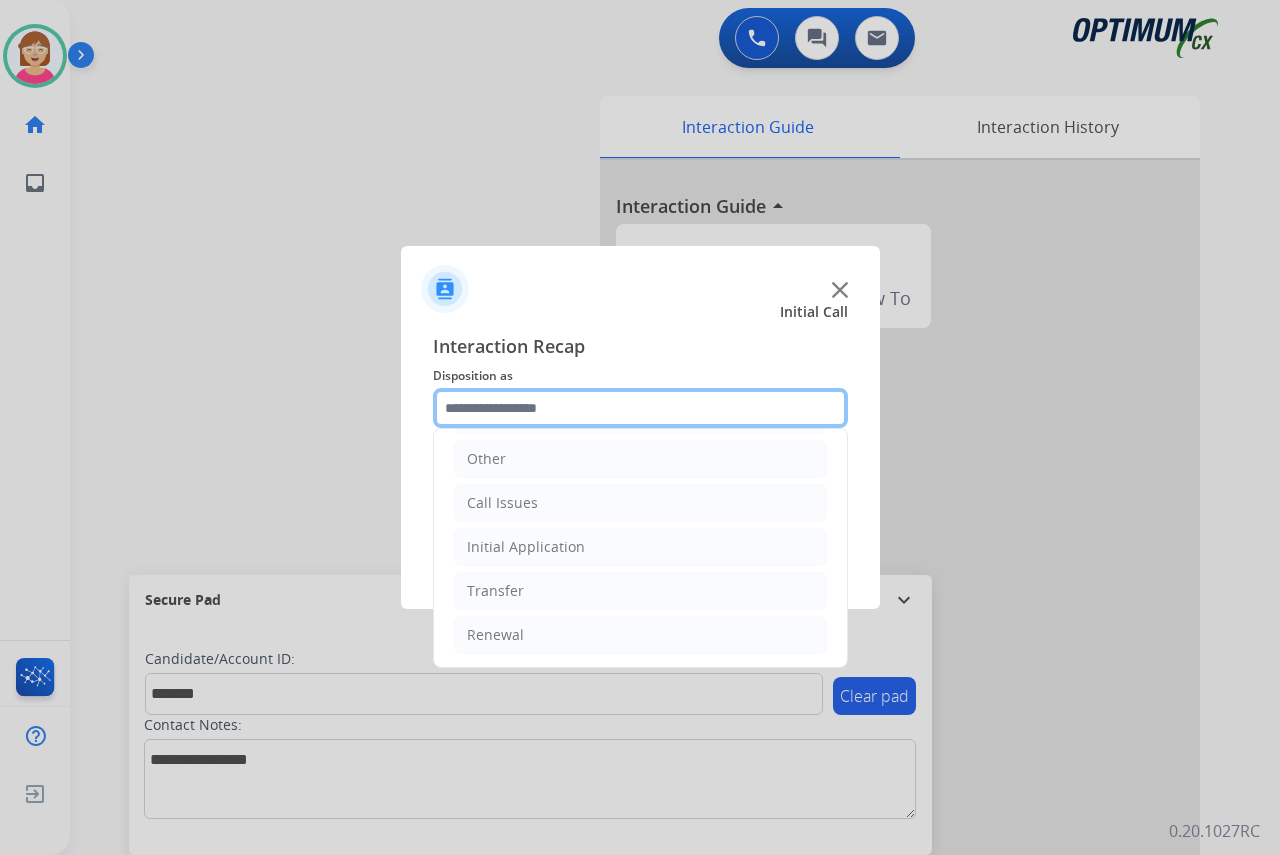 scroll, scrollTop: 136, scrollLeft: 0, axis: vertical 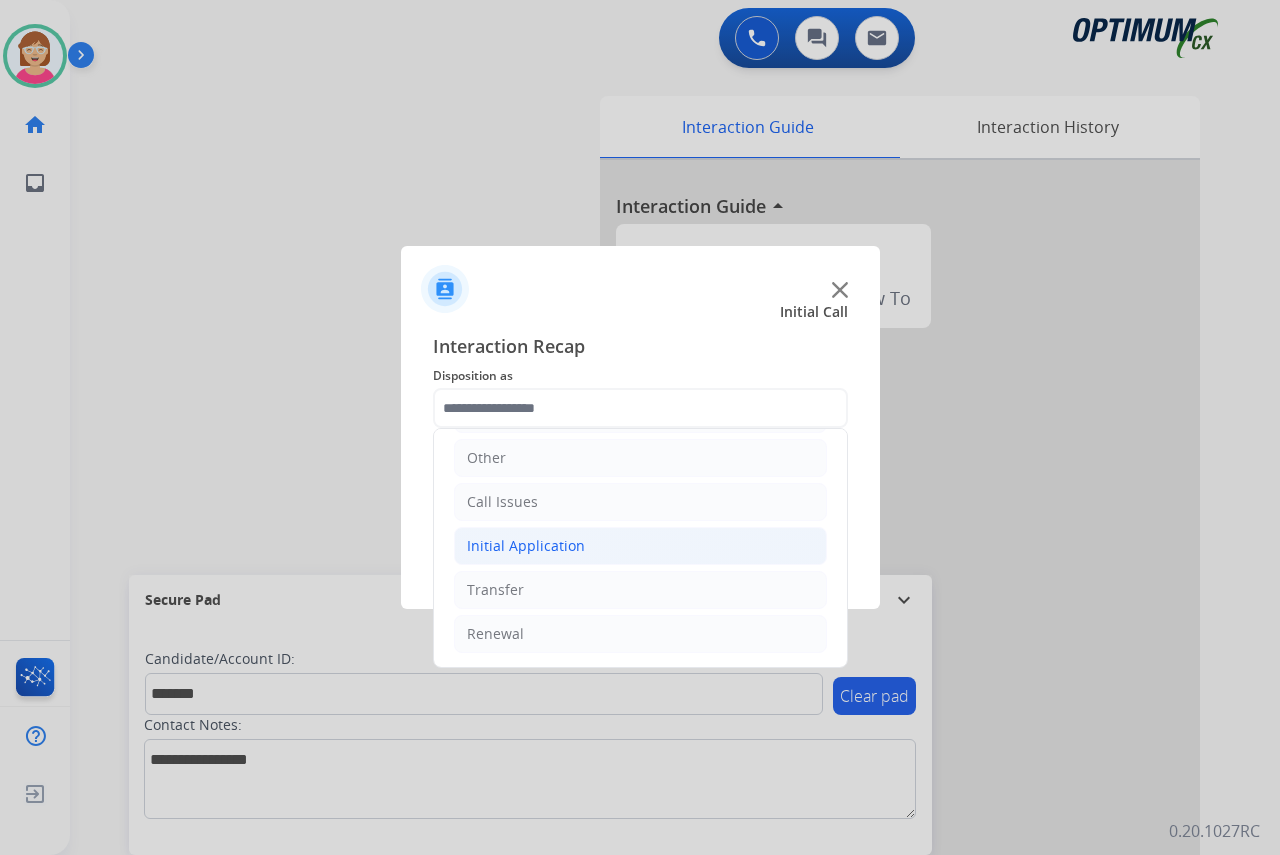 click on "Initial Application" 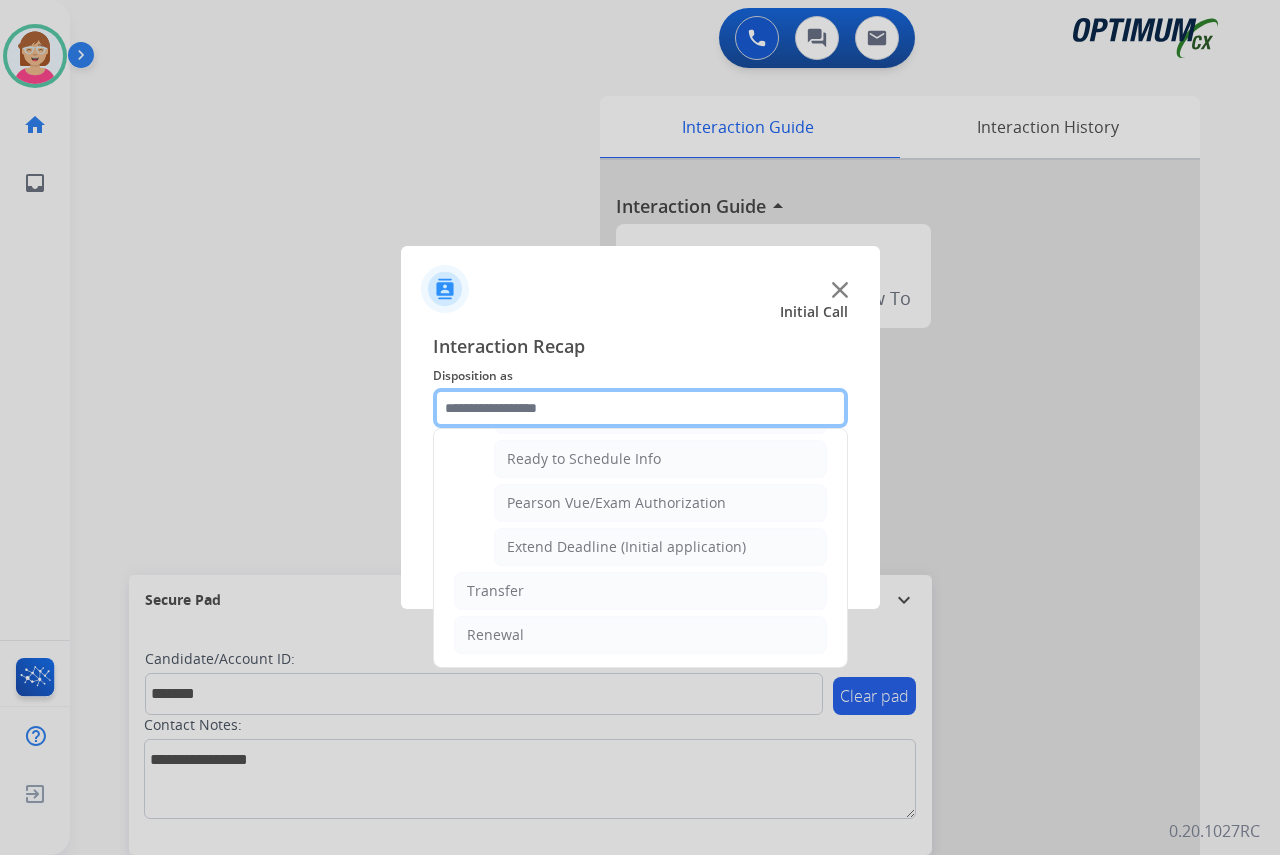 scroll, scrollTop: 1212, scrollLeft: 0, axis: vertical 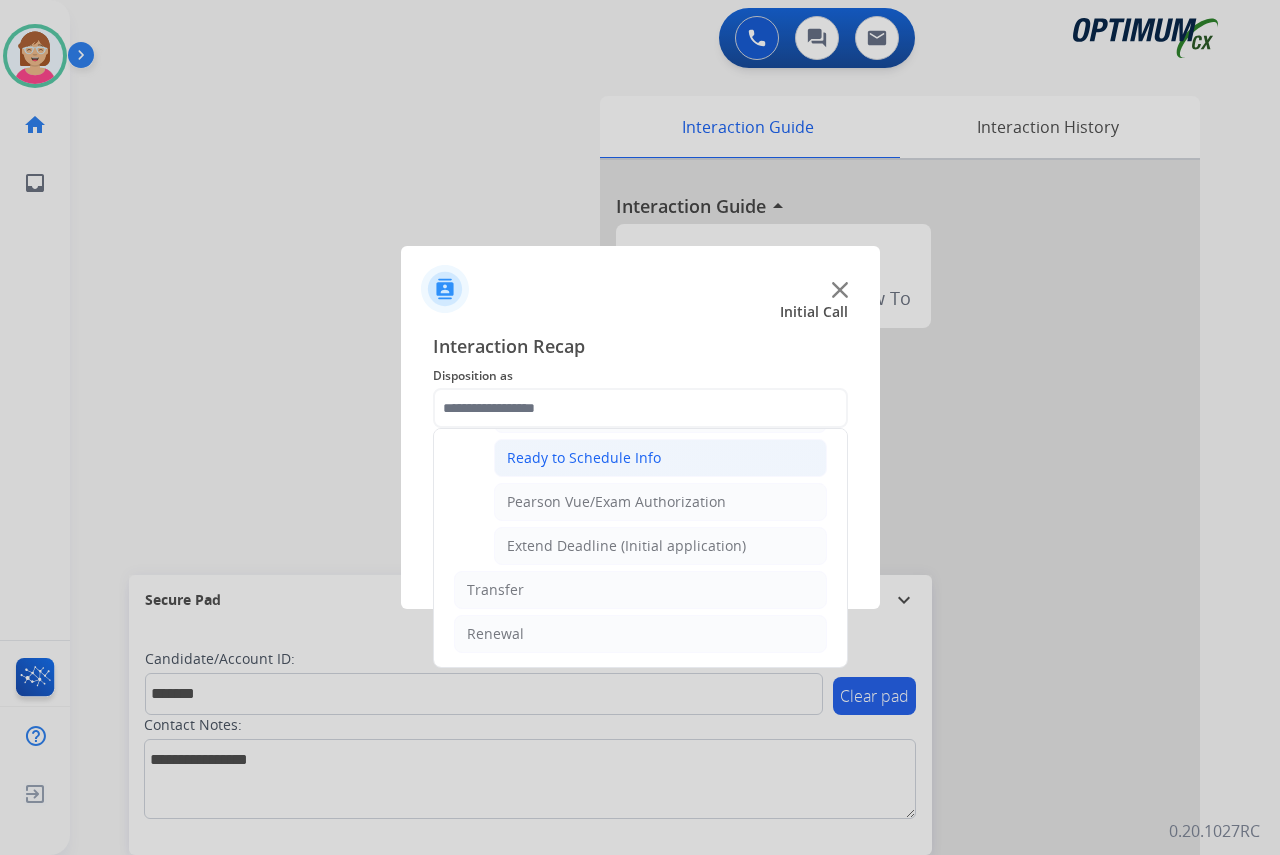 click on "Ready to Schedule Info" 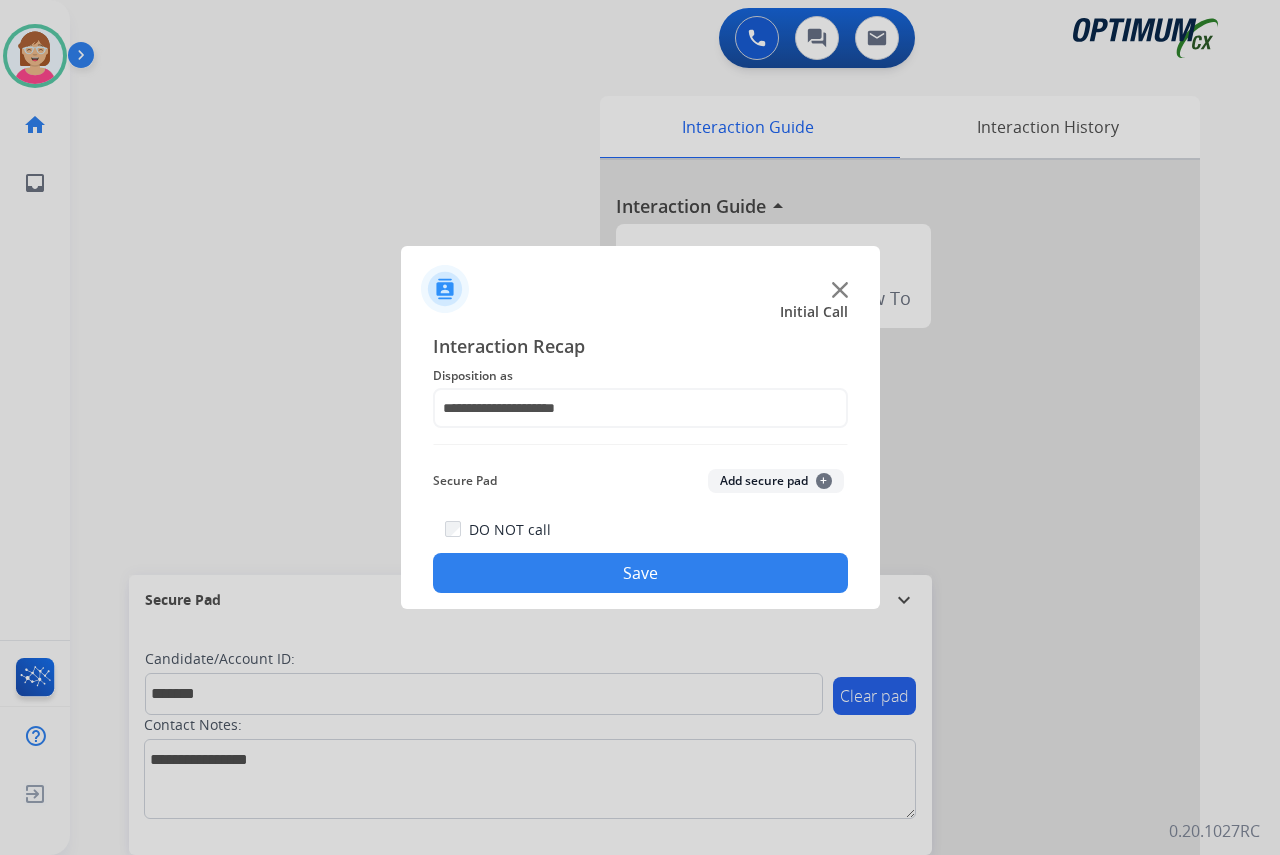 click on "+" 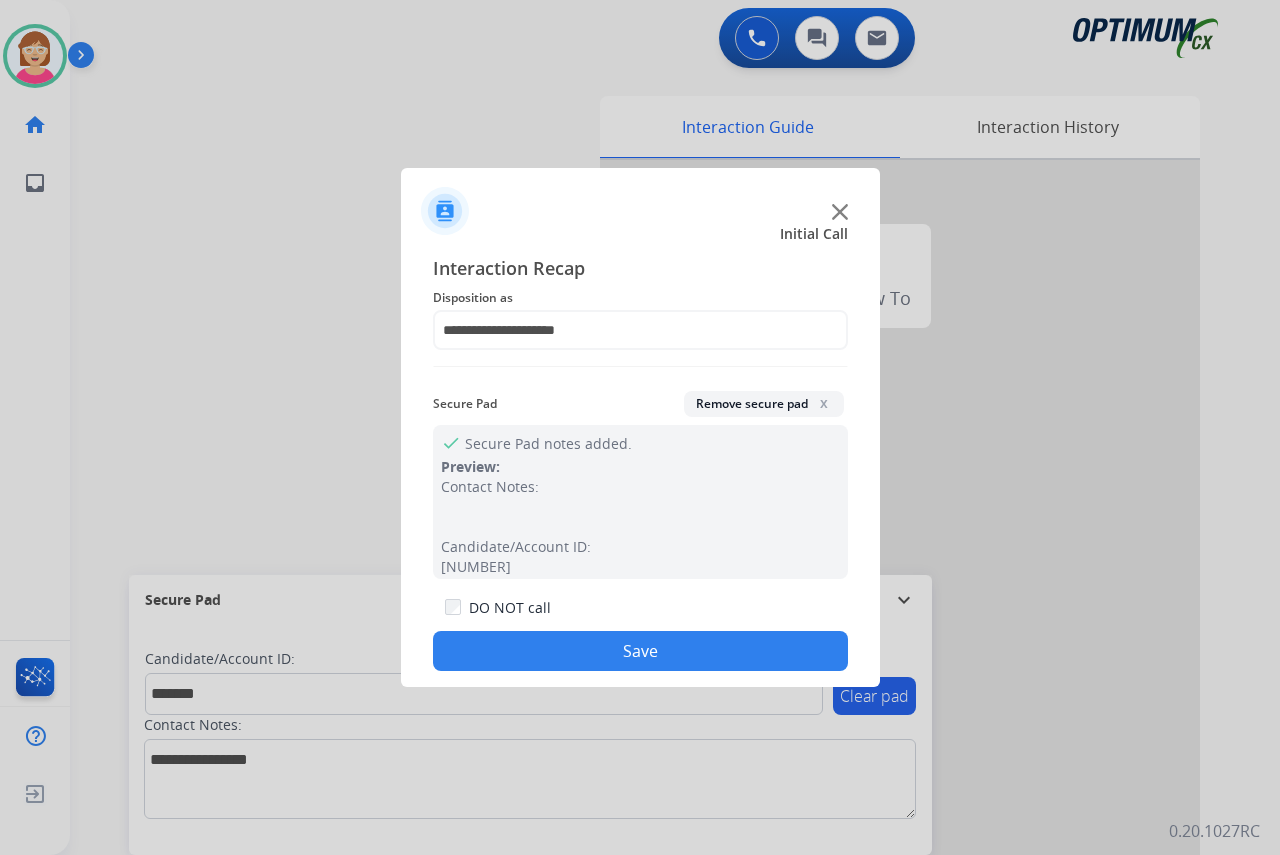 drag, startPoint x: 560, startPoint y: 657, endPoint x: 549, endPoint y: 652, distance: 12.083046 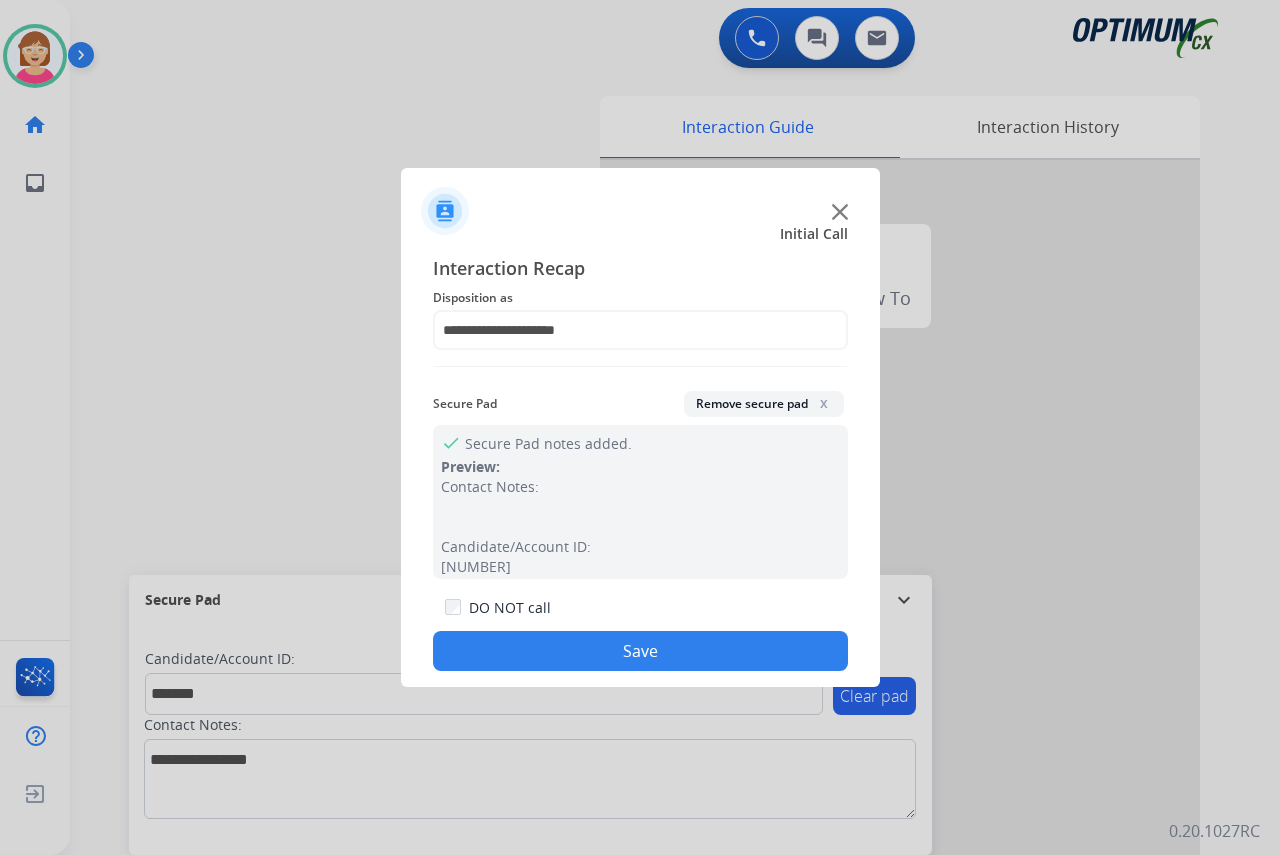 click on "Save" 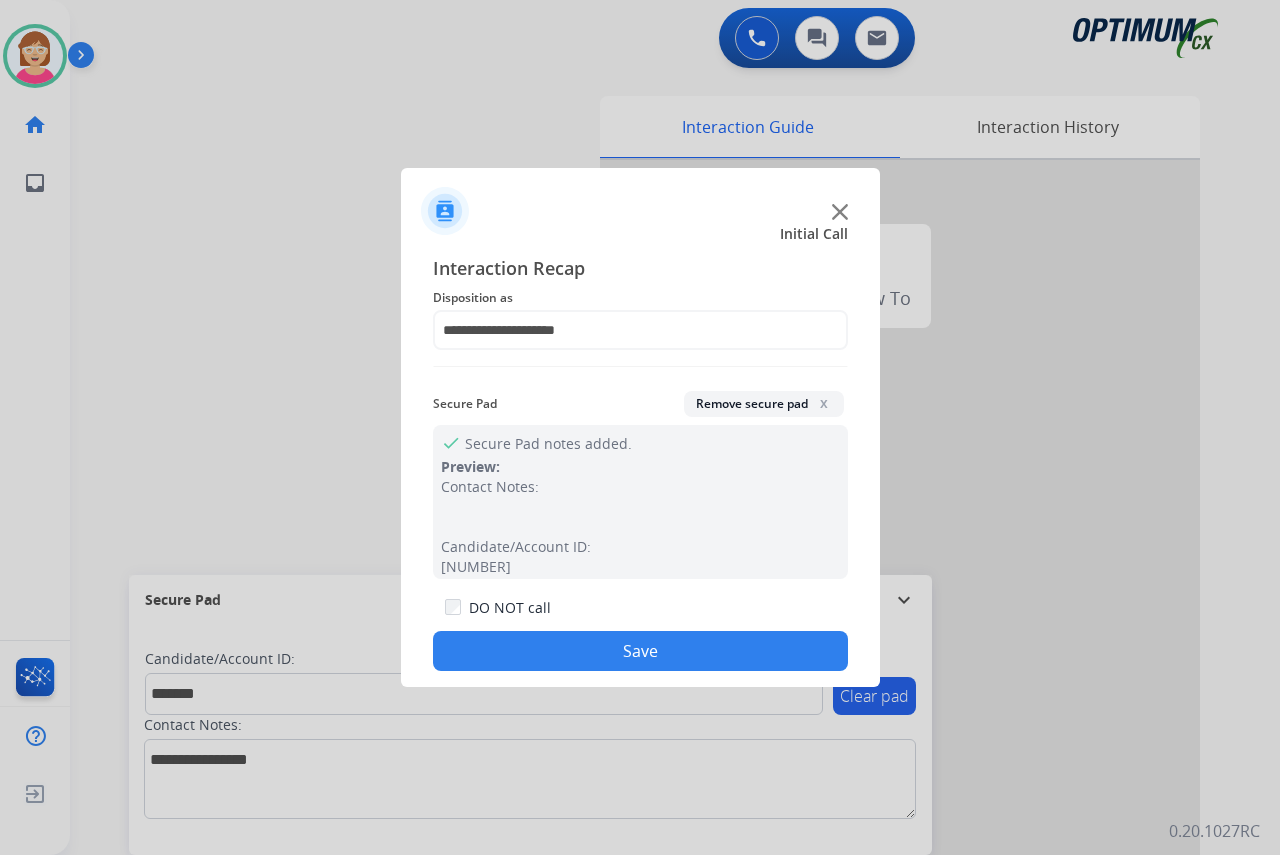 type 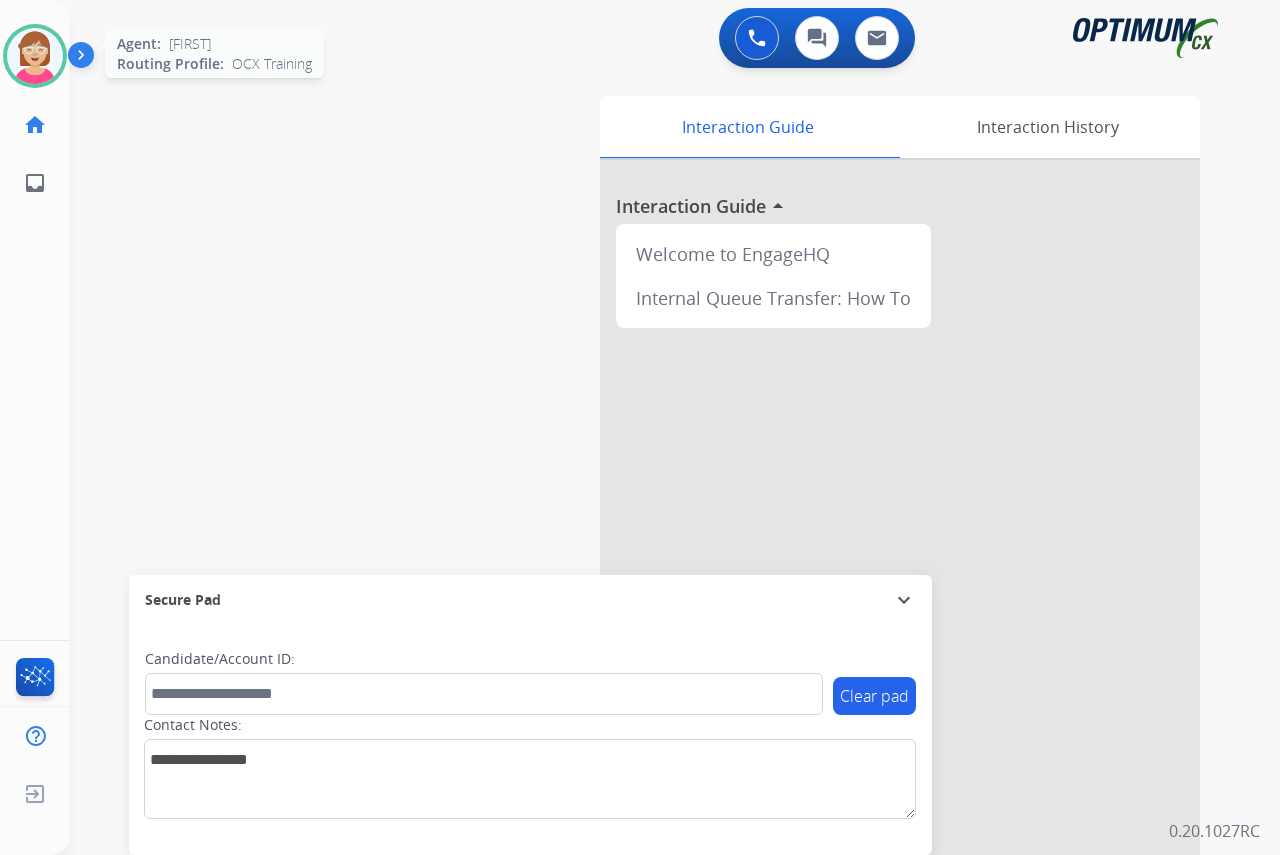 click at bounding box center (35, 56) 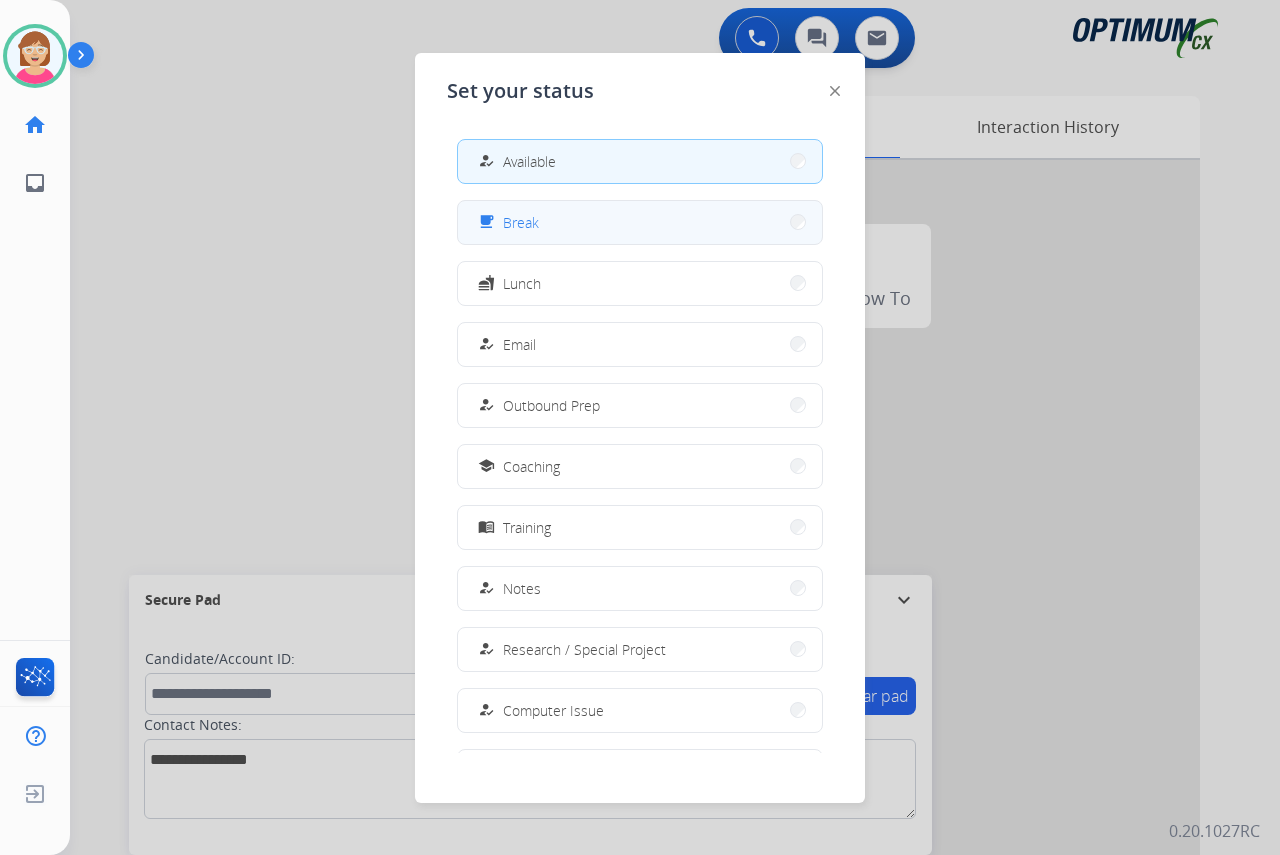 click on "free_breakfast Break" at bounding box center (640, 222) 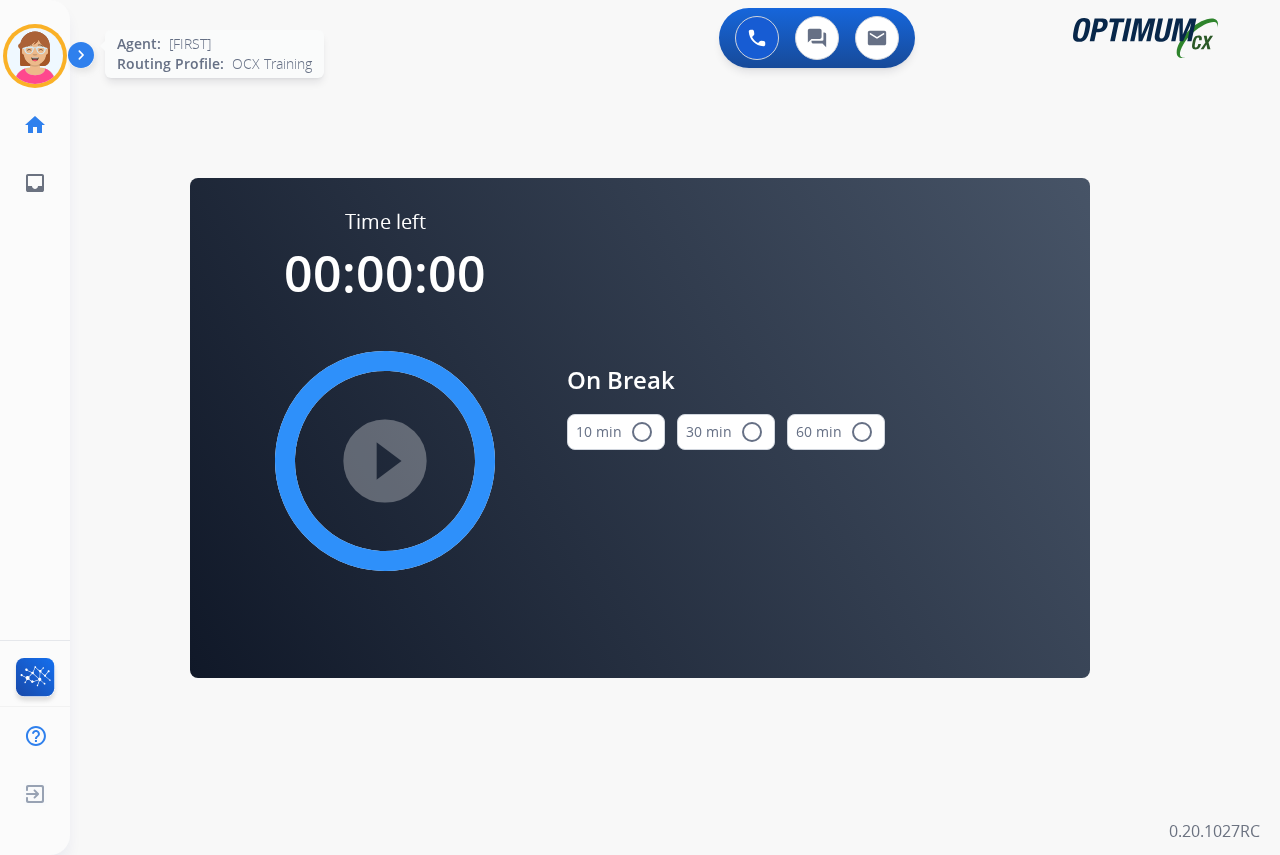 click at bounding box center (35, 56) 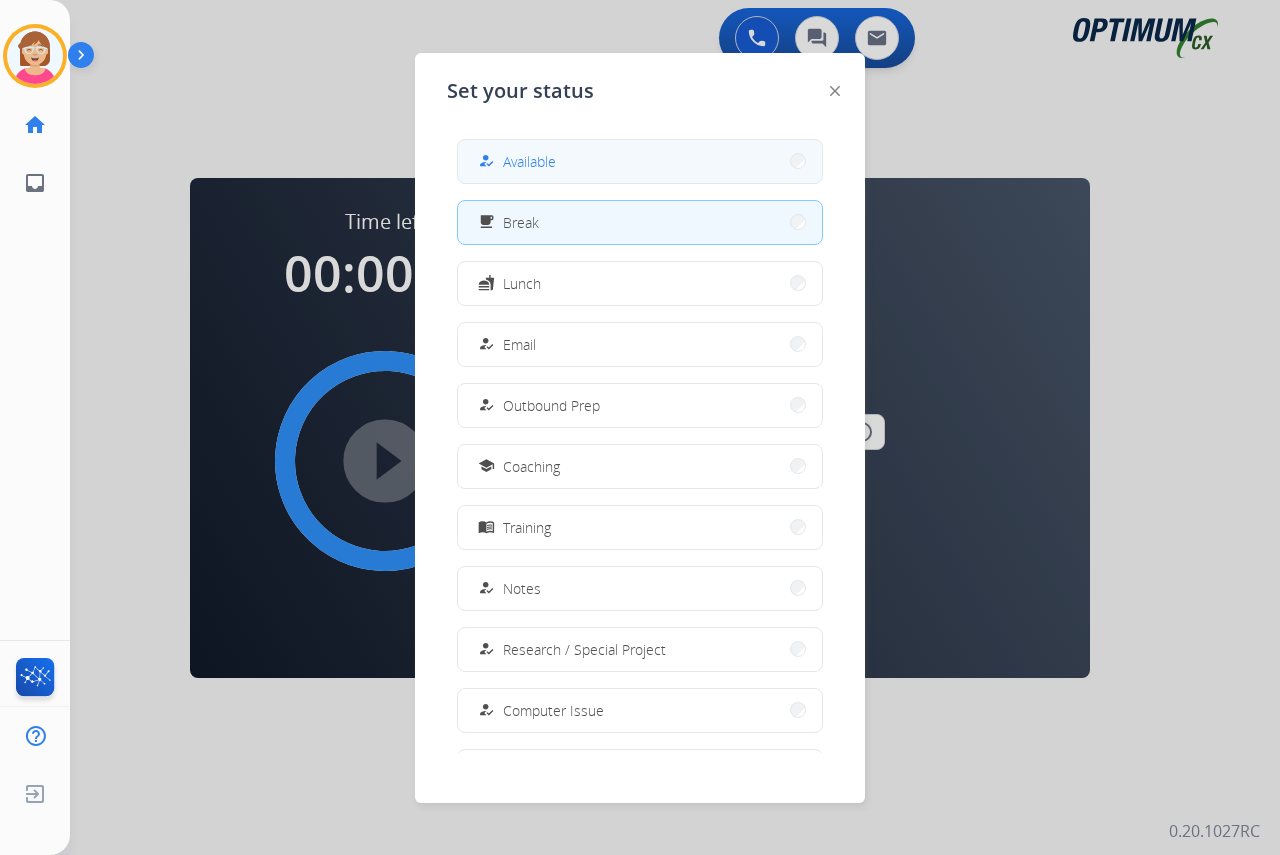 click on "Available" at bounding box center (529, 161) 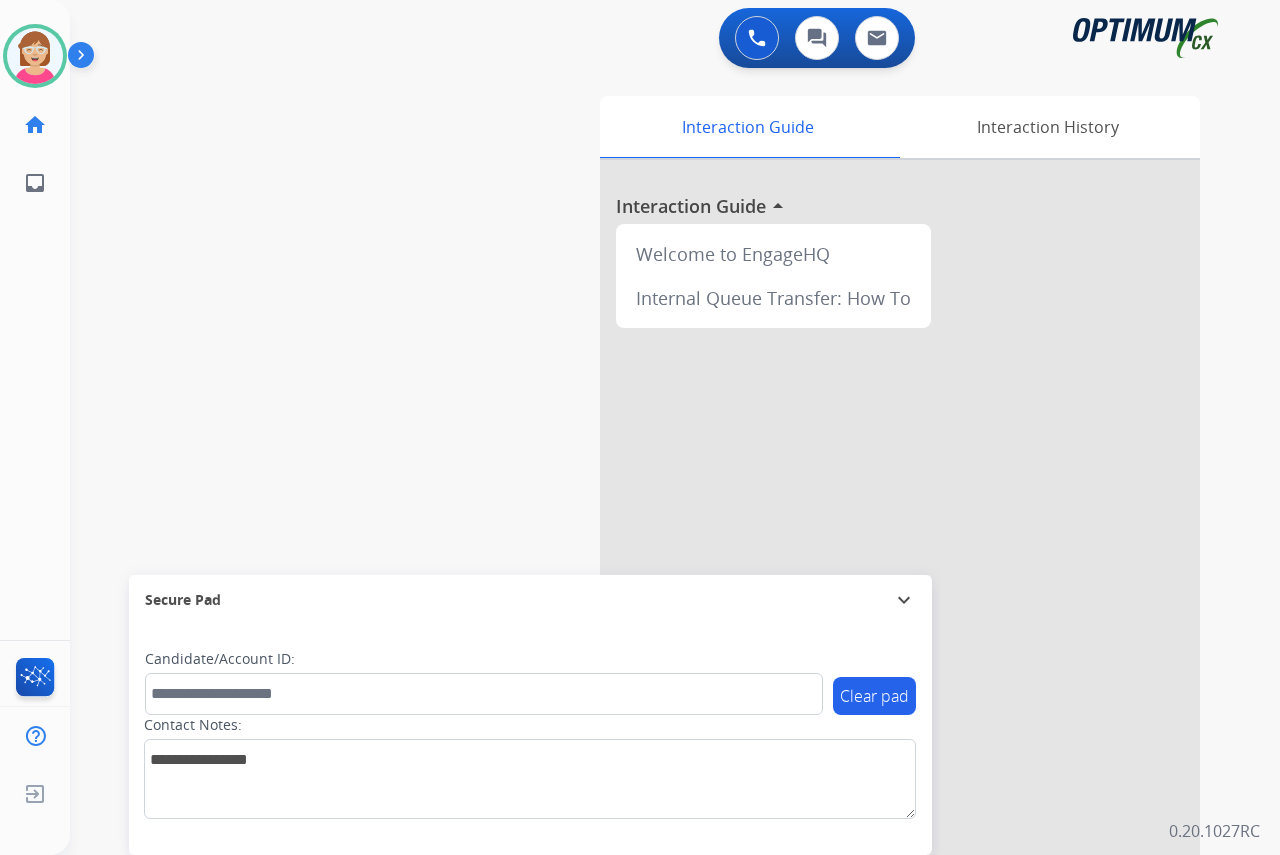 click on "[FIRST]   Available  Edit Avatar  Agent:   [FIRST]  Routing Profile:  OCX Training home  Home  Home inbox  Emails  Emails  FocalPoints  Help Center  Help Center  Log out  Log out" 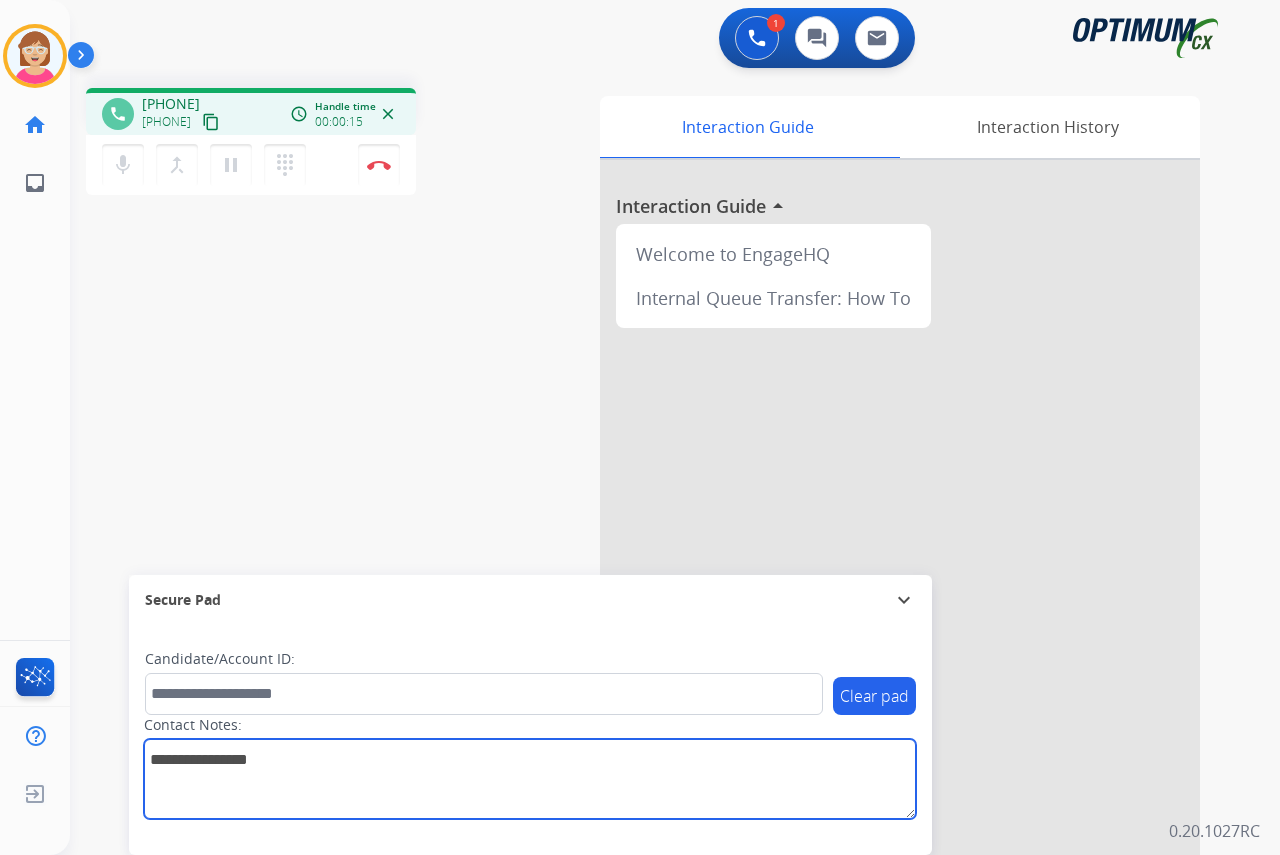 click at bounding box center (530, 779) 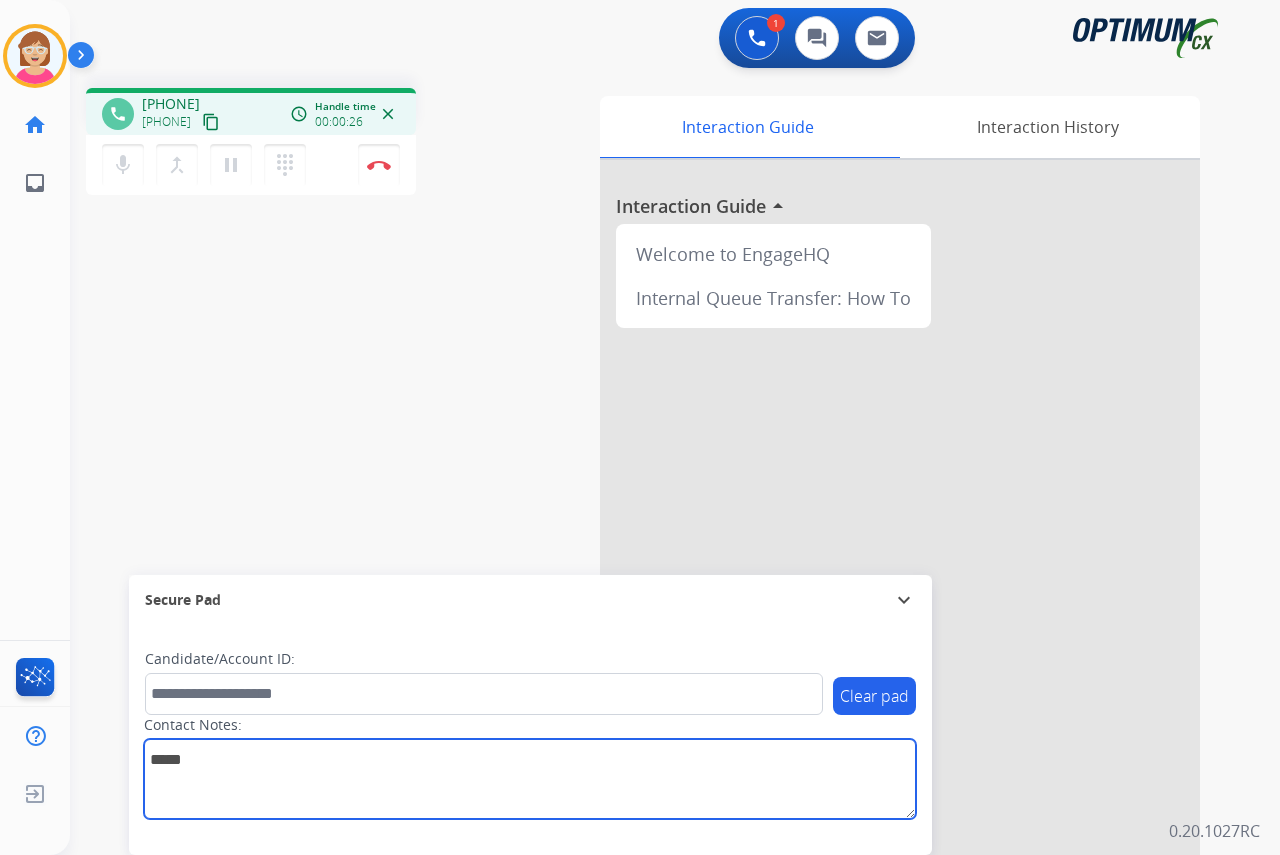 type on "*****" 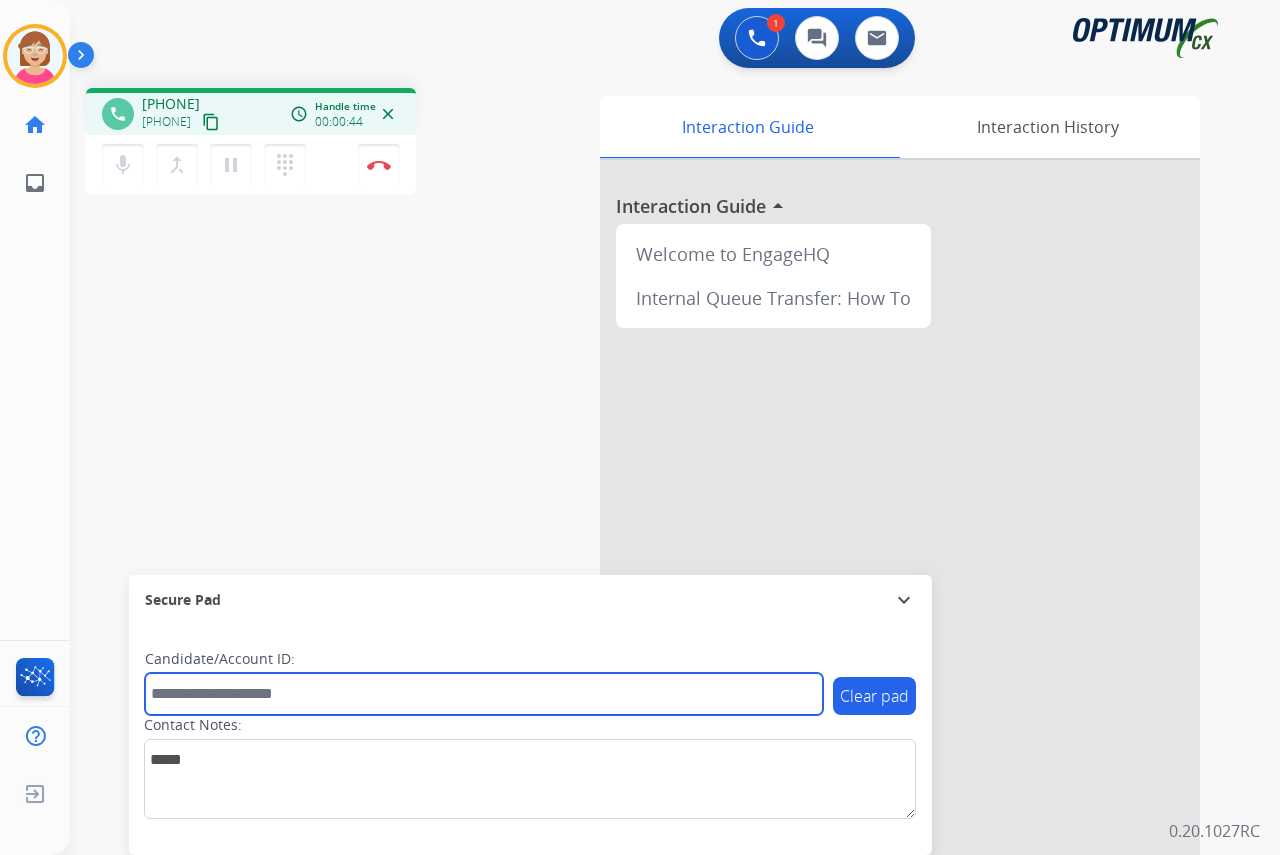 click at bounding box center (484, 694) 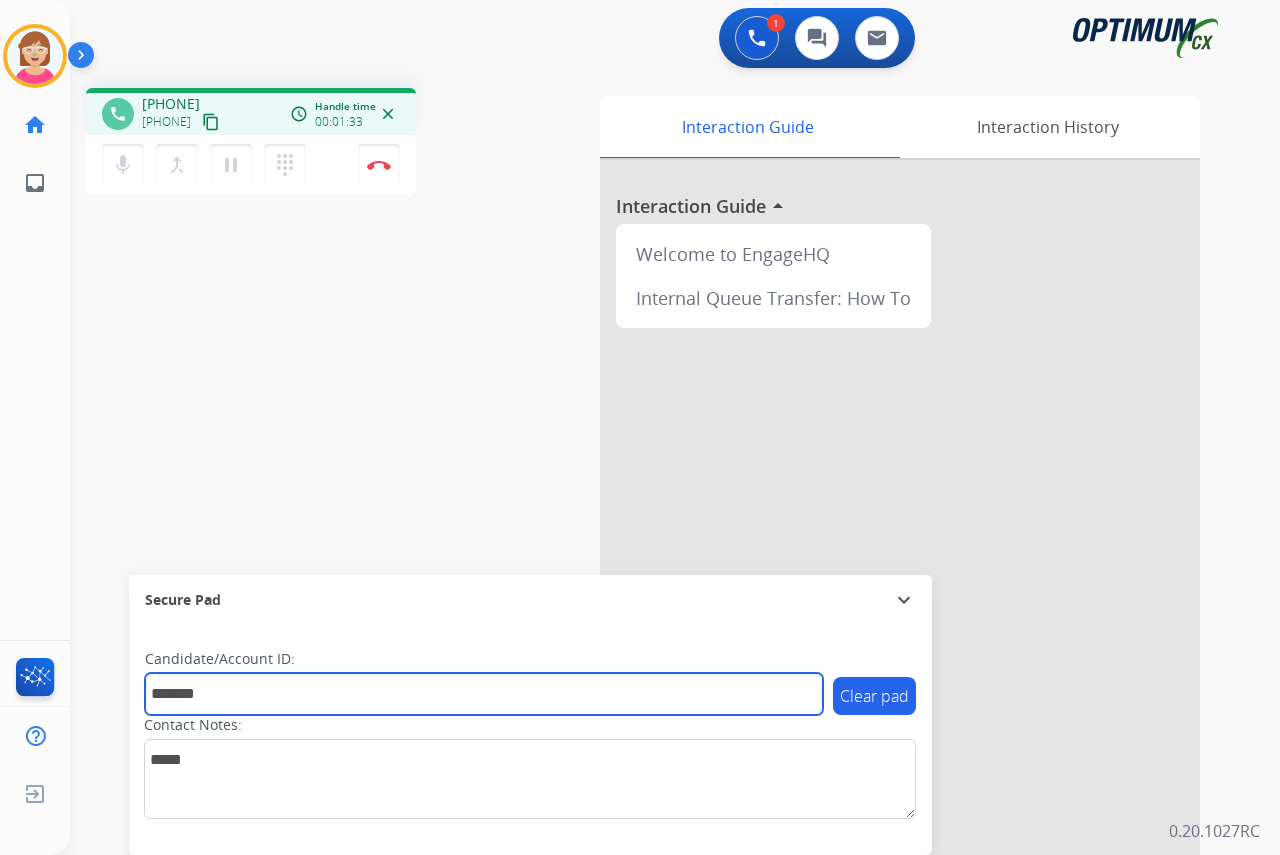 type on "*******" 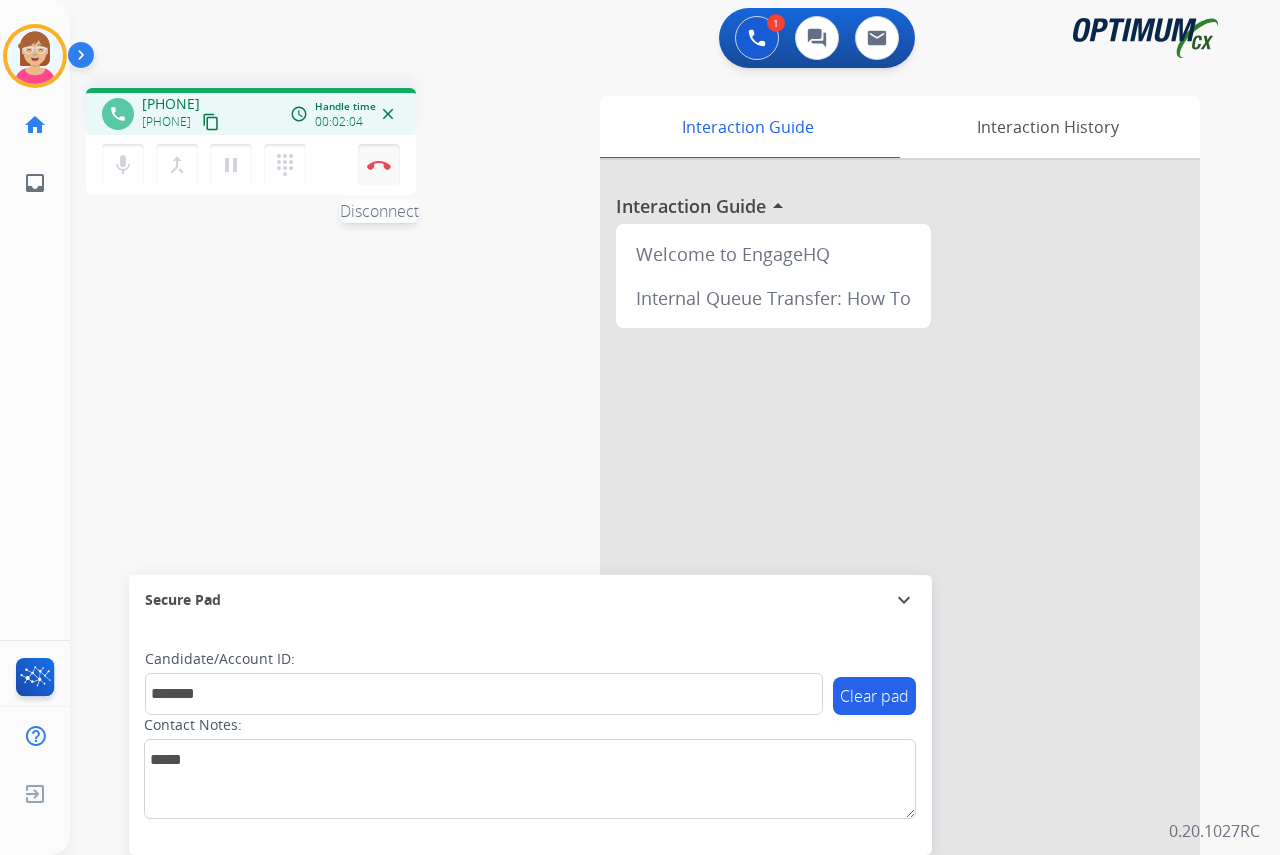 click on "Disconnect" at bounding box center (379, 165) 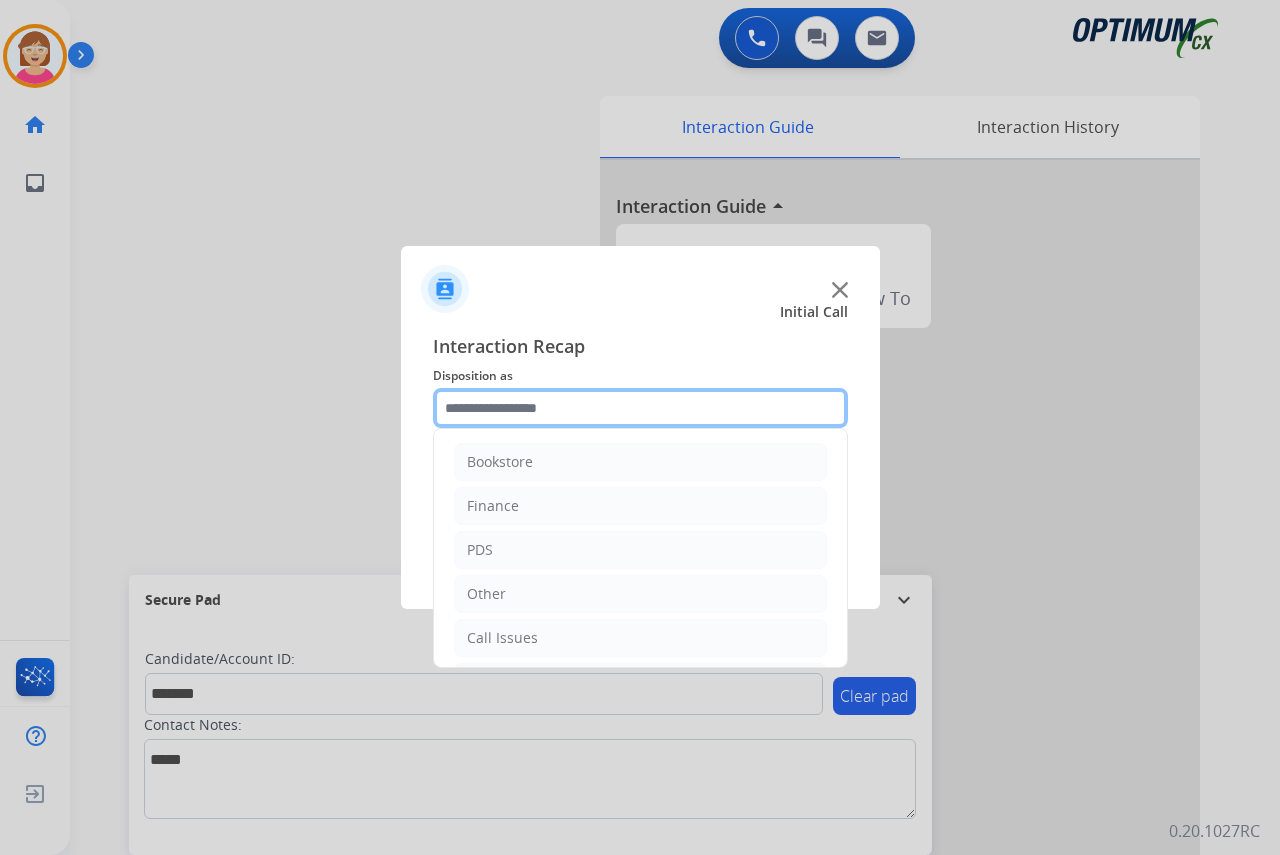 click 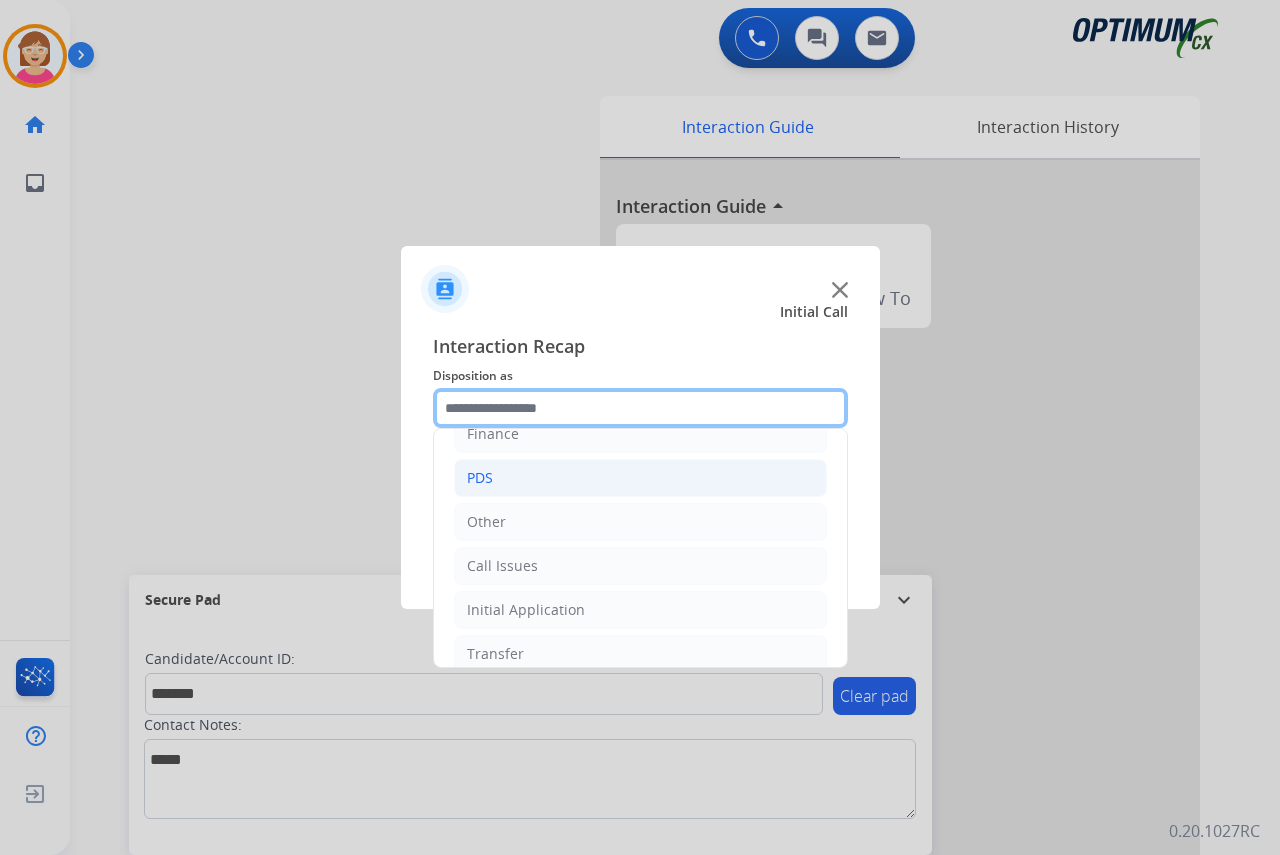 scroll, scrollTop: 36, scrollLeft: 0, axis: vertical 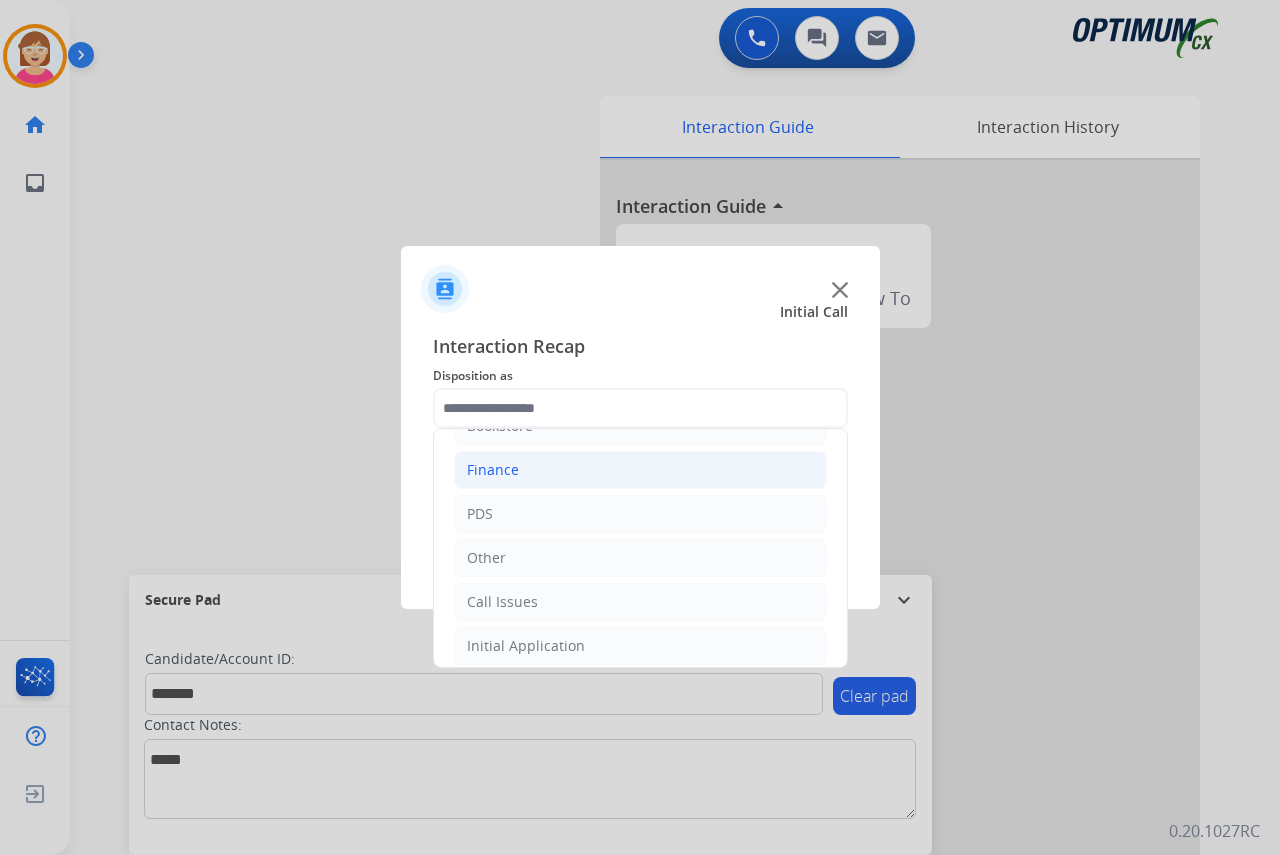 click on "Finance" 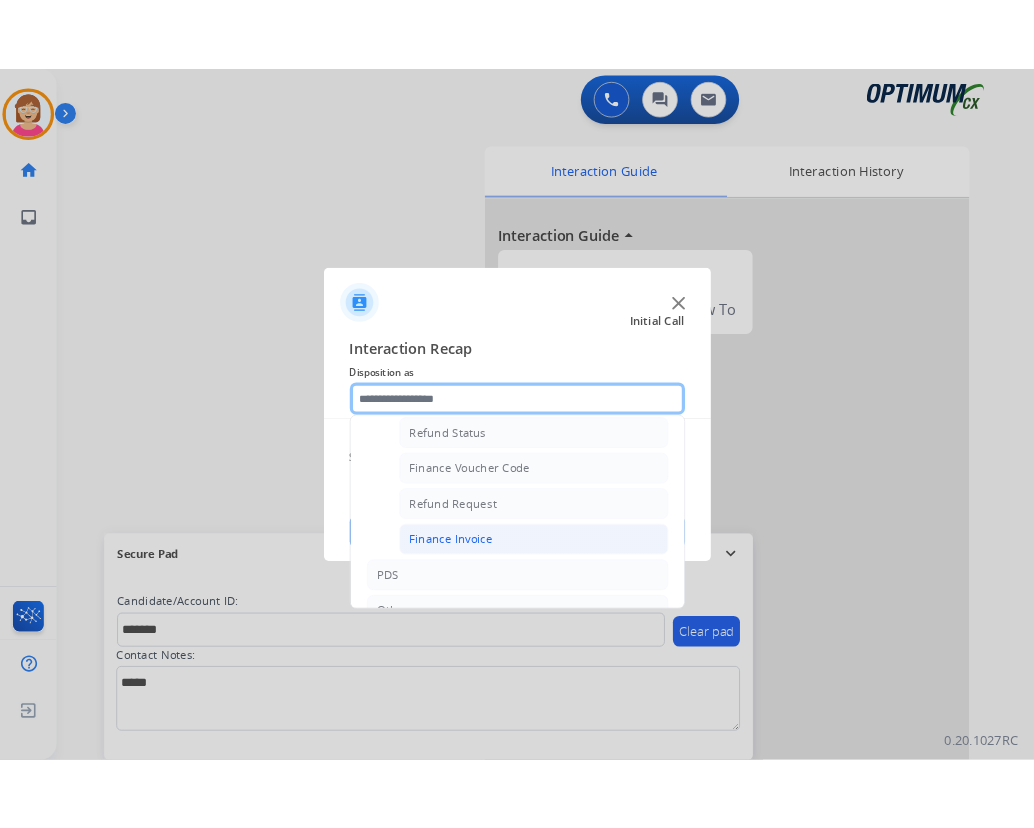scroll, scrollTop: 136, scrollLeft: 0, axis: vertical 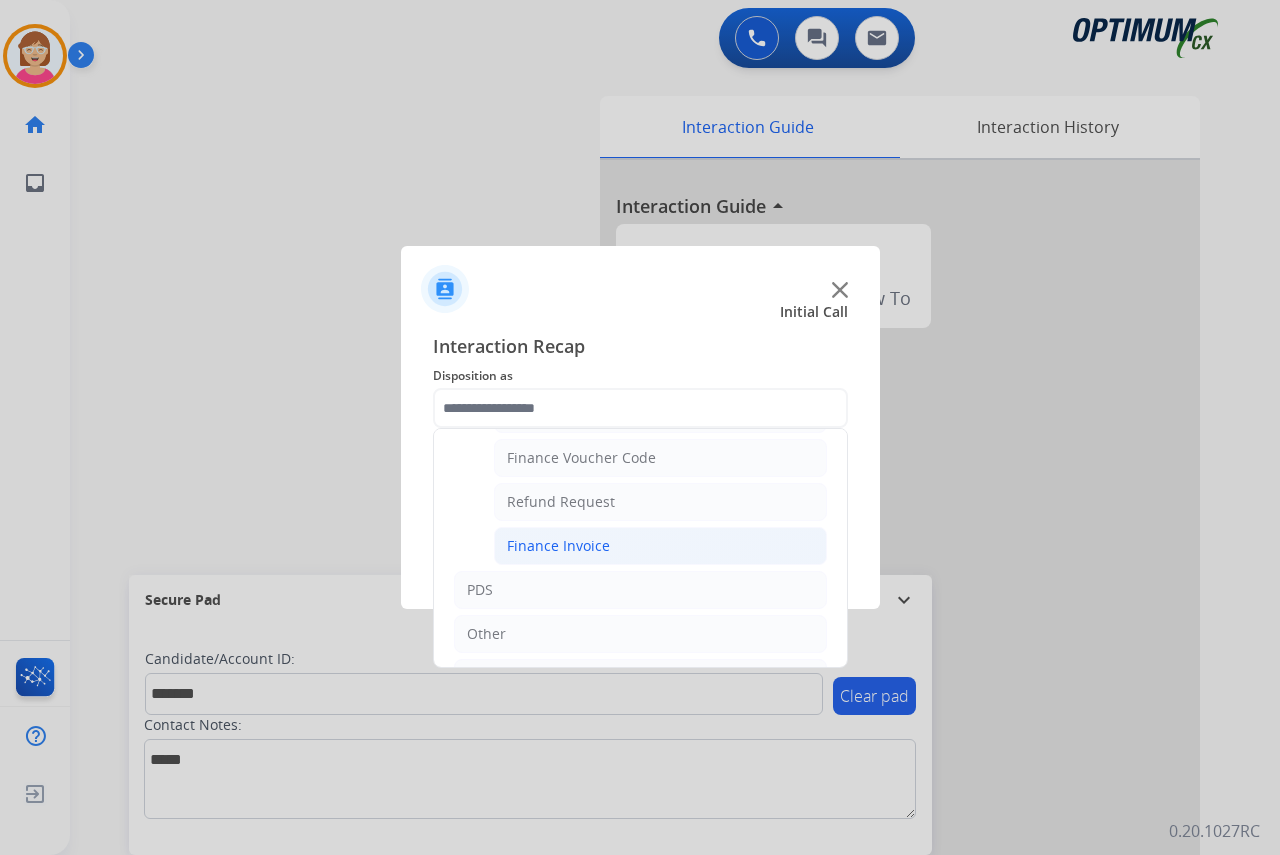click on "Finance Invoice" 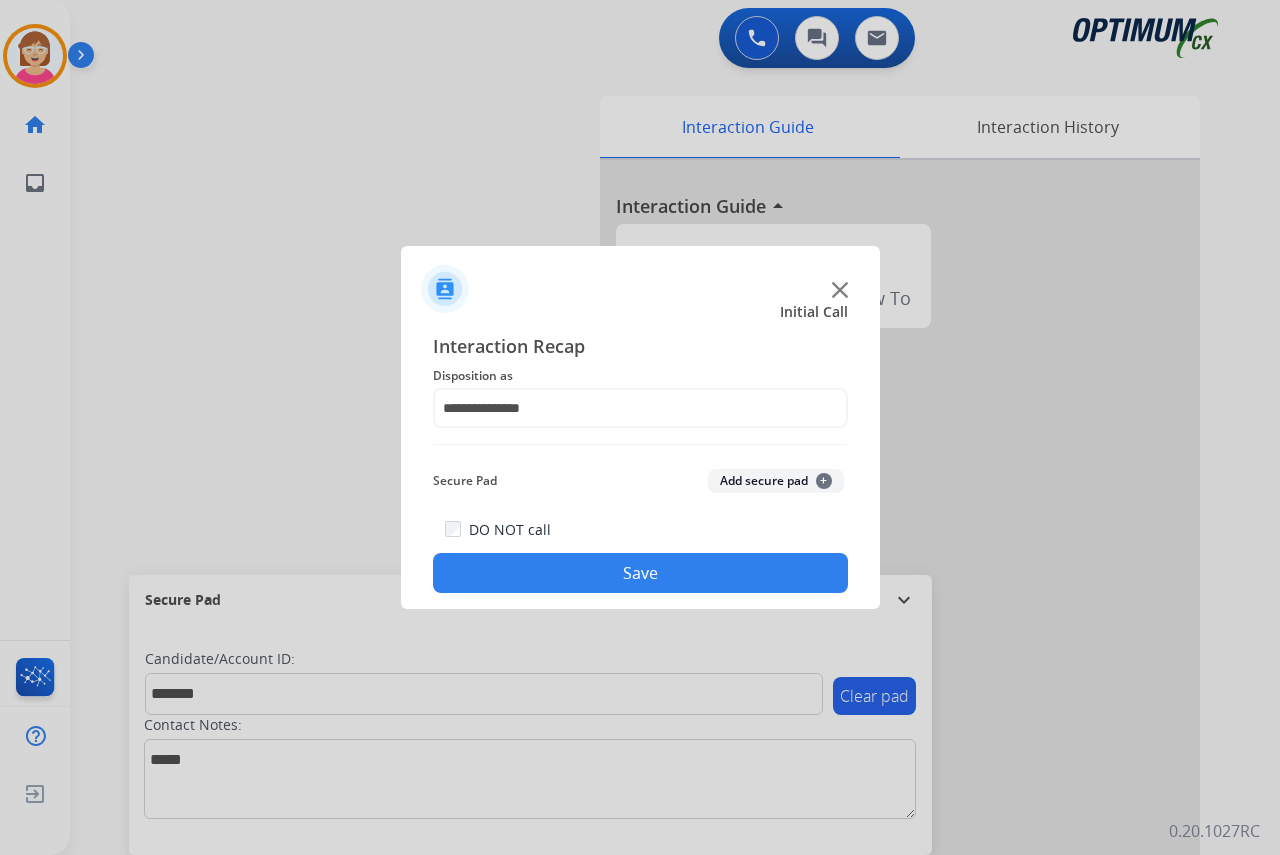 click on "+" 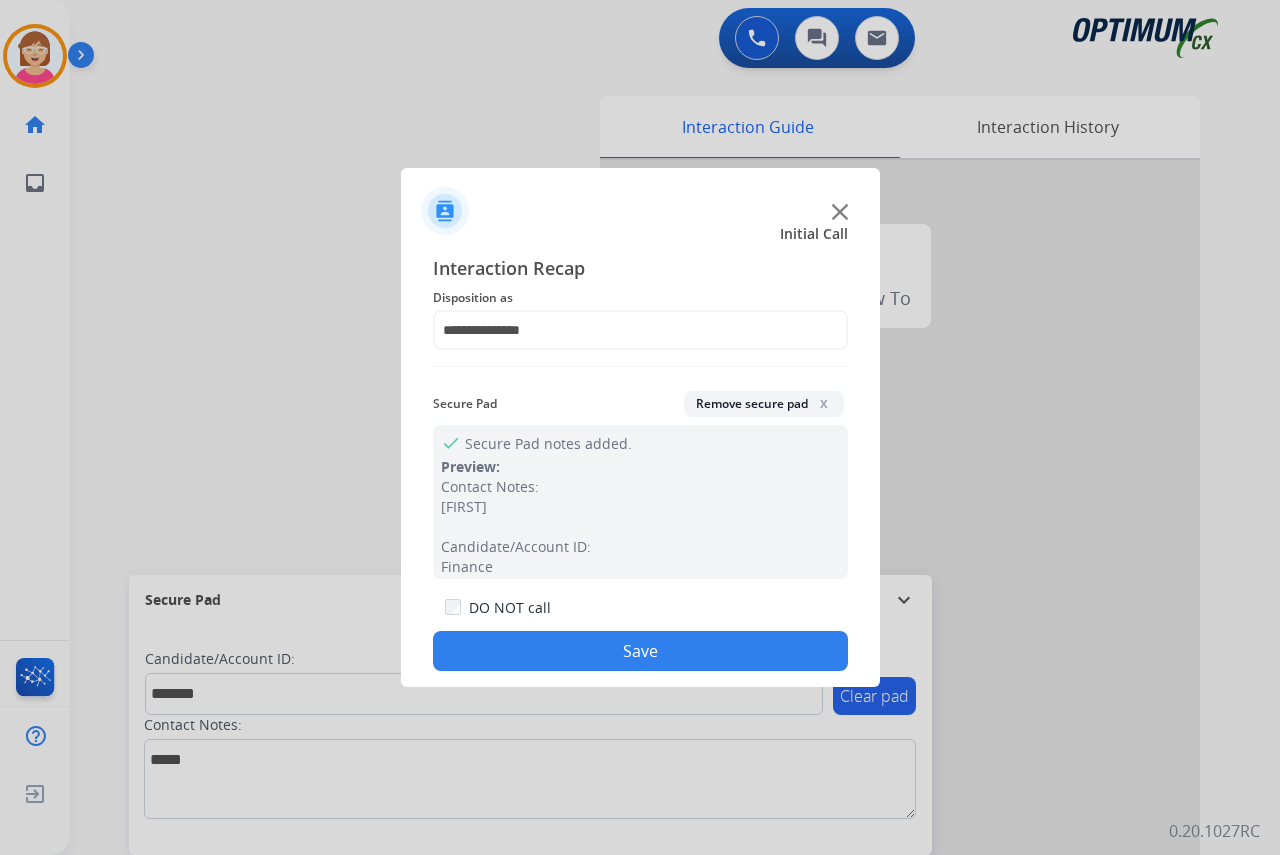 click on "Save" 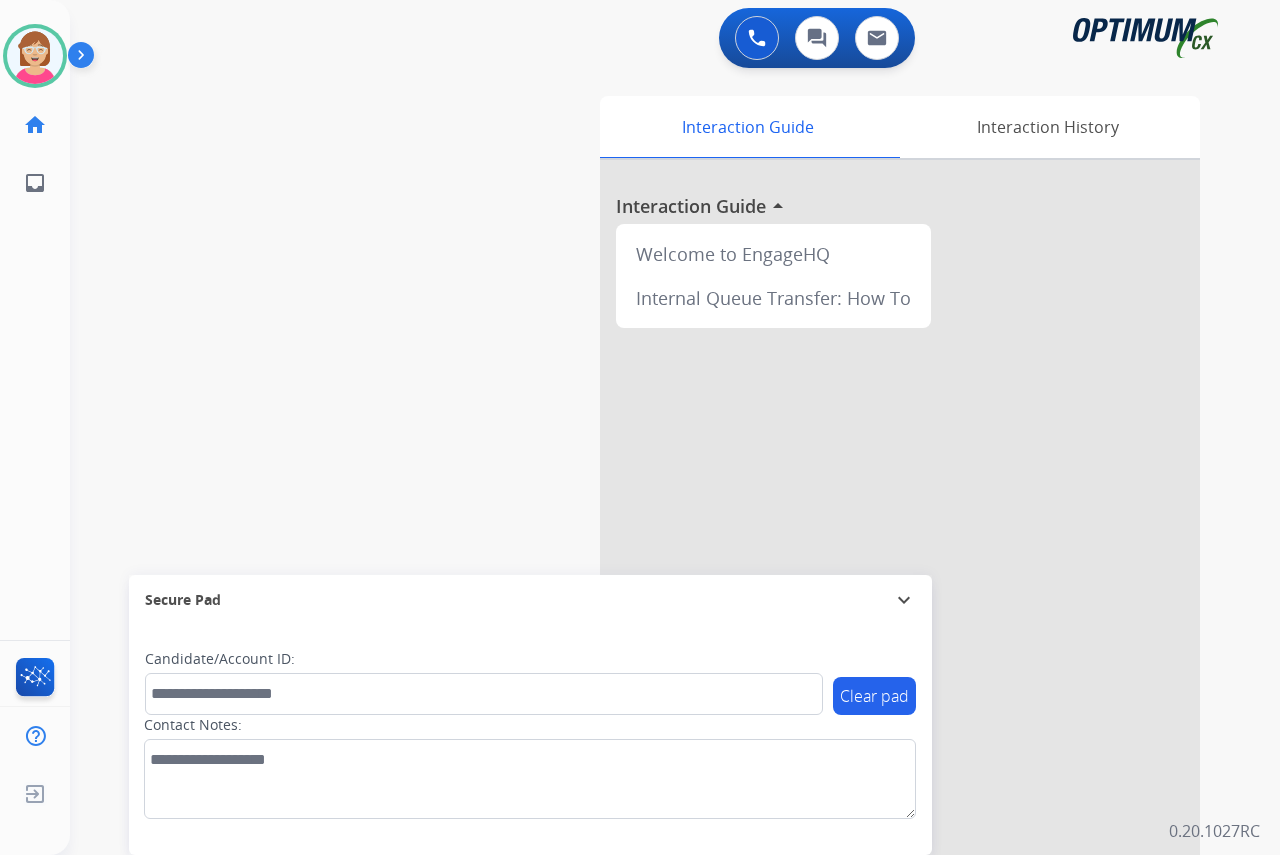 click on "[FIRST]   Available  Edit Avatar  Agent:   [FIRST]  Routing Profile:  OCX Training home  Home  Home inbox  Emails  Emails  FocalPoints  Help Center  Help Center  Log out  Log out" 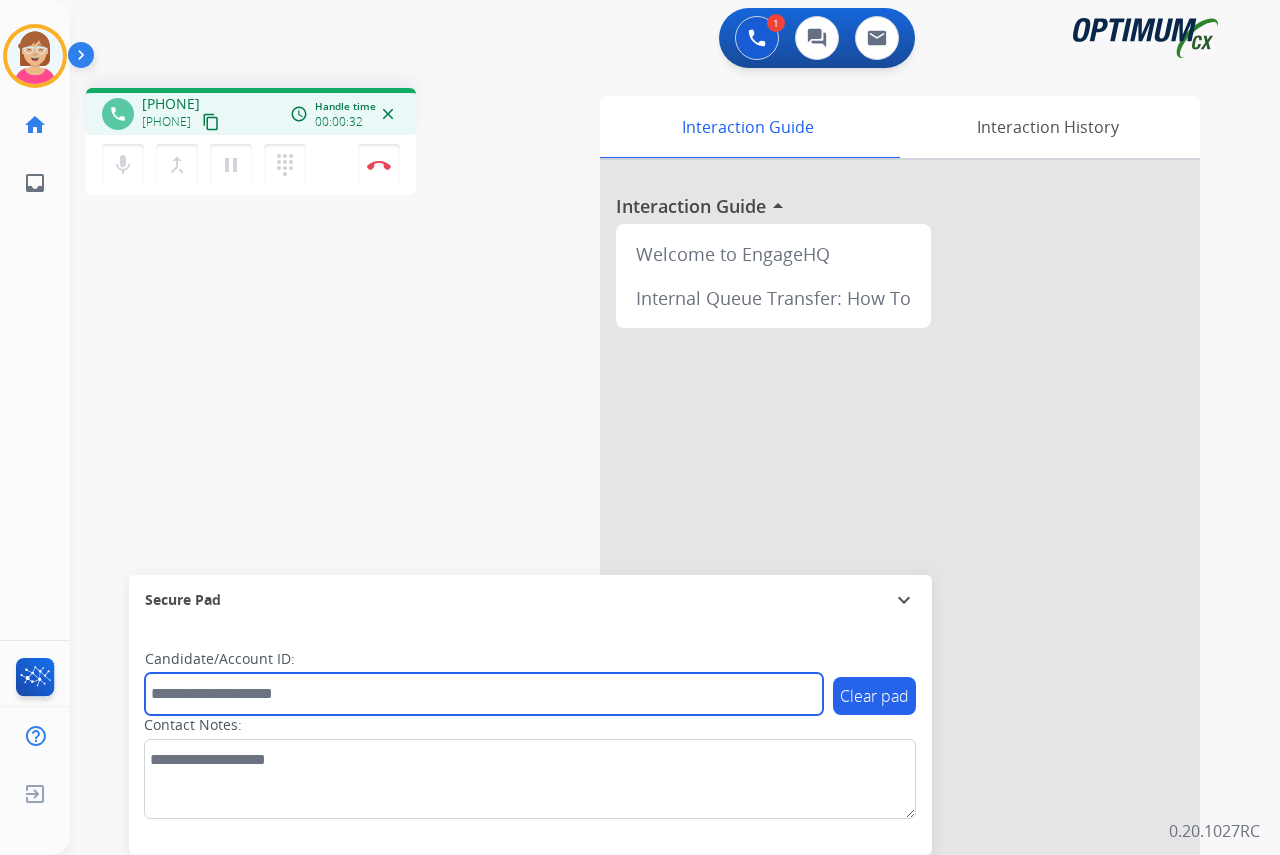click at bounding box center (484, 694) 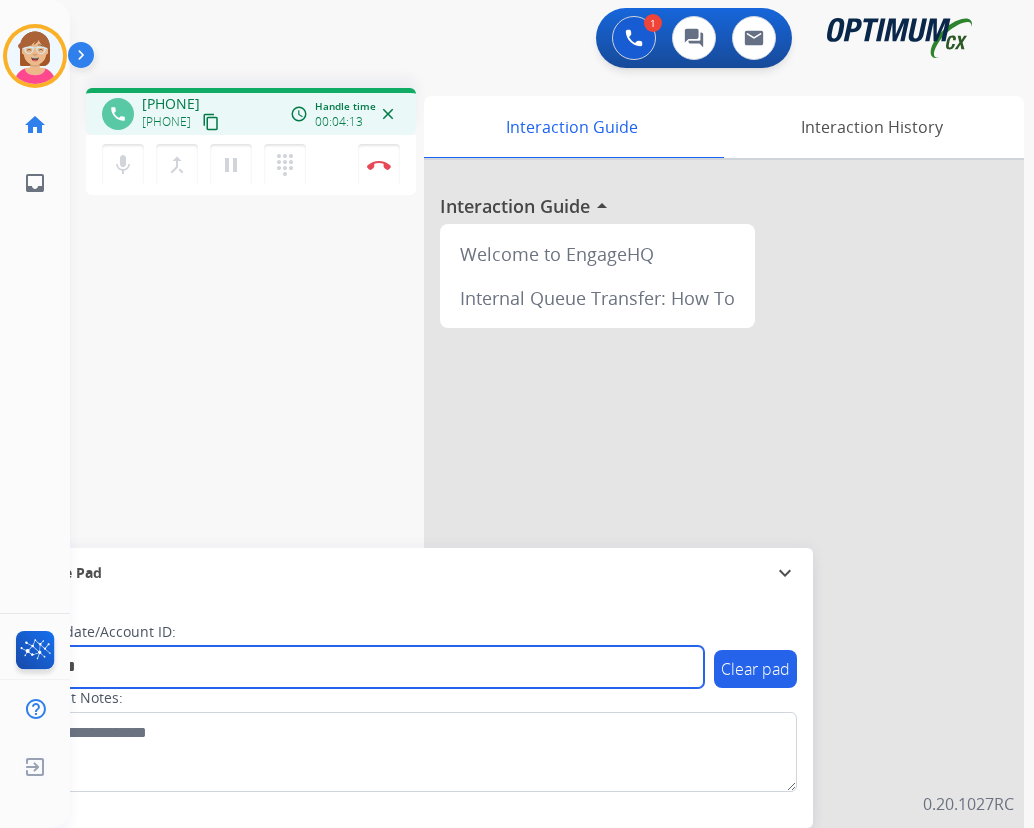 click on "*******" at bounding box center [365, 667] 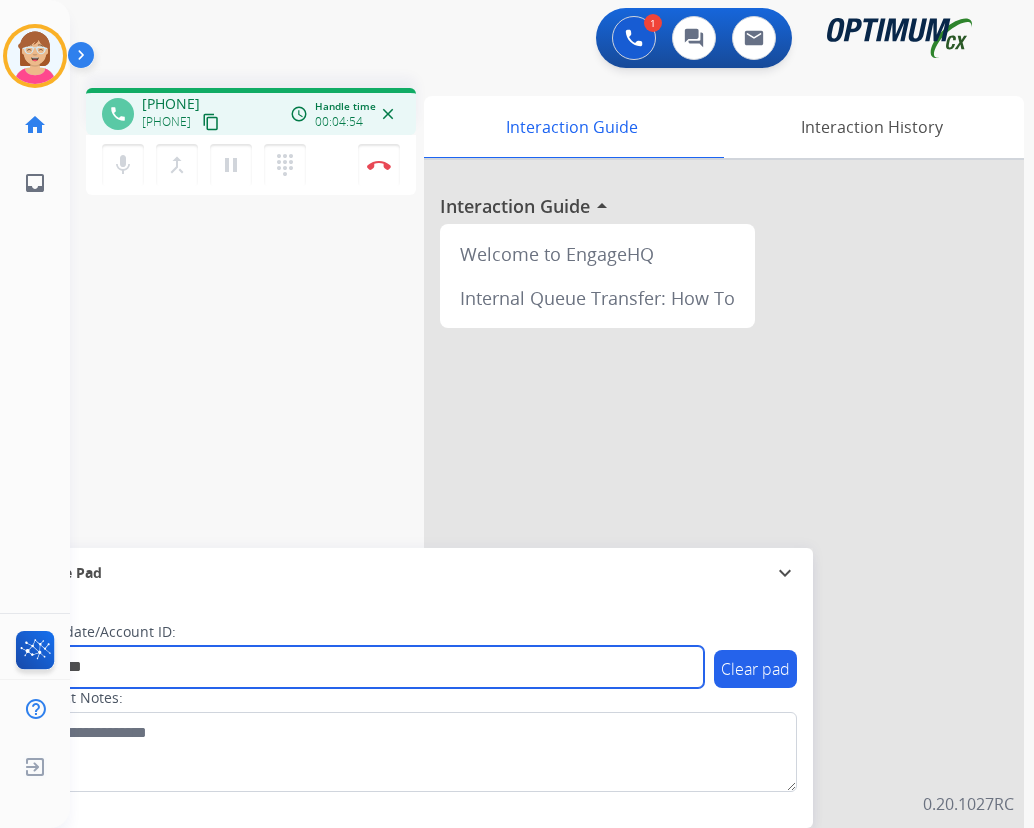 type on "********" 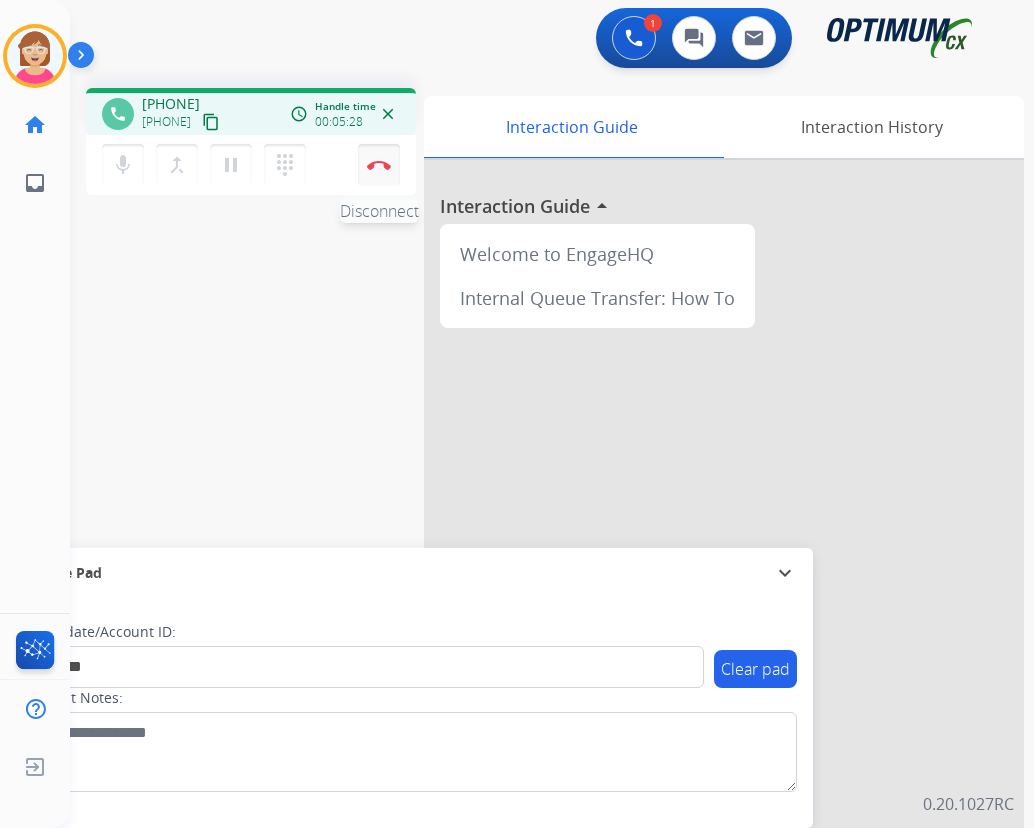 click at bounding box center [379, 165] 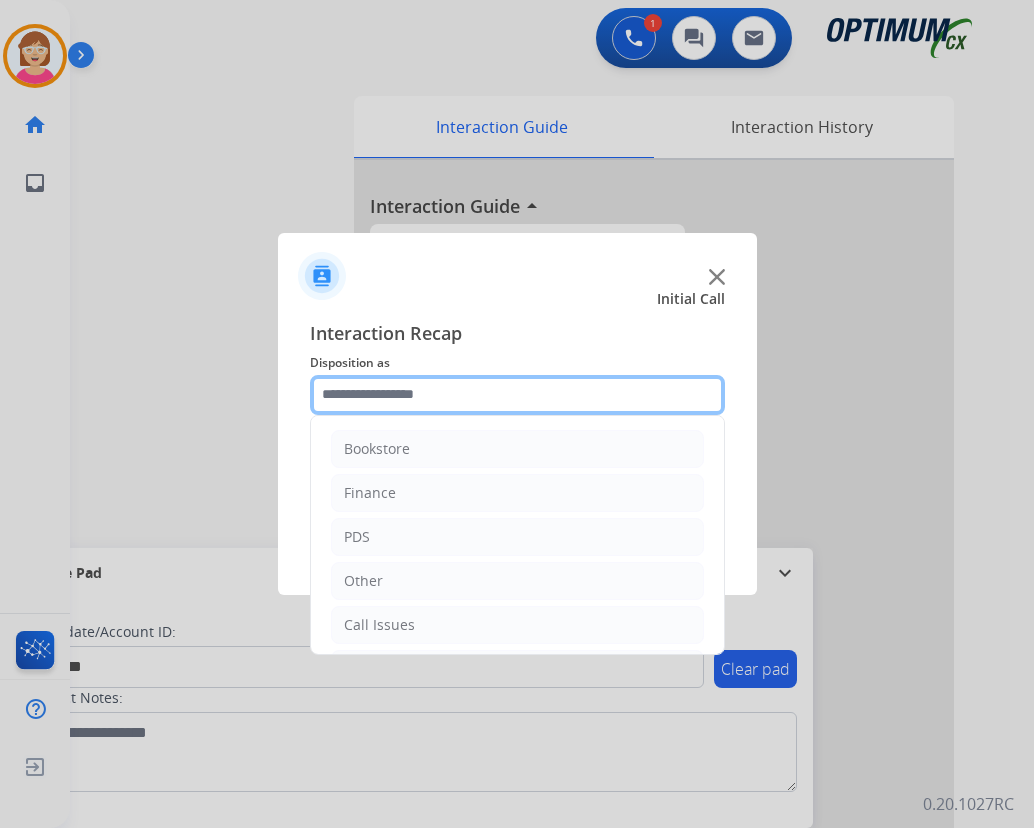 click 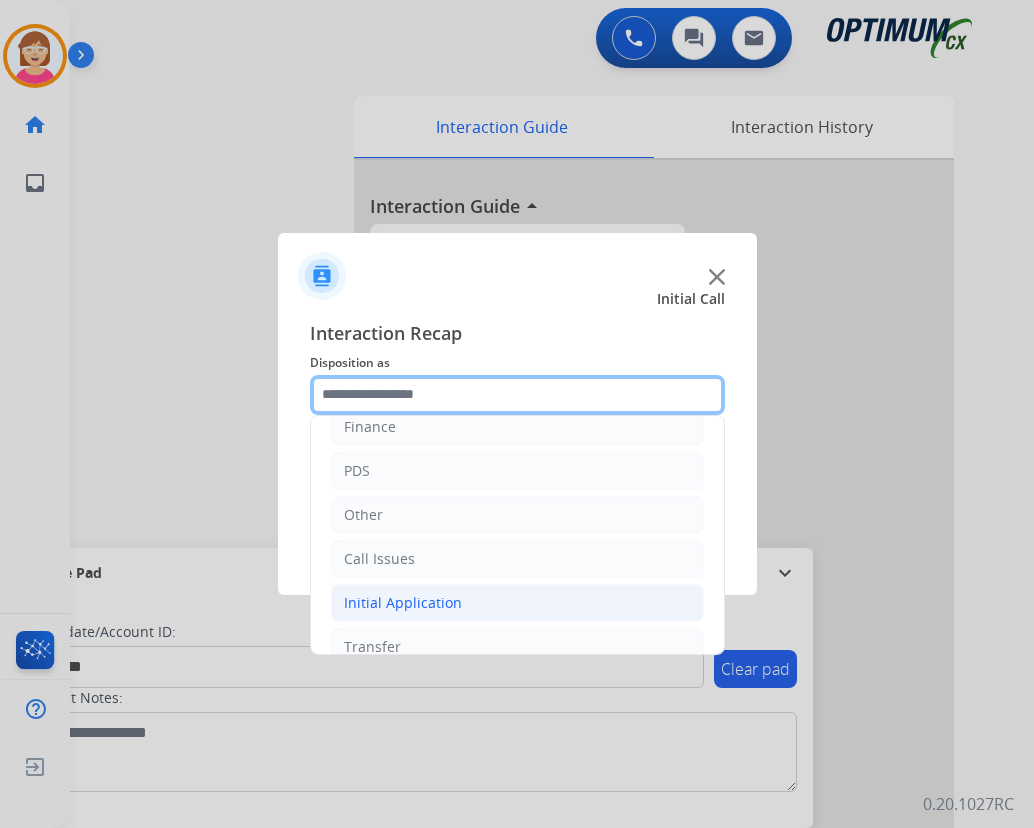 scroll, scrollTop: 136, scrollLeft: 0, axis: vertical 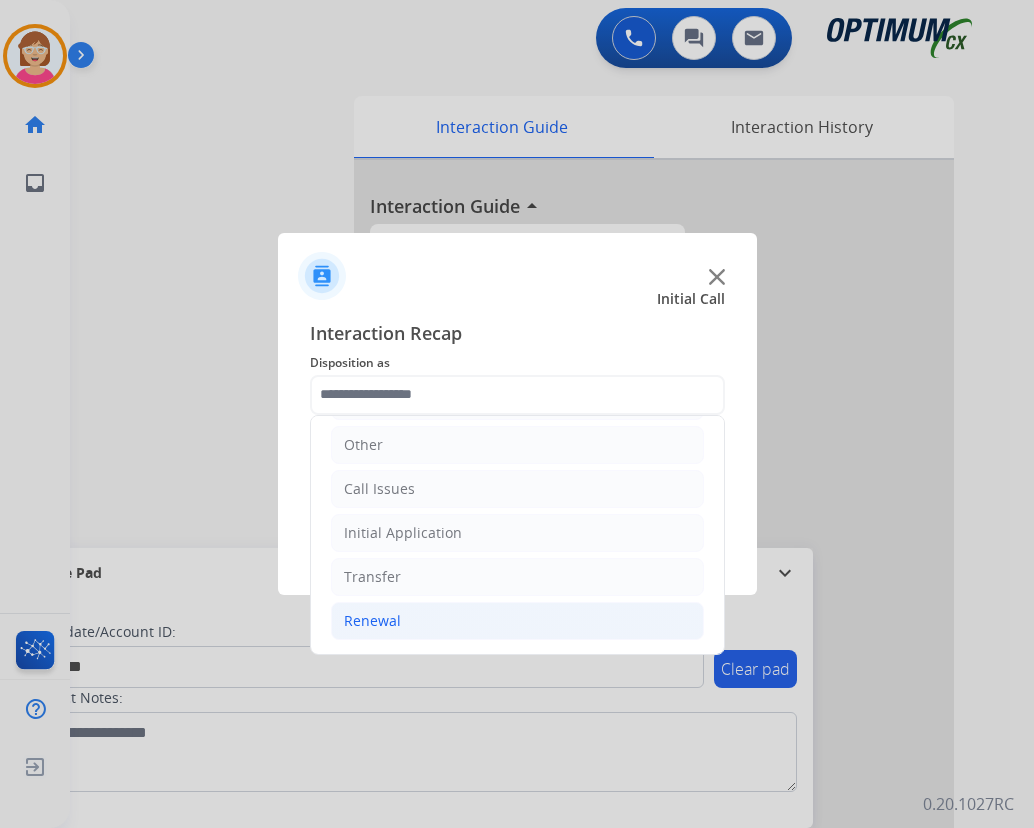 click on "Renewal" 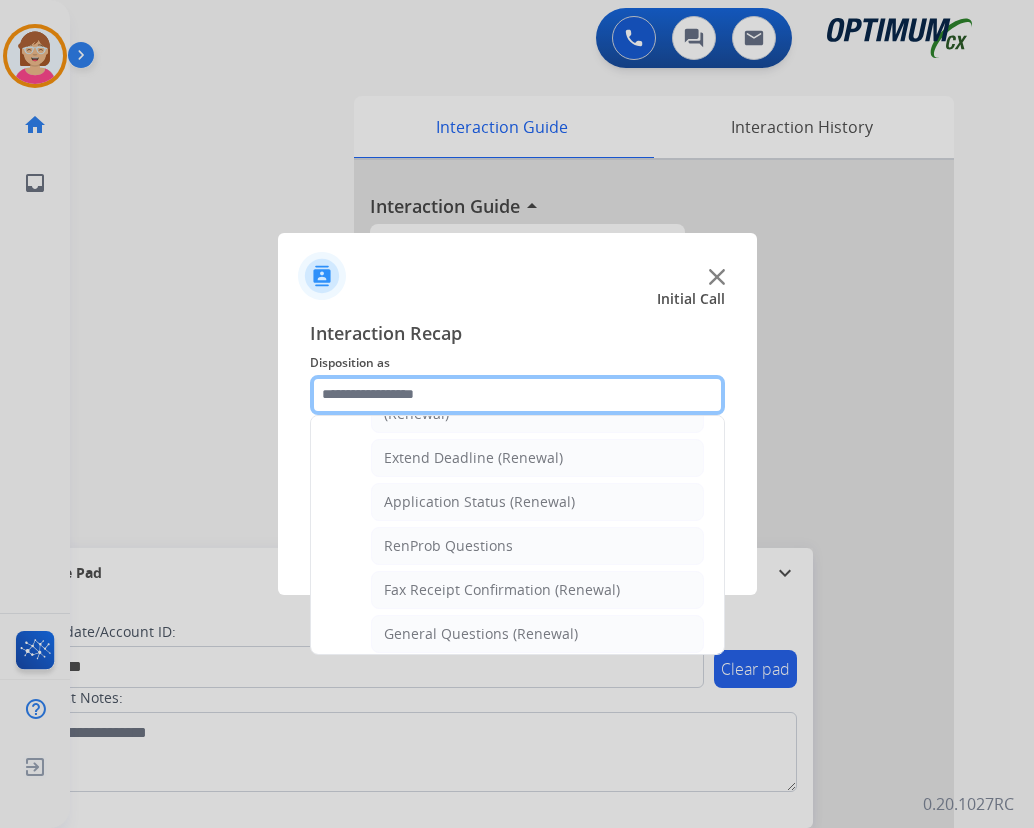 scroll, scrollTop: 436, scrollLeft: 0, axis: vertical 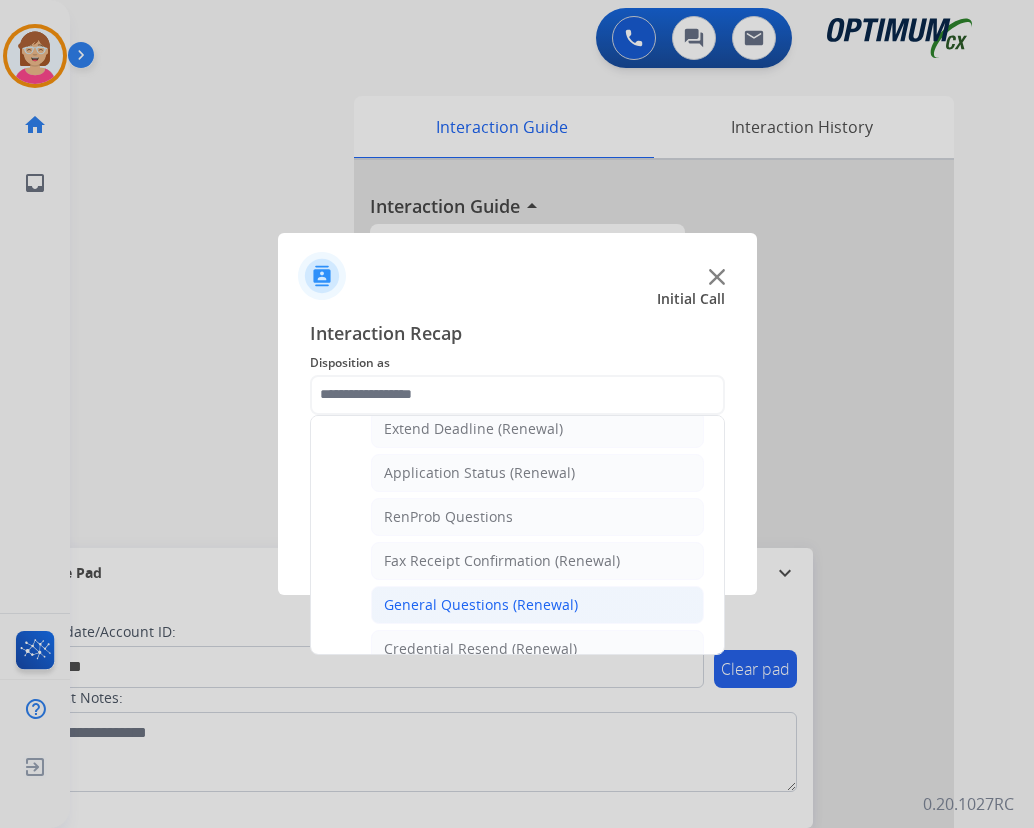 click on "General Questions (Renewal)" 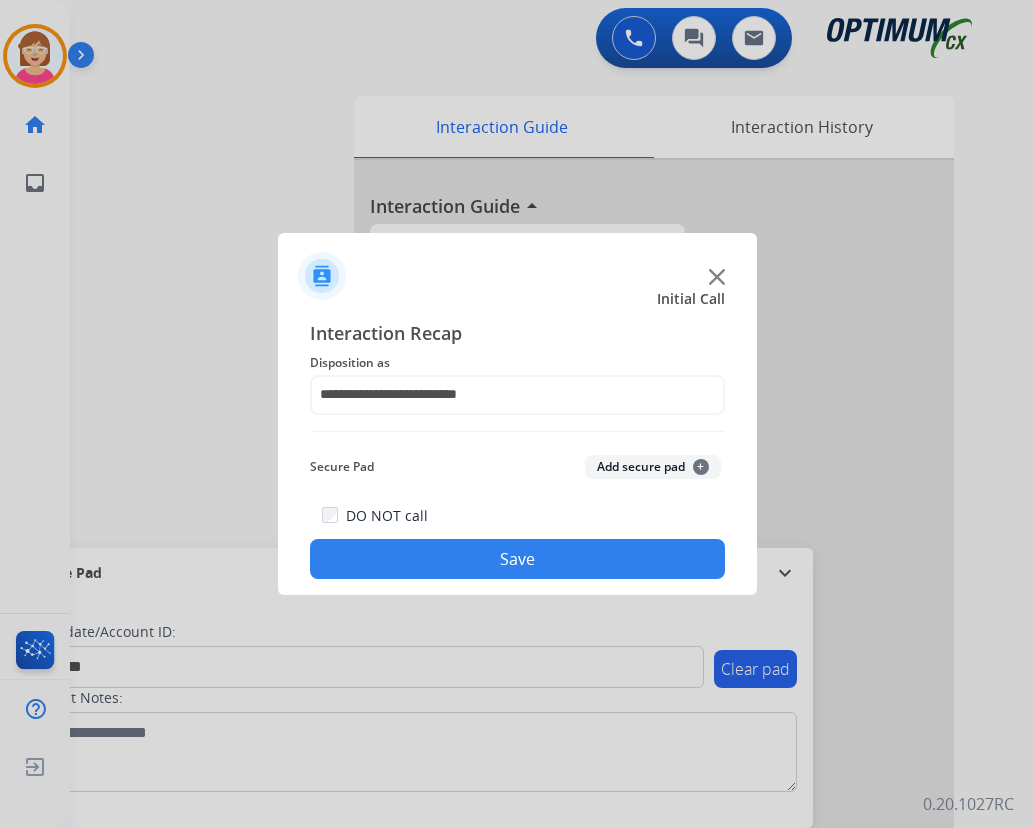 click on "Add secure pad  +" 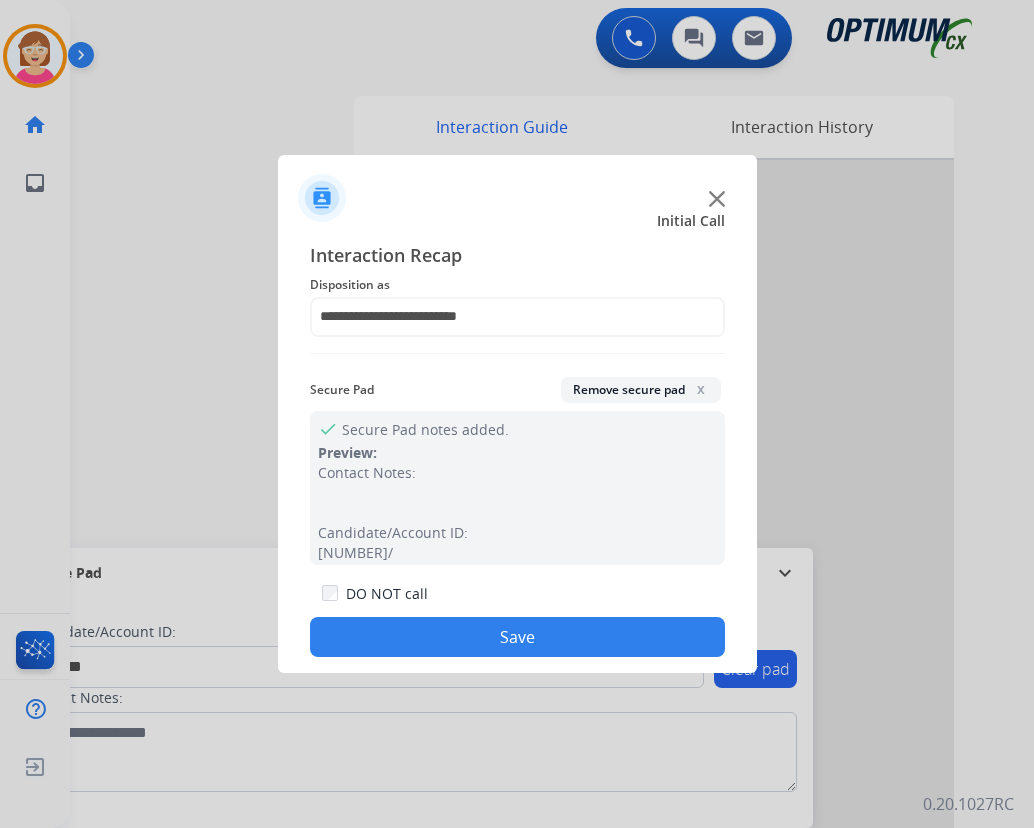 click on "Save" 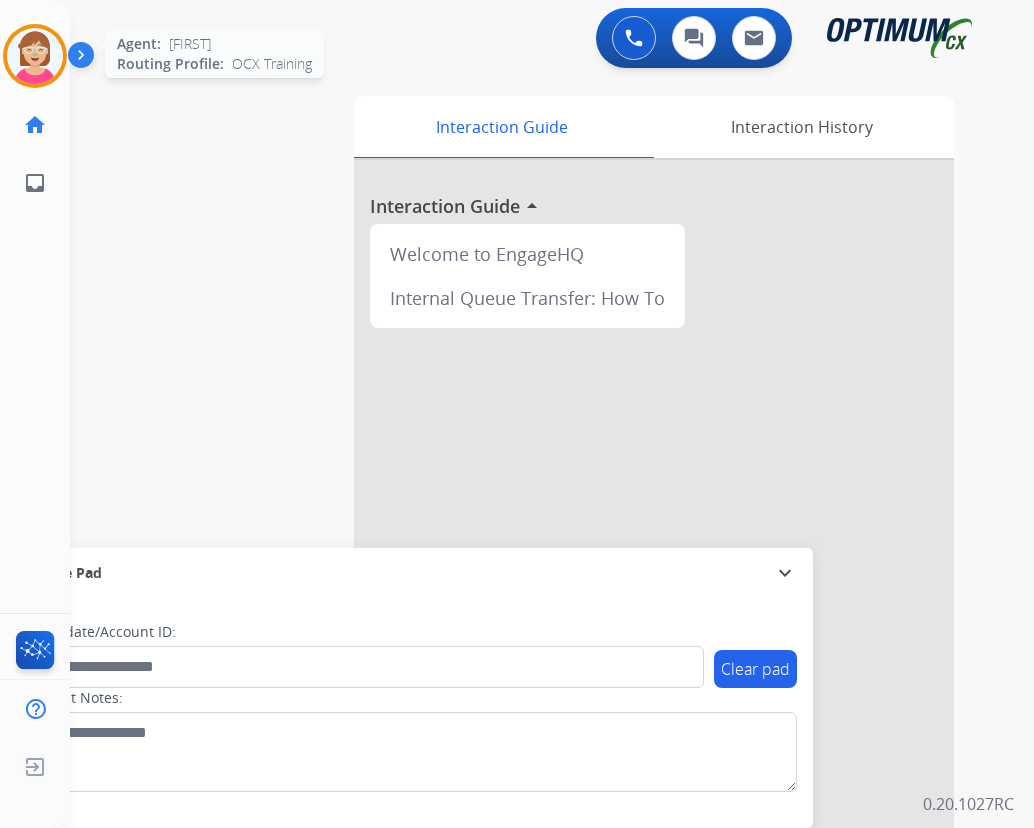 click at bounding box center [35, 56] 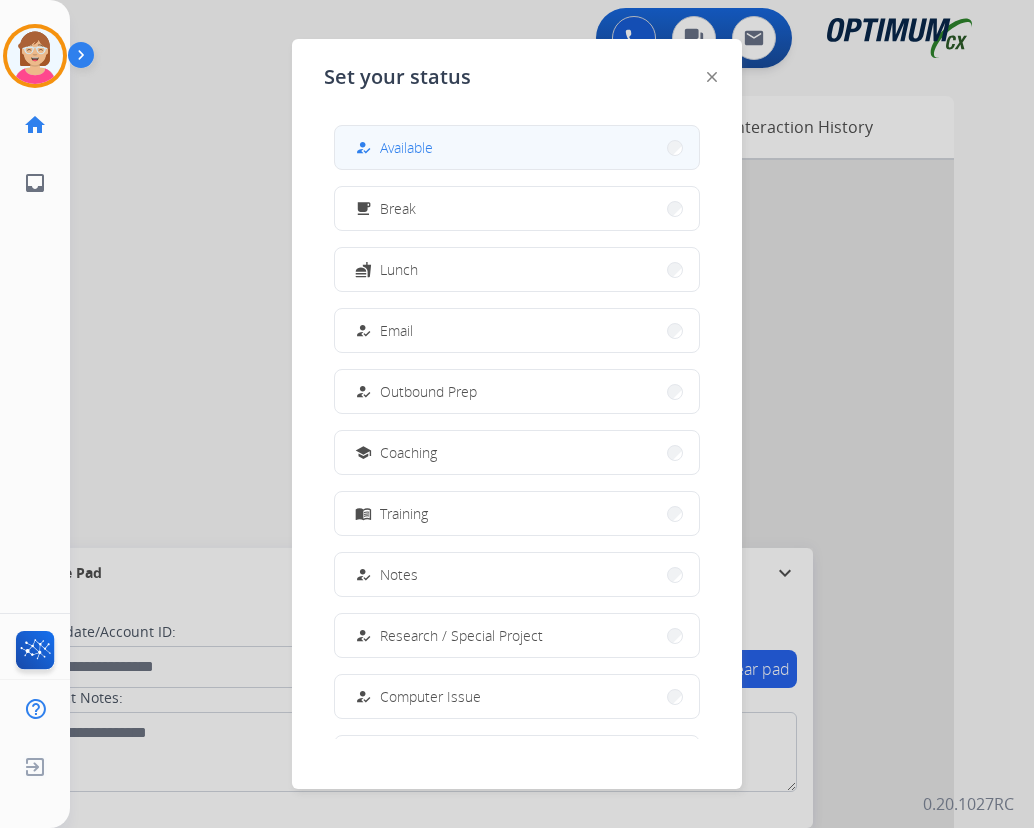 click on "Available" at bounding box center [406, 147] 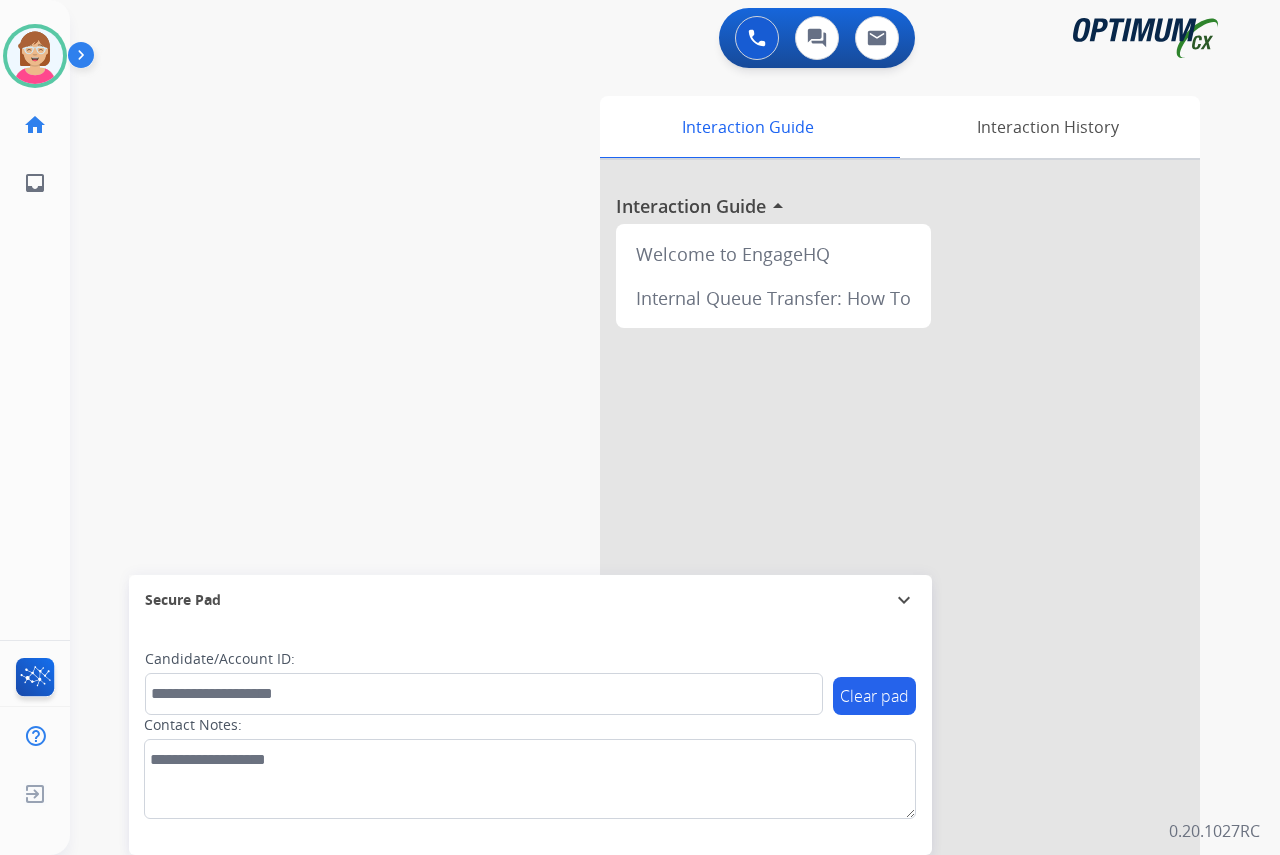 click on "[FIRST]   Available  Edit Avatar  Agent:   [FIRST]  Routing Profile:  OCX Training home  Home  Home inbox  Emails  Emails  FocalPoints  Help Center  Help Center  Log out  Log out" 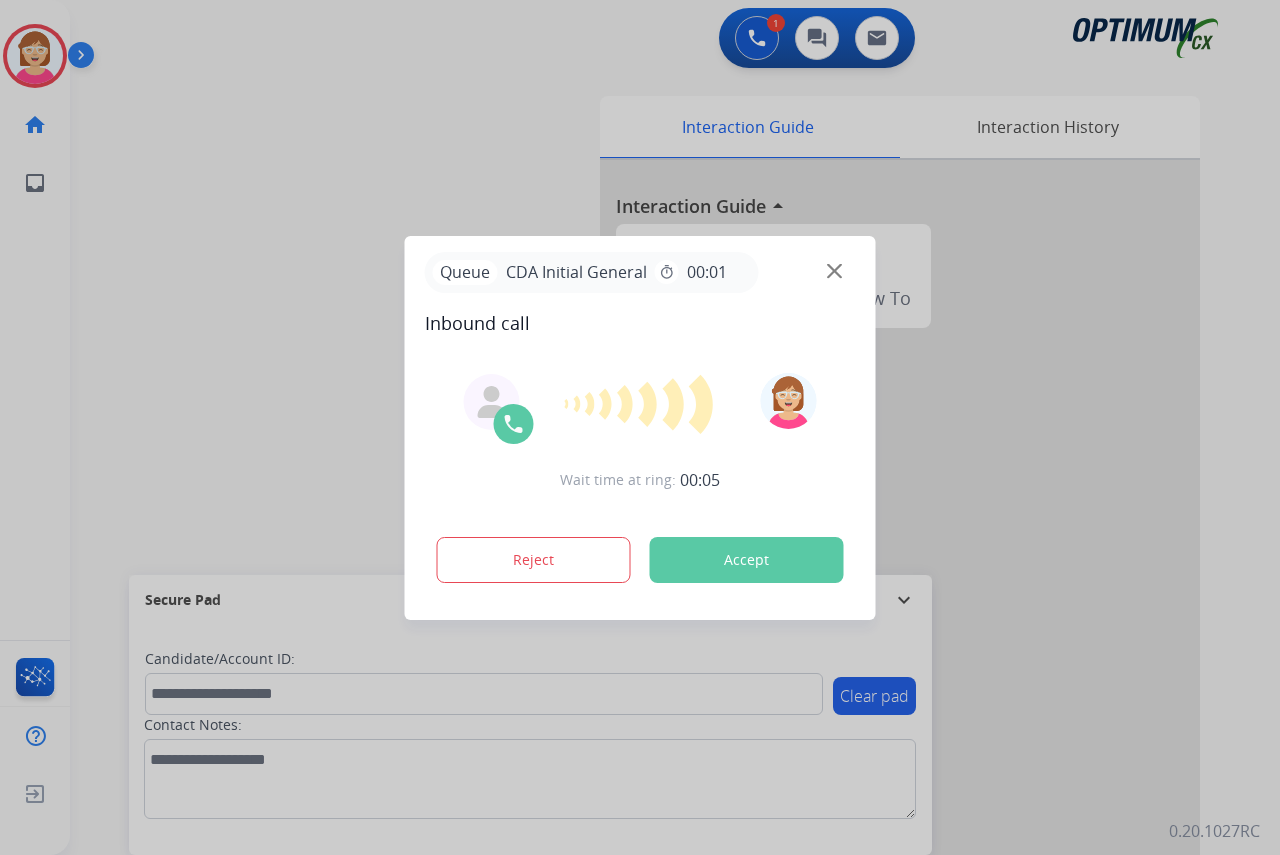 drag, startPoint x: 63, startPoint y: 323, endPoint x: 52, endPoint y: 336, distance: 17.029387 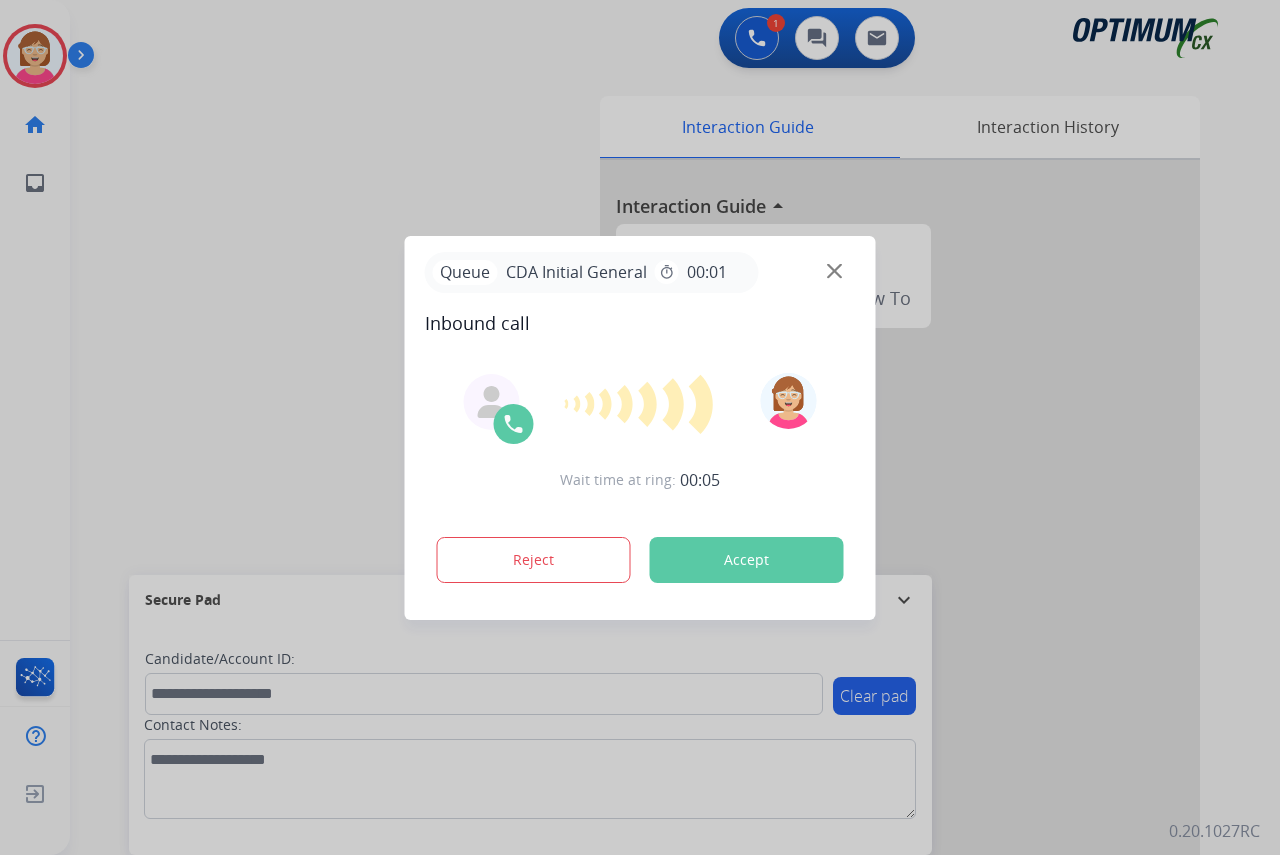 click at bounding box center [640, 427] 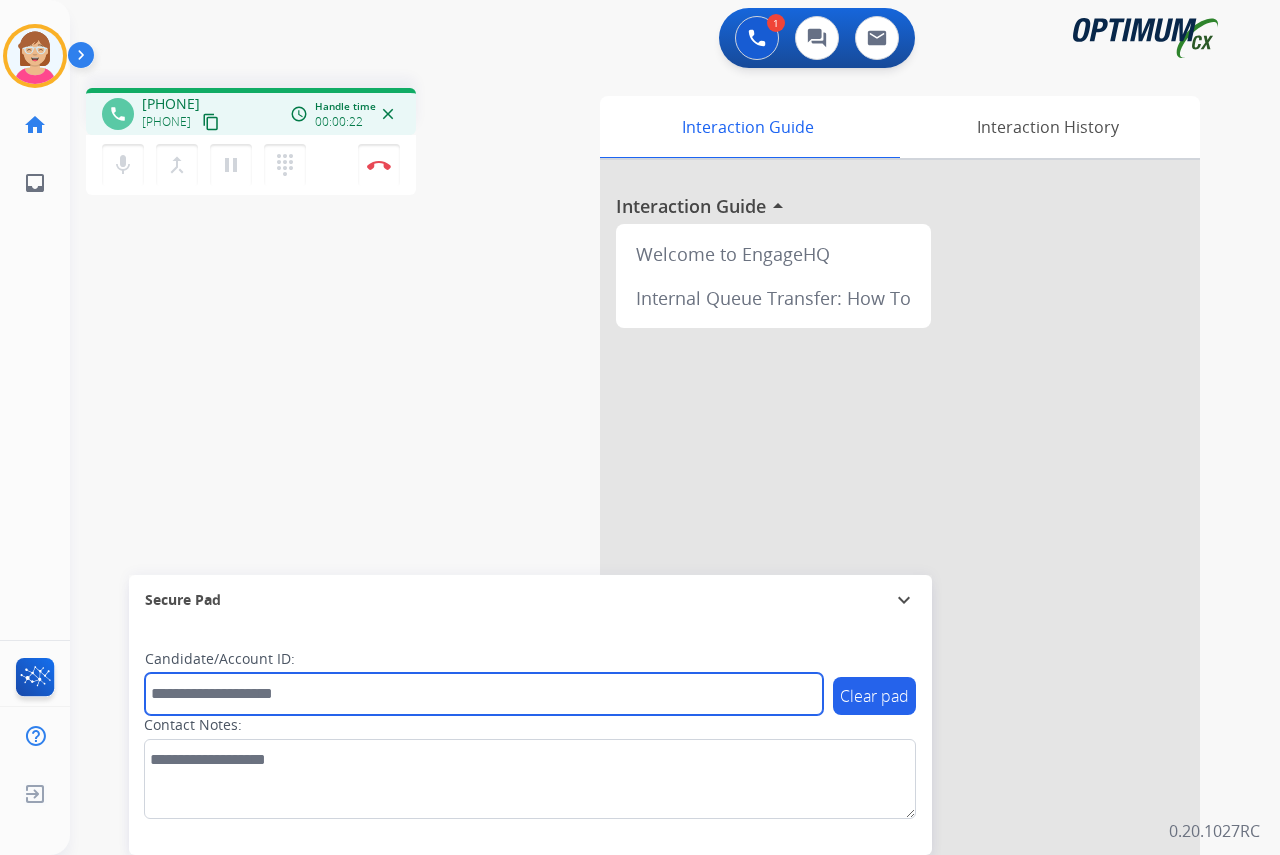 click at bounding box center [484, 694] 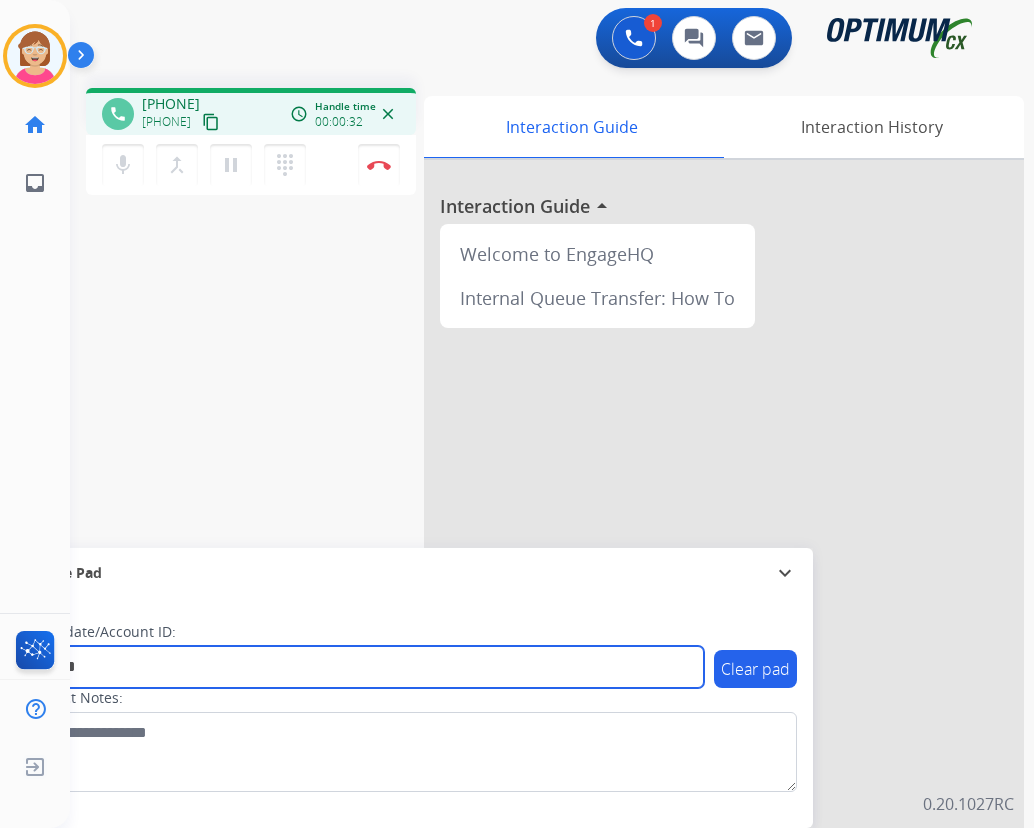 type on "*******" 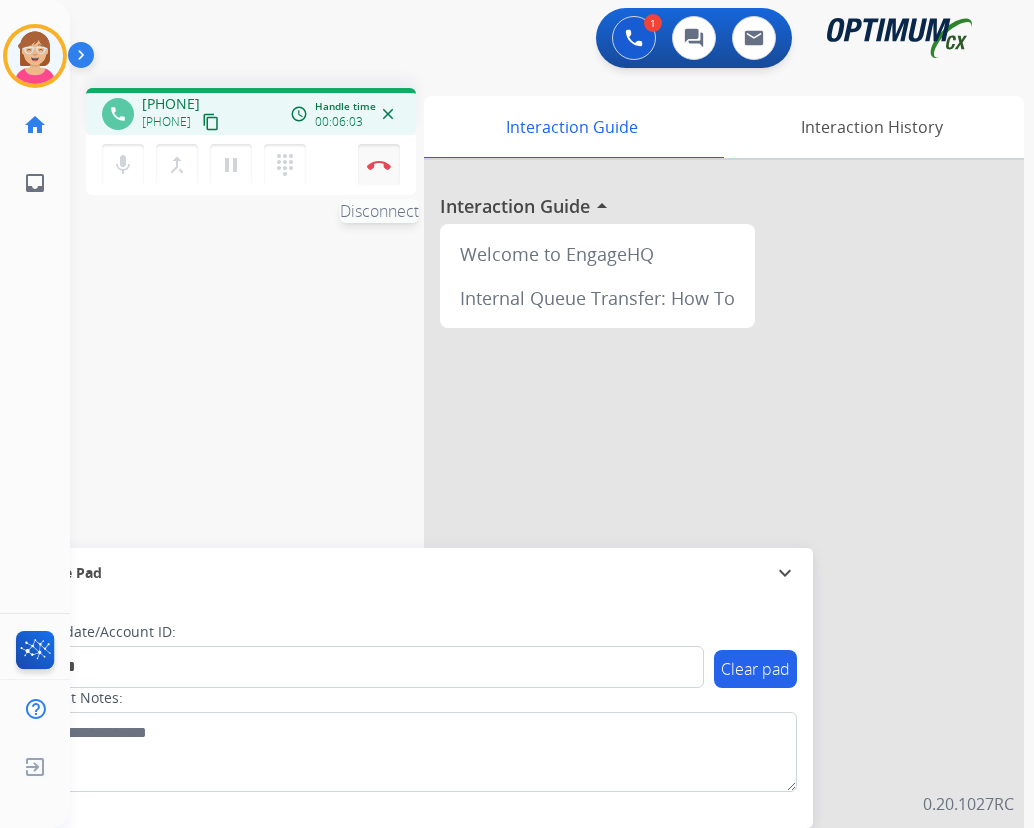 click at bounding box center [379, 165] 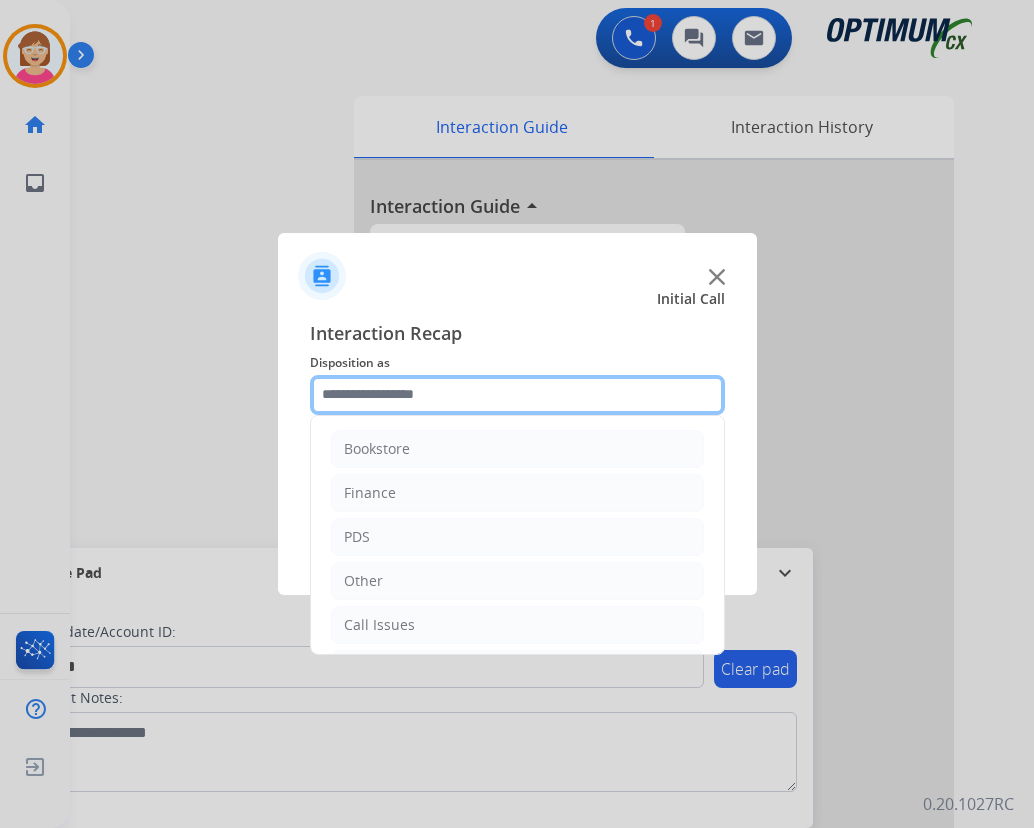click 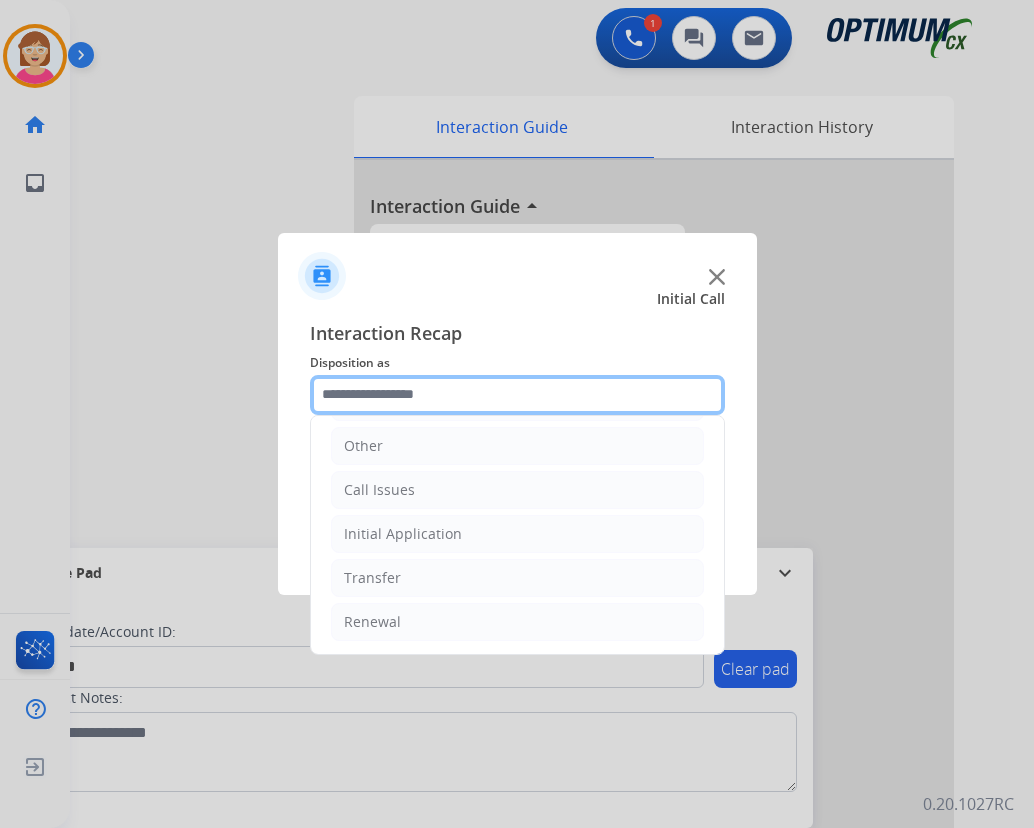 scroll, scrollTop: 136, scrollLeft: 0, axis: vertical 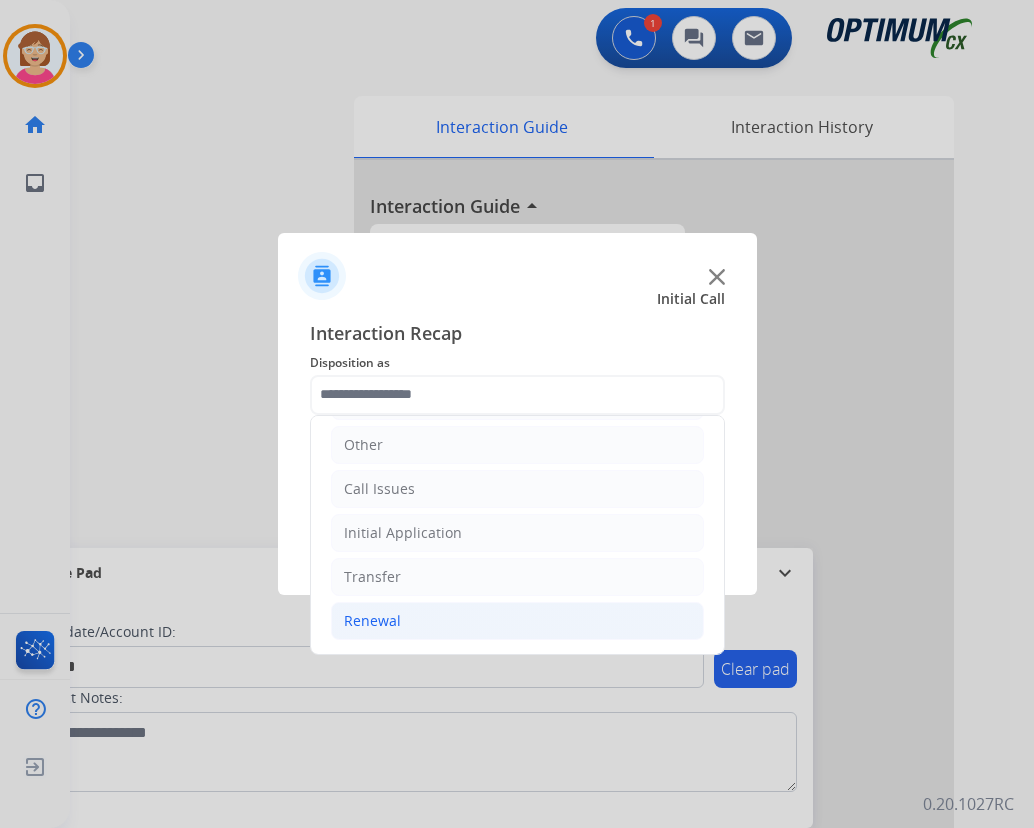 click on "Renewal" 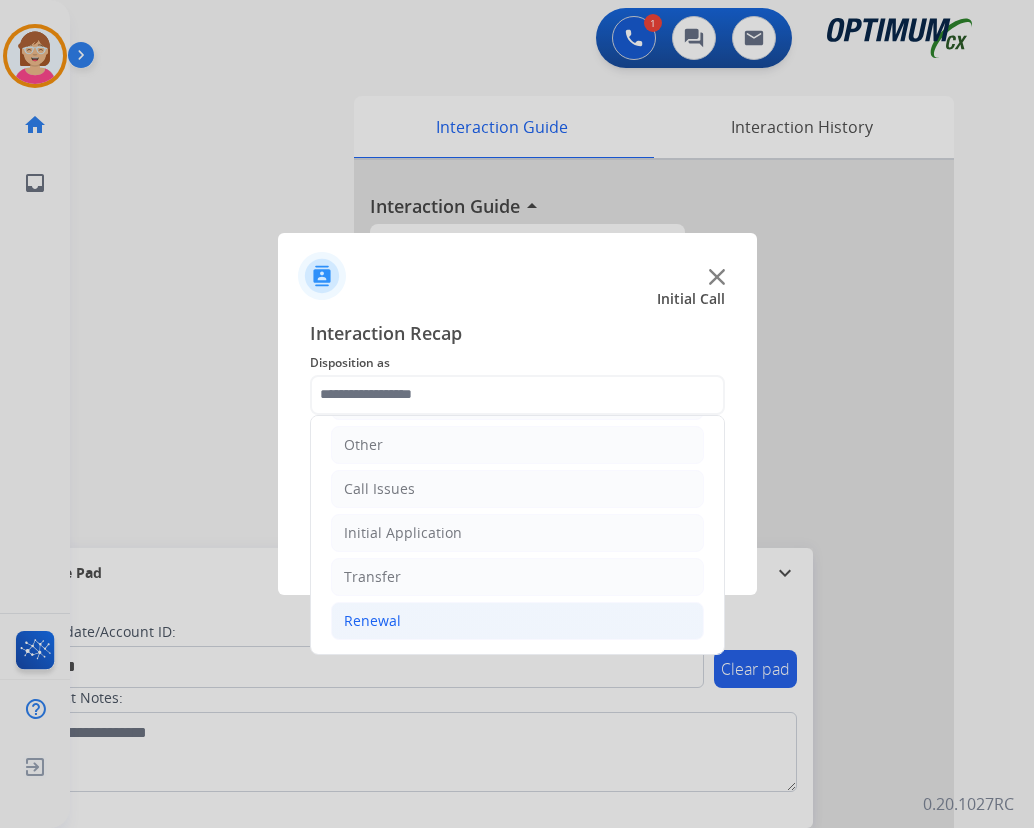 click on "Renewal" 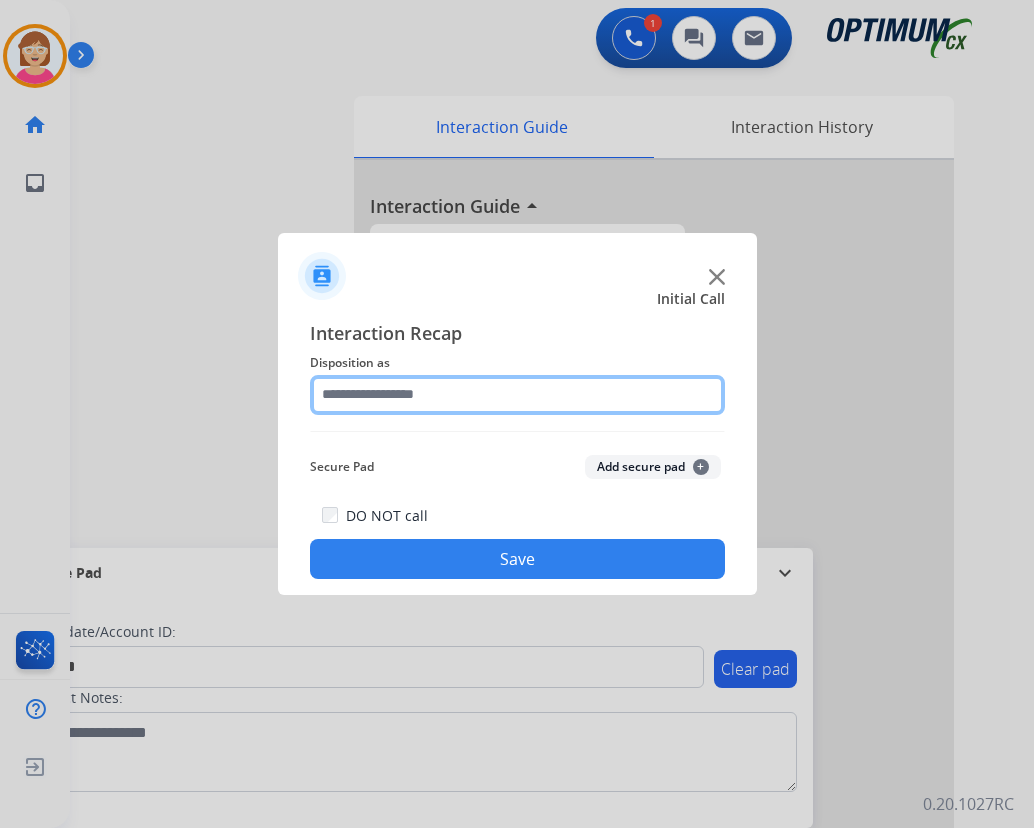 click 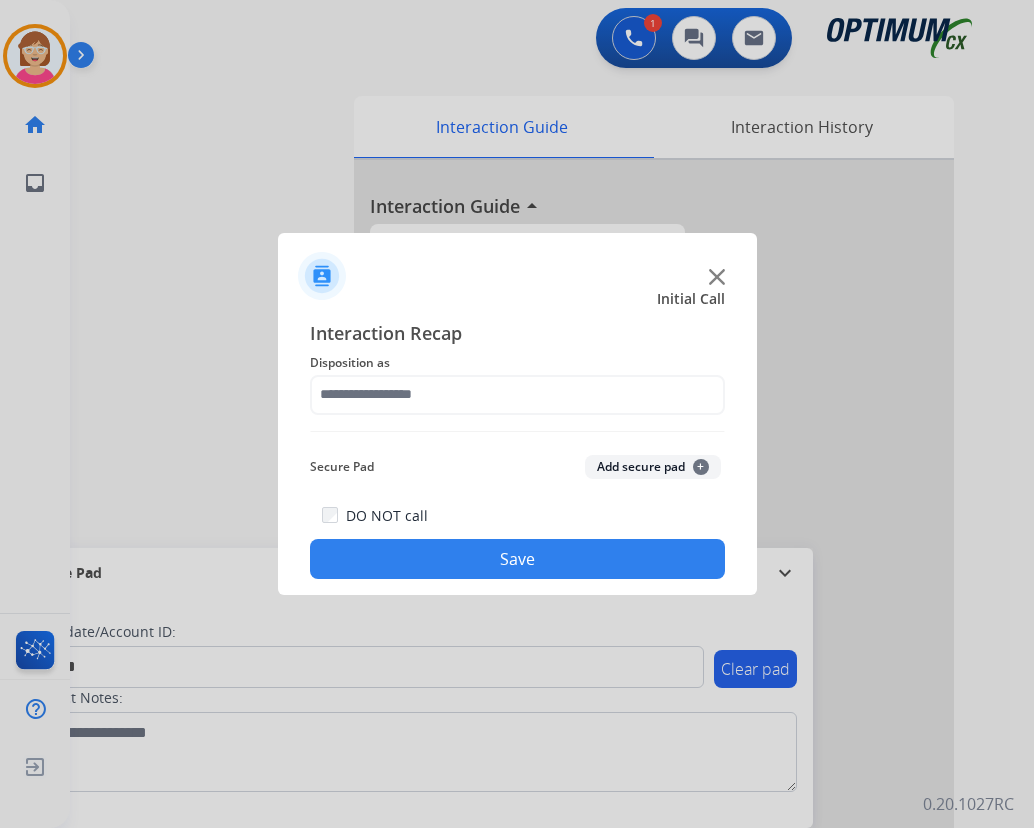 click 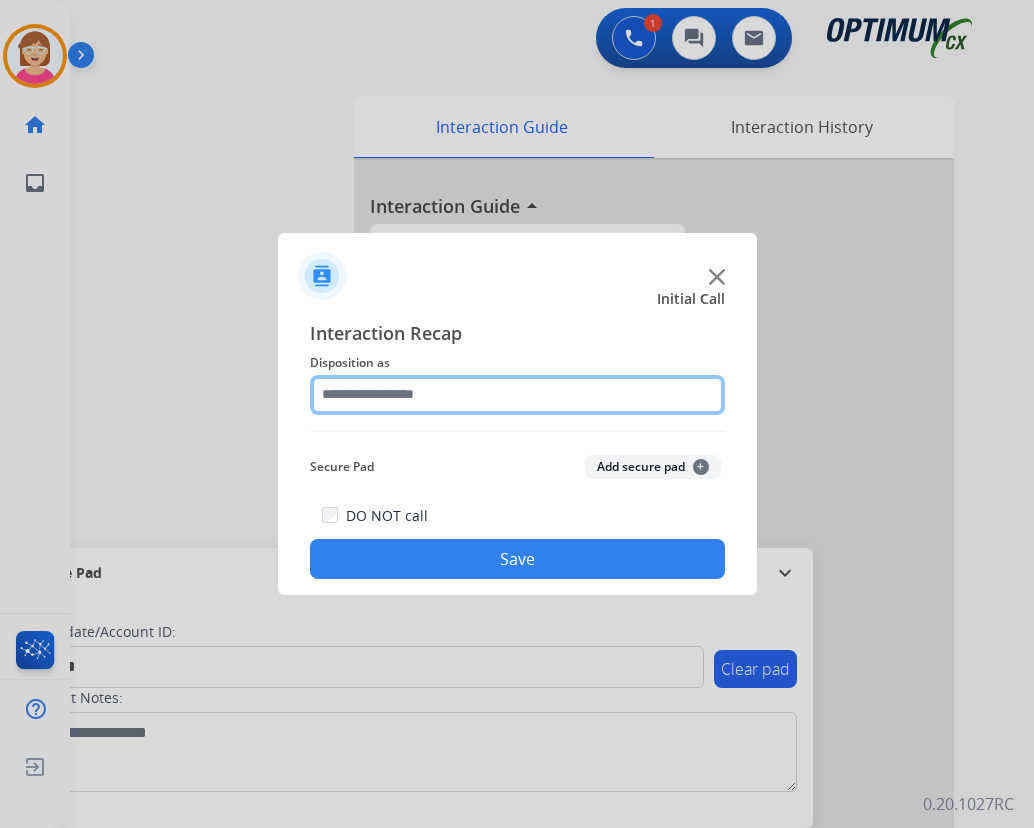 click 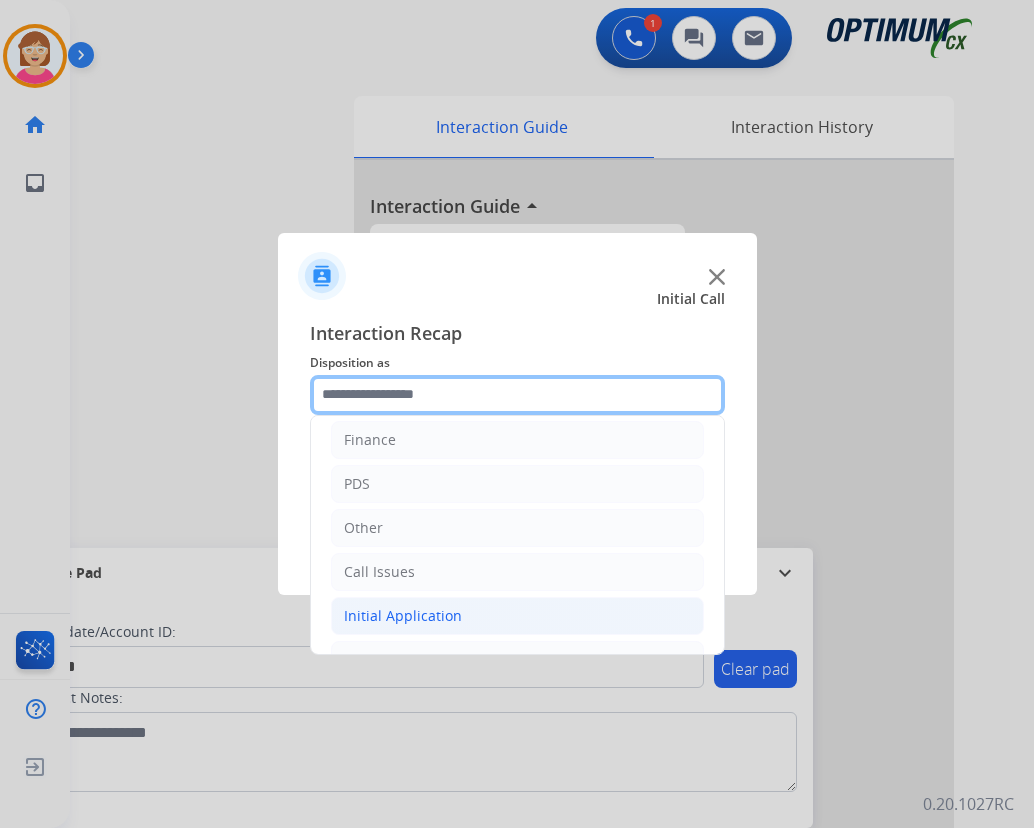scroll, scrollTop: 136, scrollLeft: 0, axis: vertical 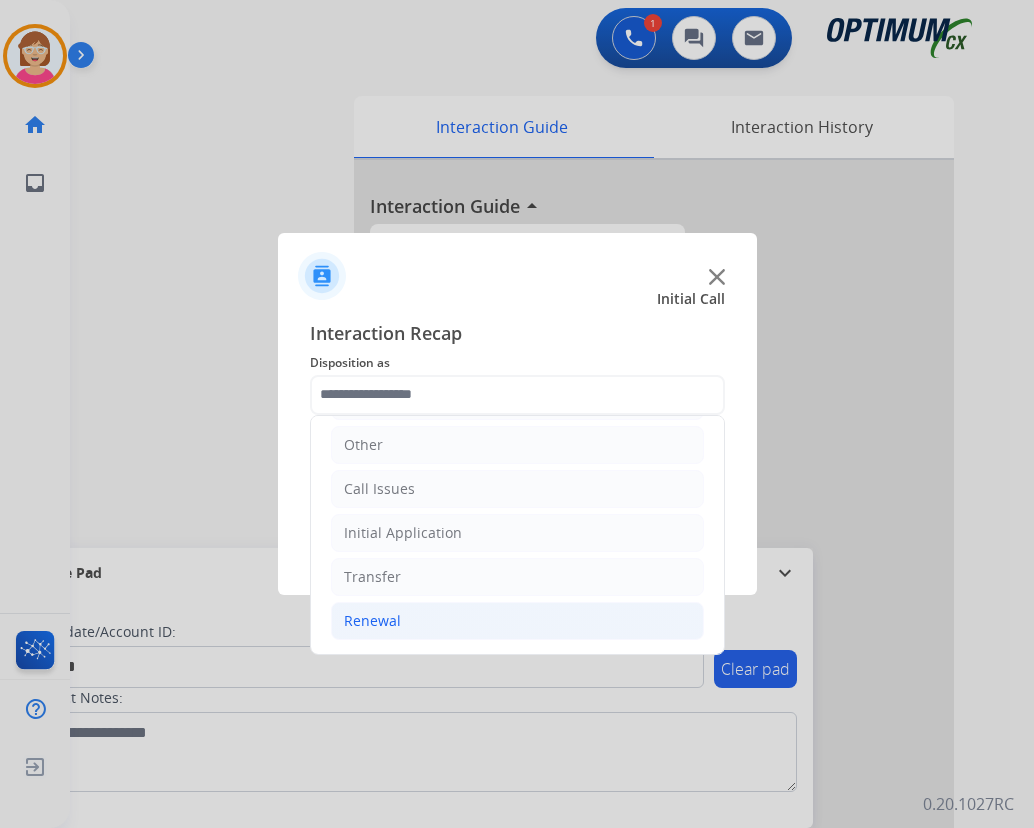 click on "Renewal" 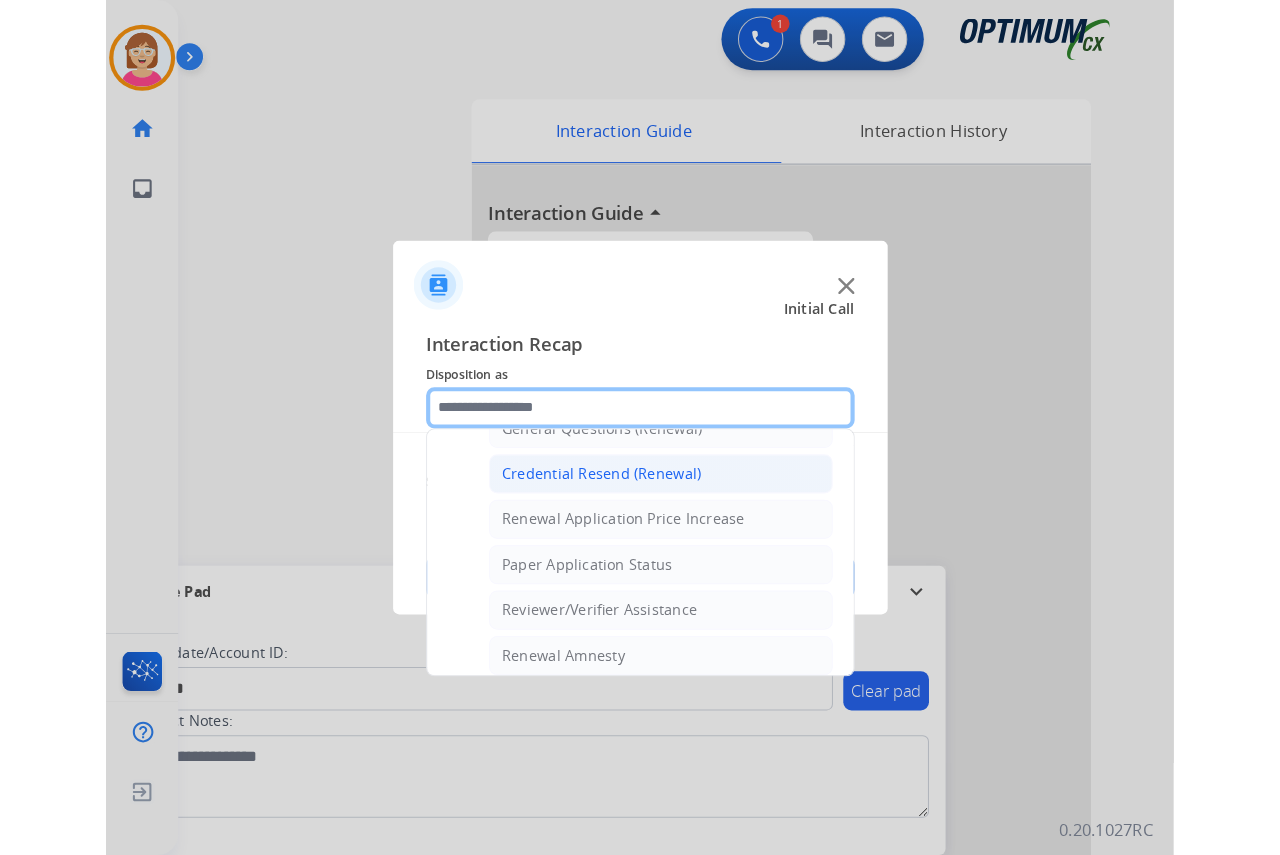 scroll, scrollTop: 736, scrollLeft: 0, axis: vertical 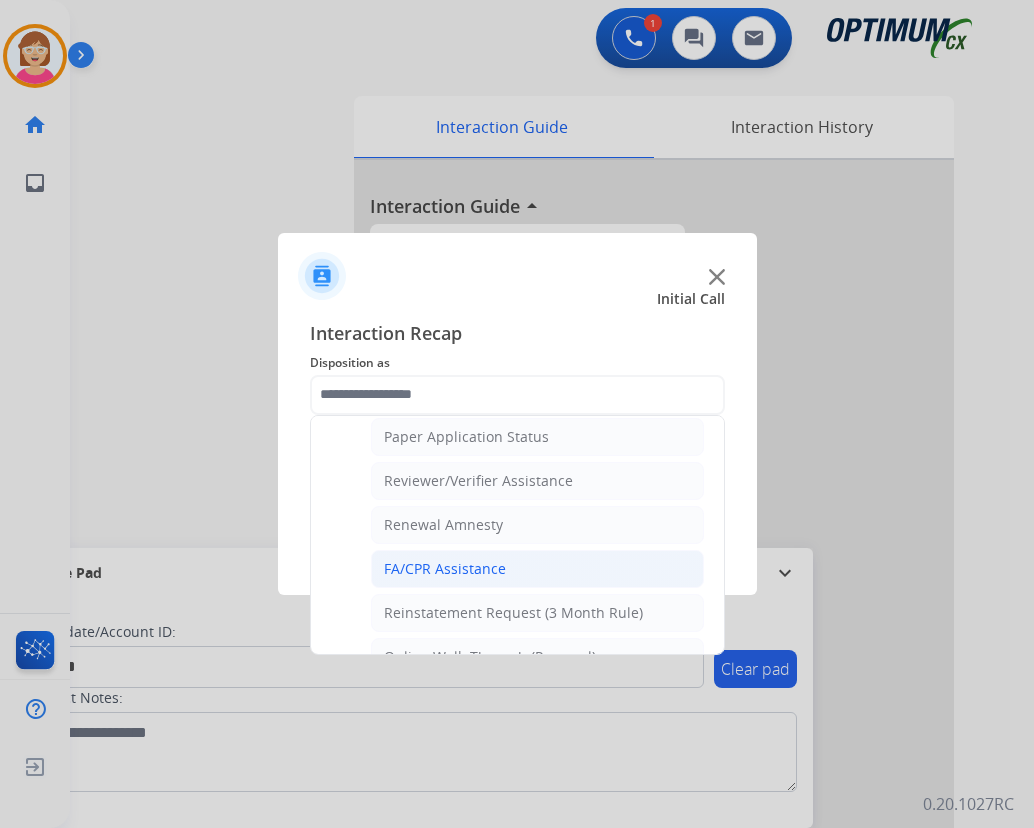 click on "FA/CPR Assistance" 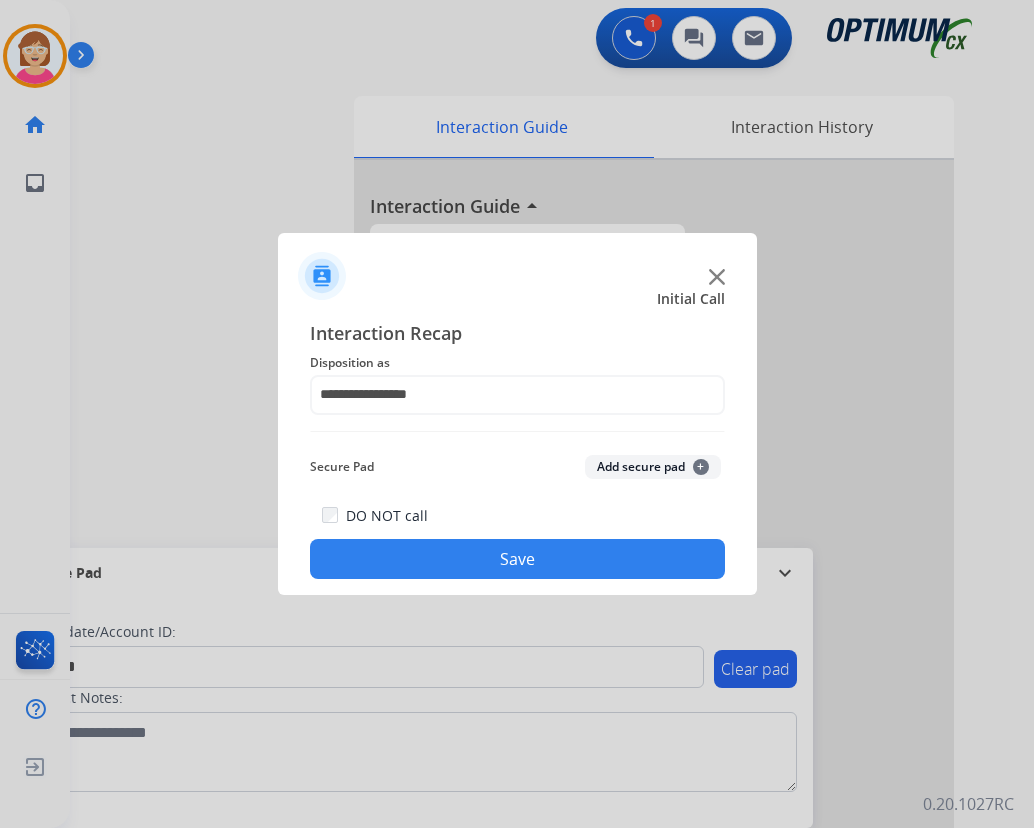 click on "+" 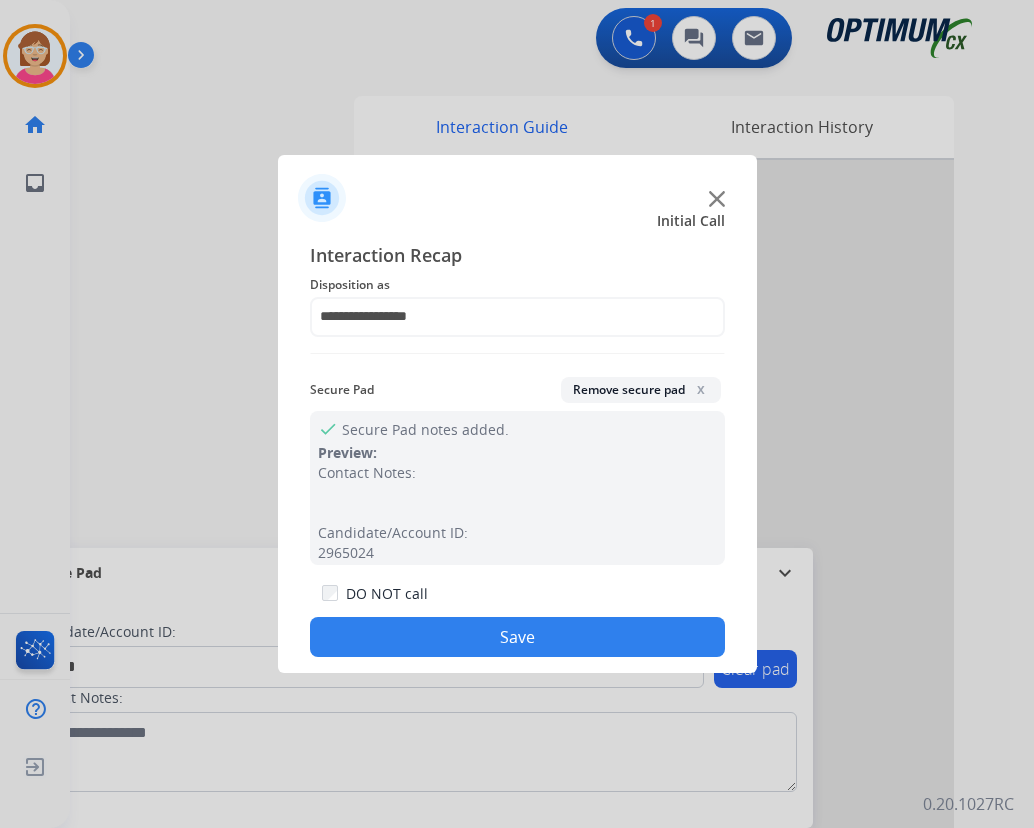 click on "Save" 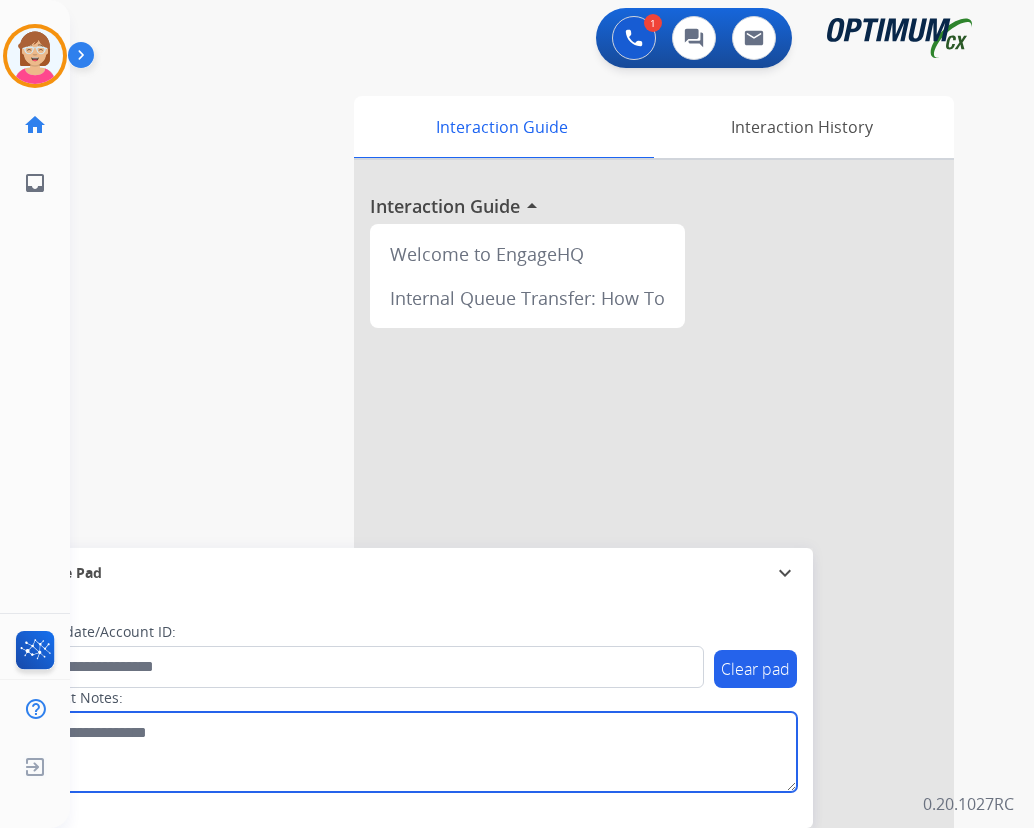 drag, startPoint x: 403, startPoint y: 766, endPoint x: 342, endPoint y: 601, distance: 175.91475 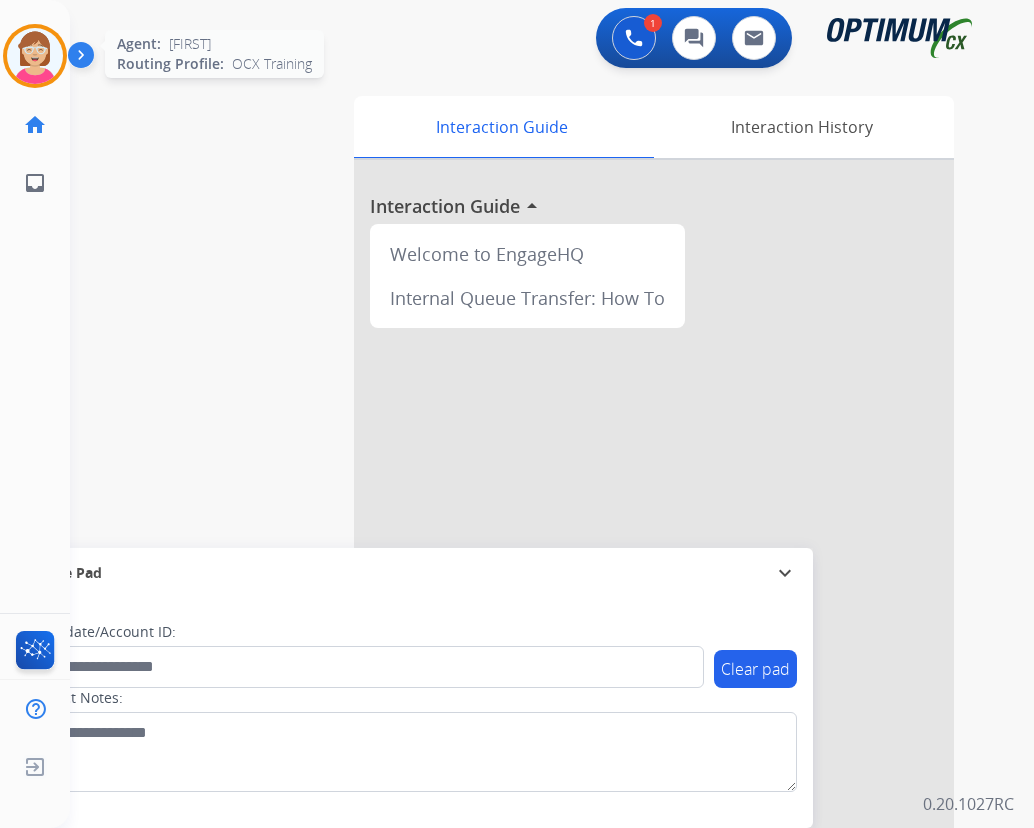 click at bounding box center [35, 56] 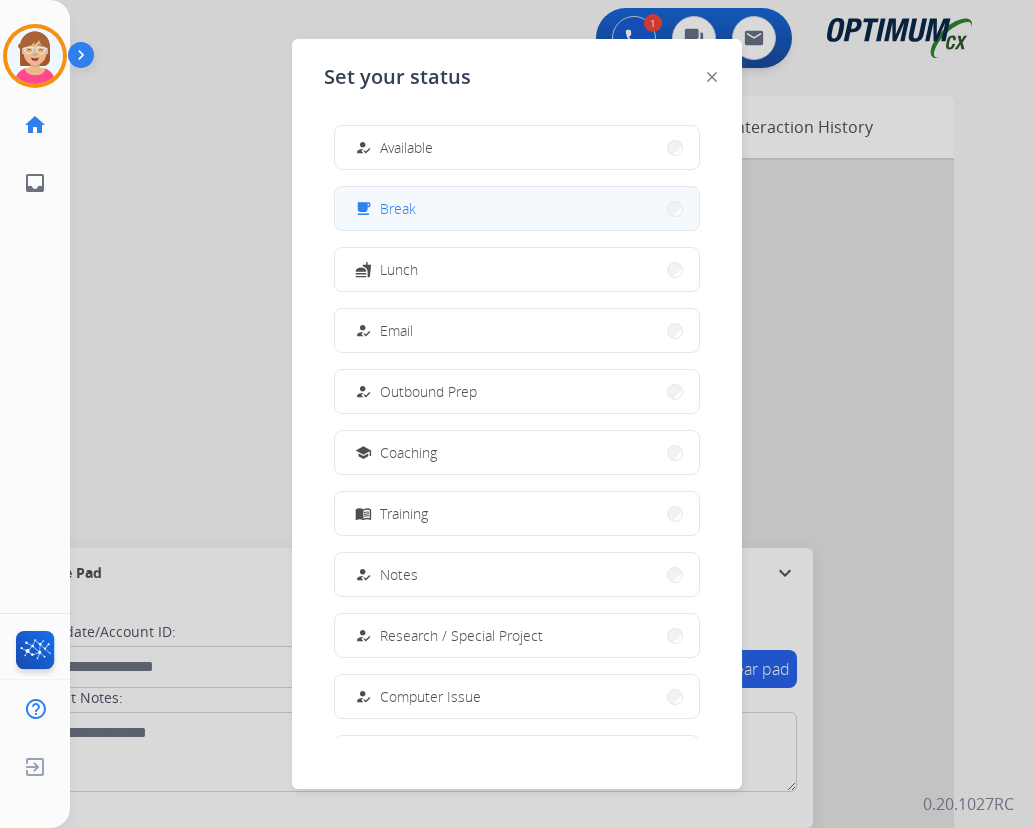 click on "free_breakfast Break" at bounding box center [517, 208] 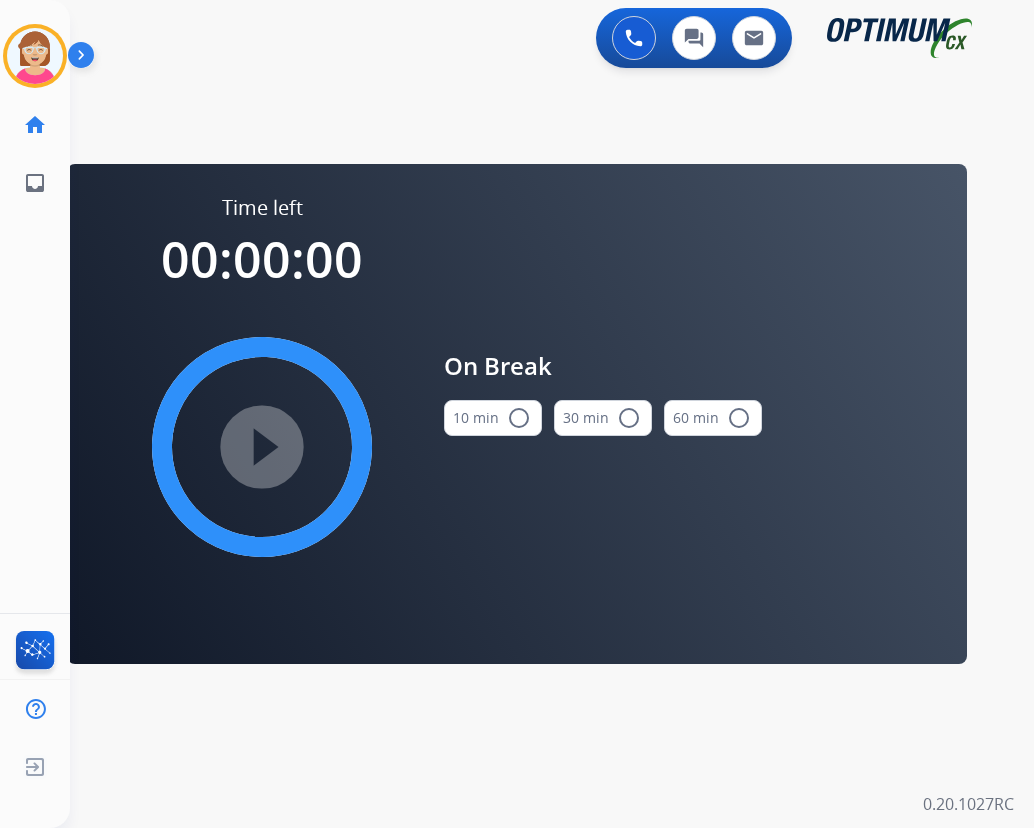 click on "radio_button_unchecked" at bounding box center (519, 418) 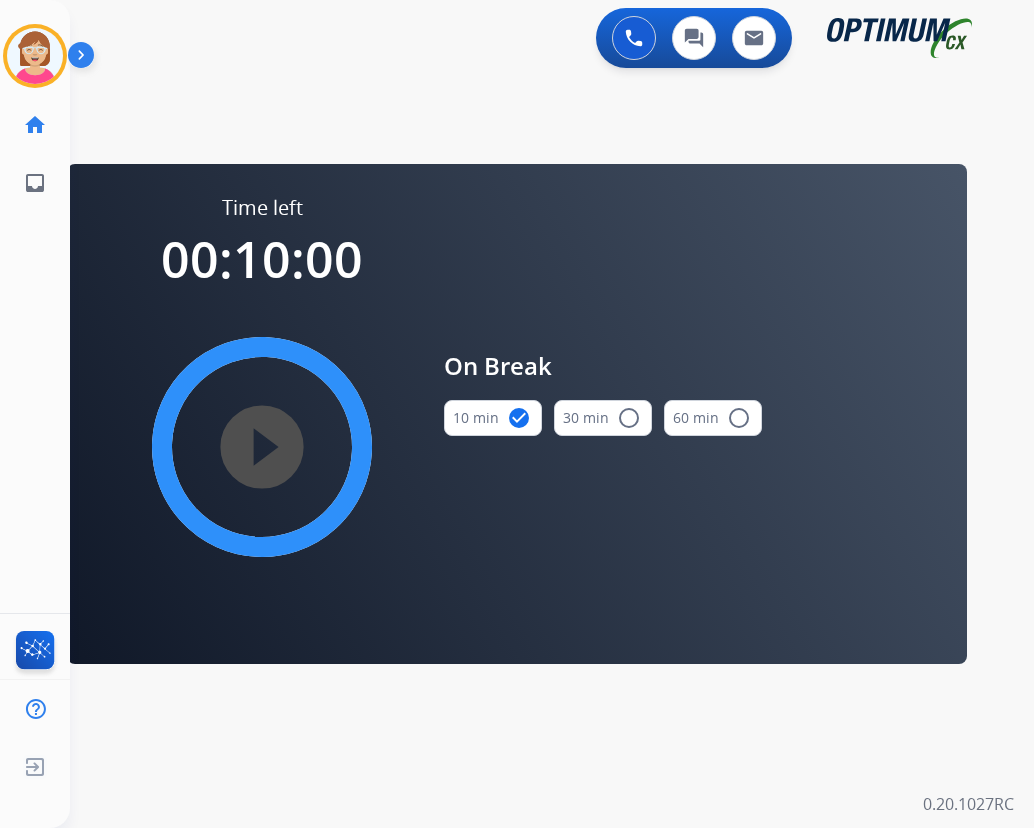 click on "play_circle_filled" at bounding box center [262, 447] 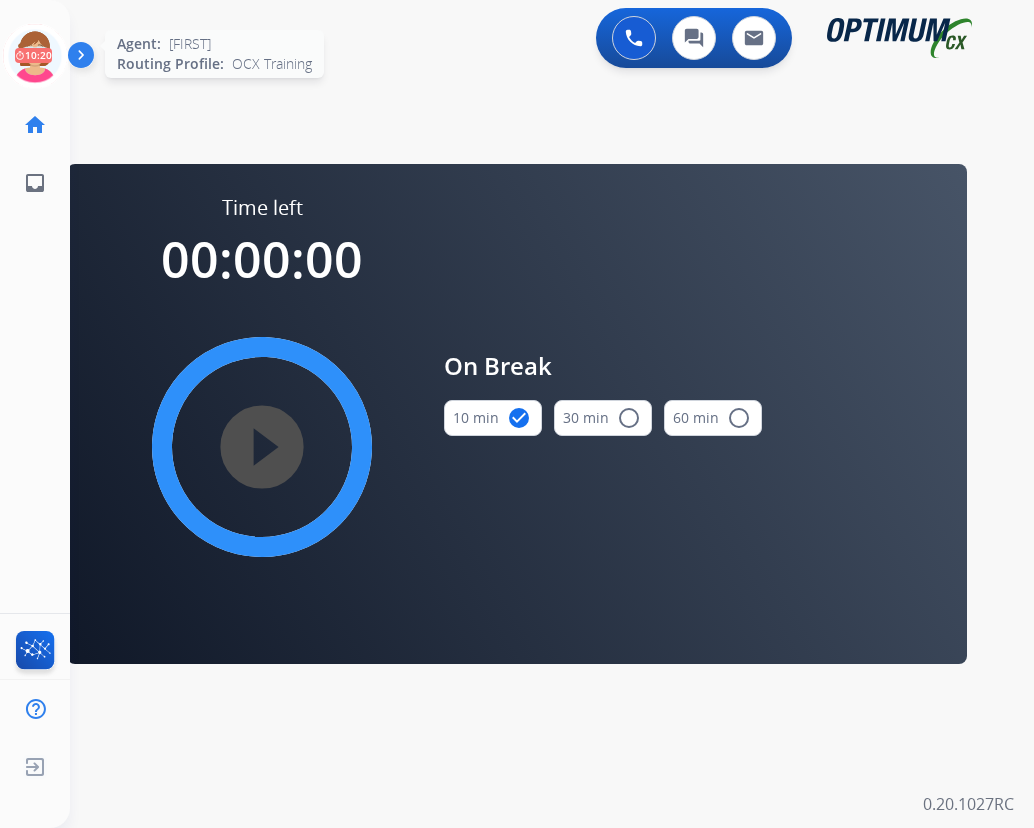 click 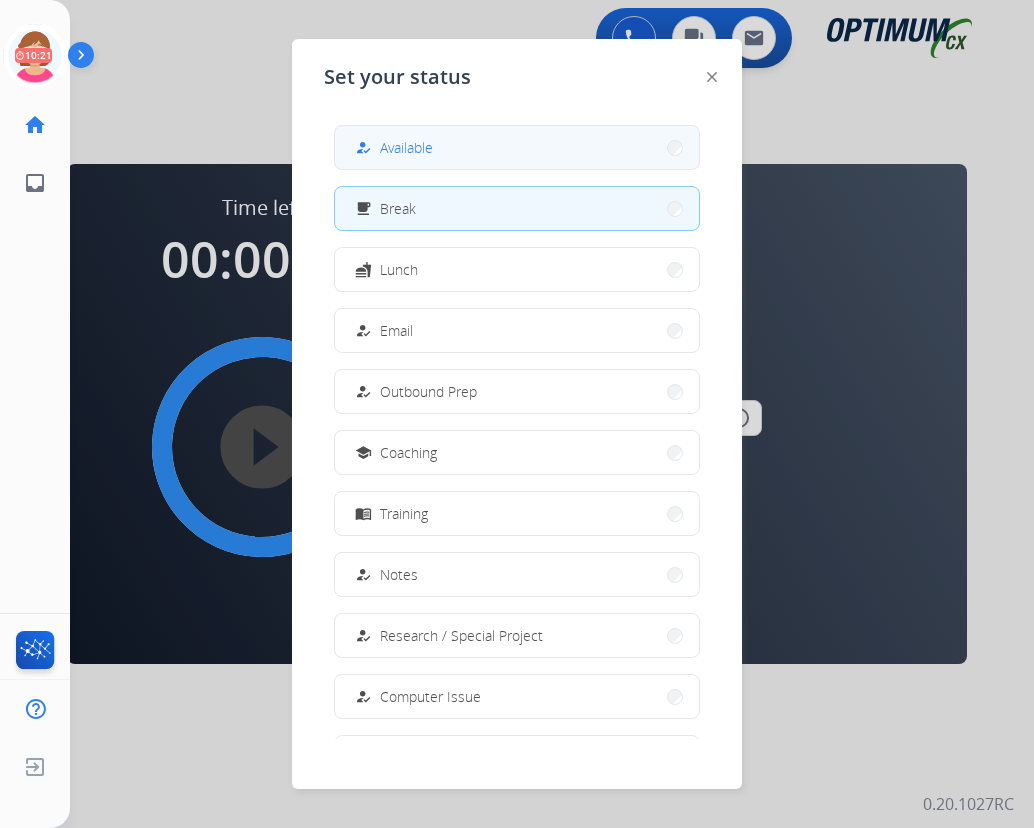 click on "Available" at bounding box center [406, 147] 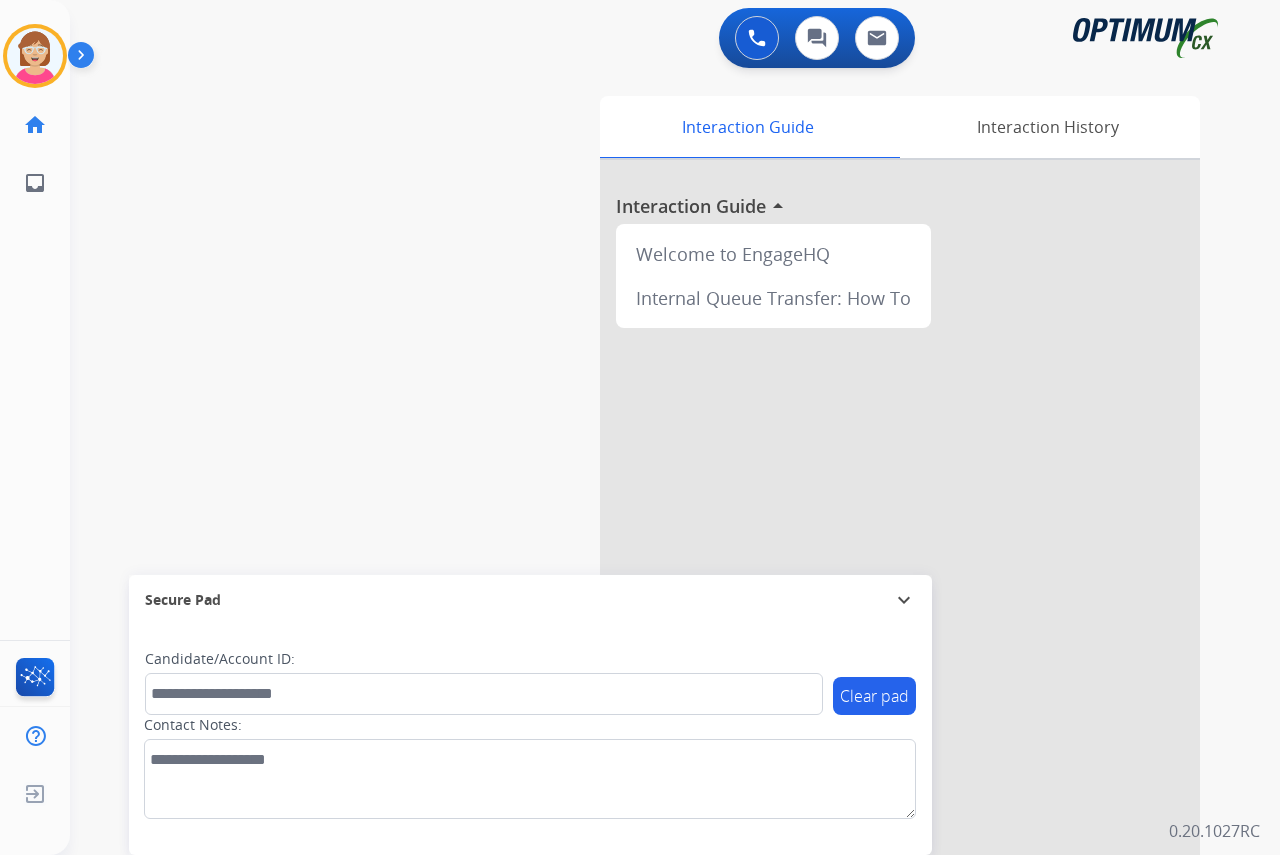 click on "[FIRST]   Available  Edit Avatar  Agent:   [FIRST]  Routing Profile:  OCX Training home  Home  Home inbox  Emails  Emails  FocalPoints  Help Center  Help Center  Log out  Log out" 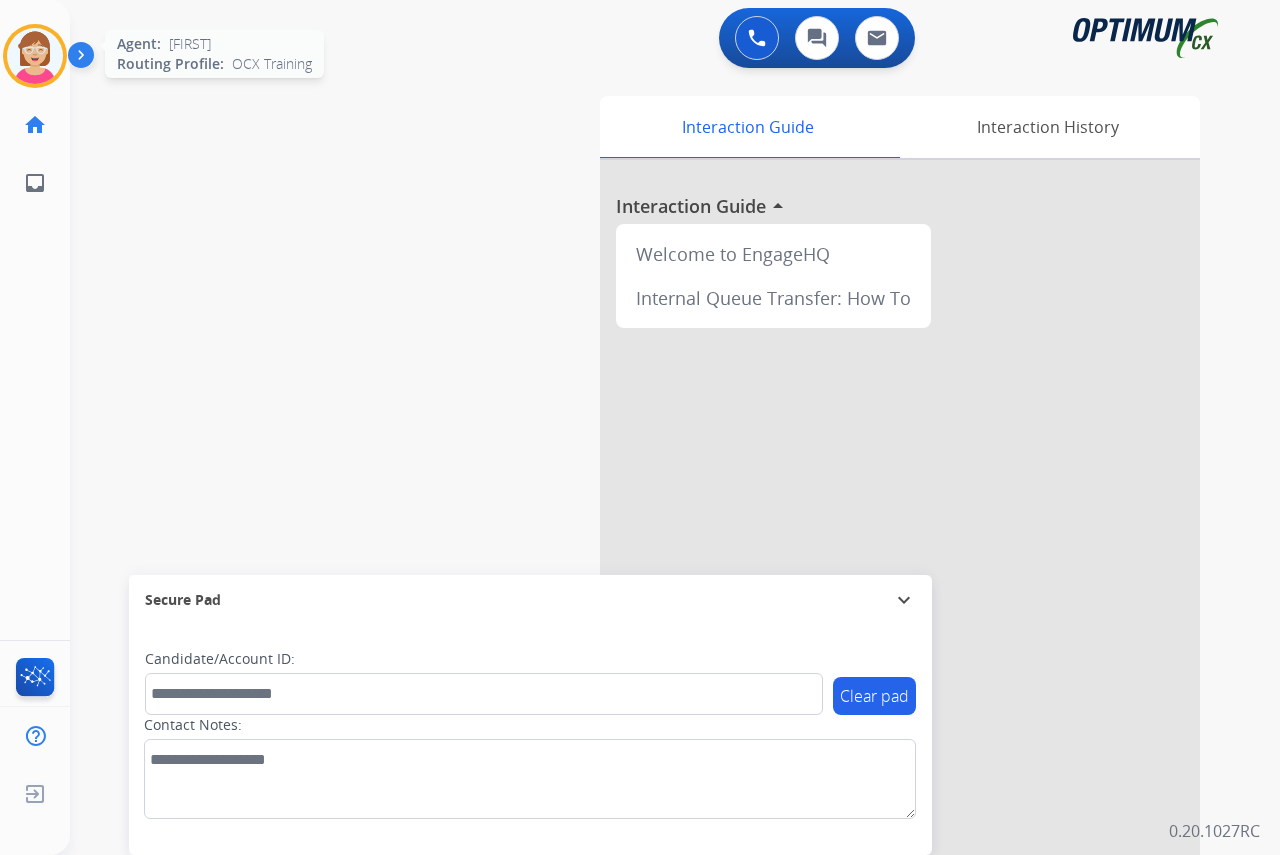 click at bounding box center [35, 56] 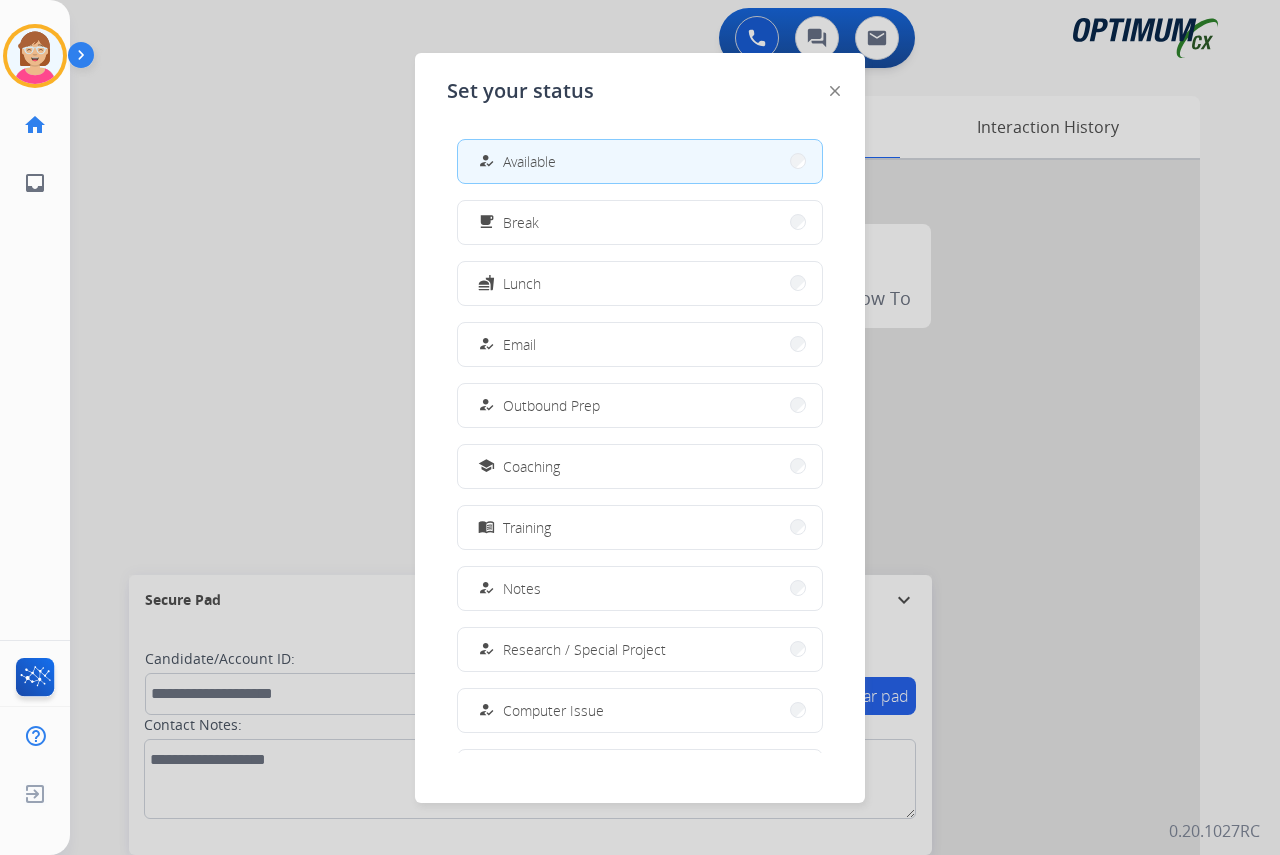 click at bounding box center [640, 427] 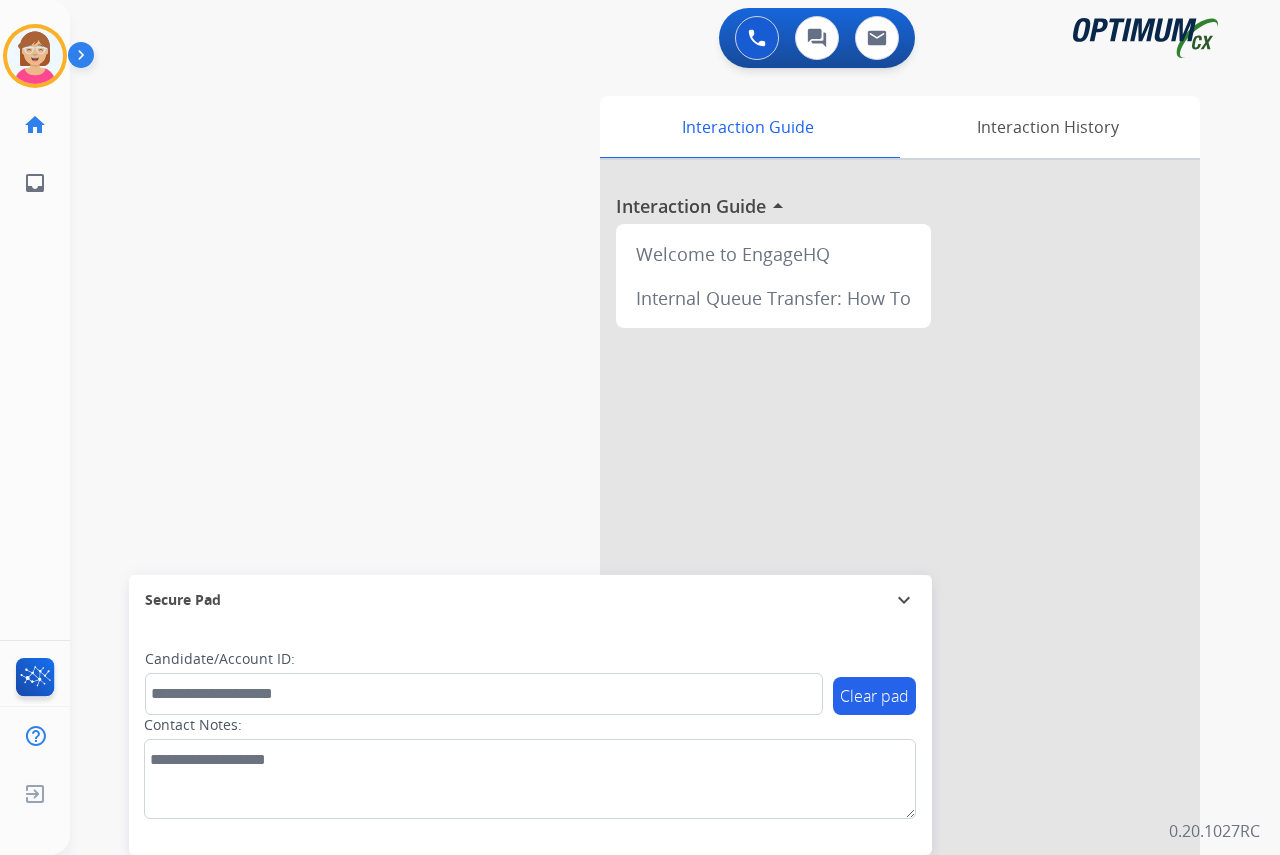 drag, startPoint x: 350, startPoint y: 272, endPoint x: 192, endPoint y: 424, distance: 219.24416 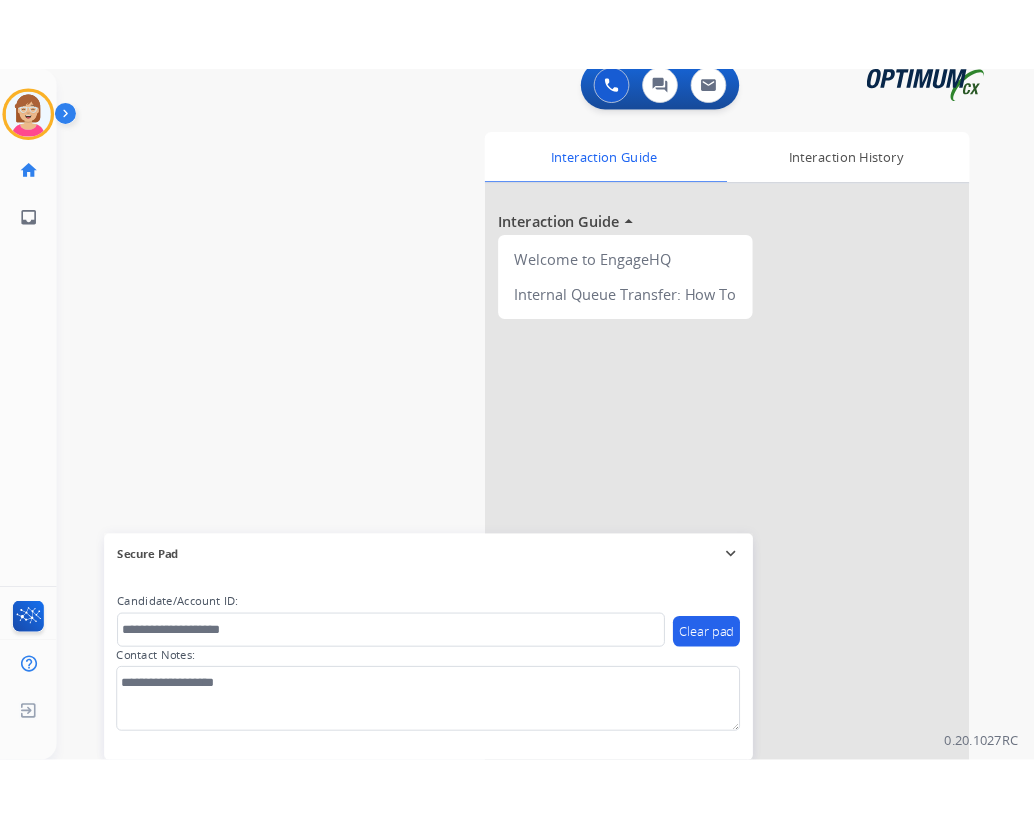 scroll, scrollTop: 0, scrollLeft: 0, axis: both 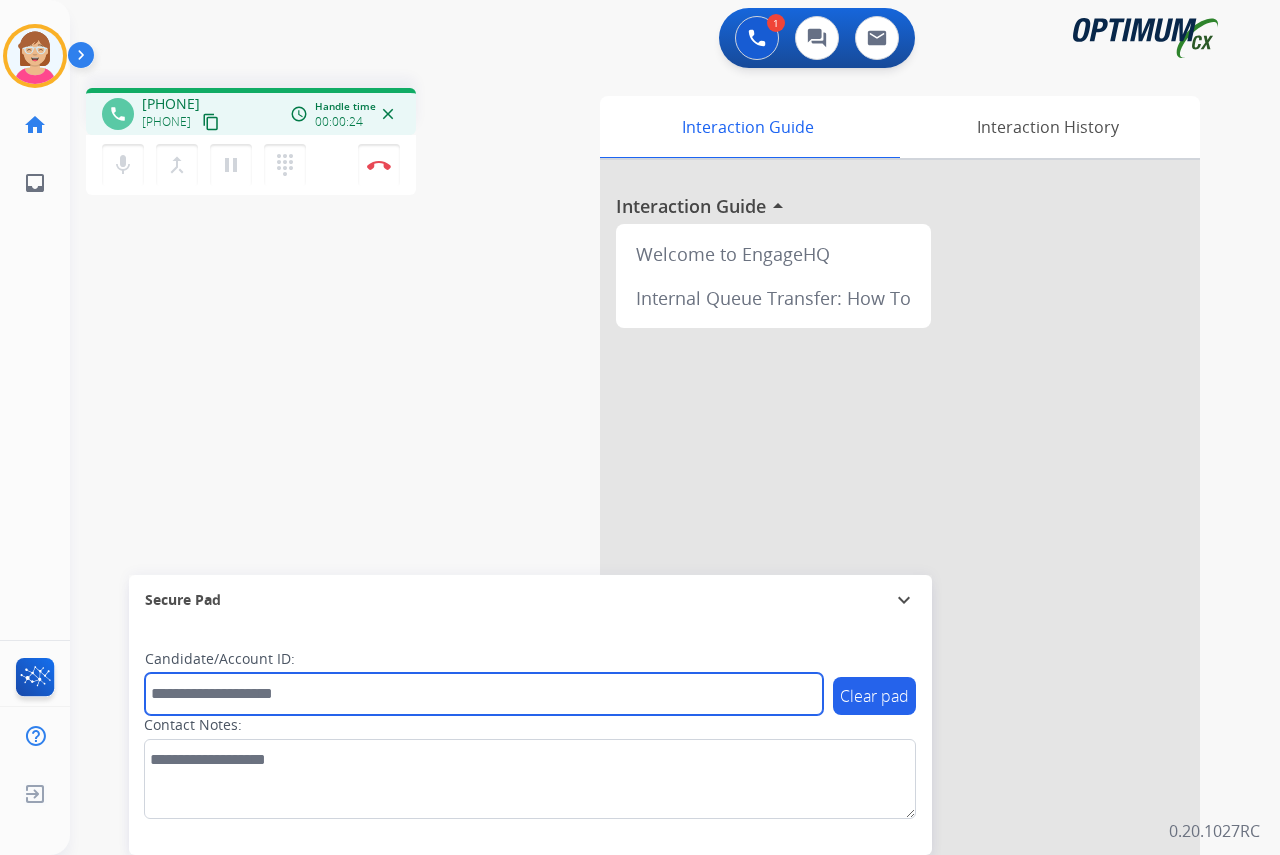 click at bounding box center (484, 694) 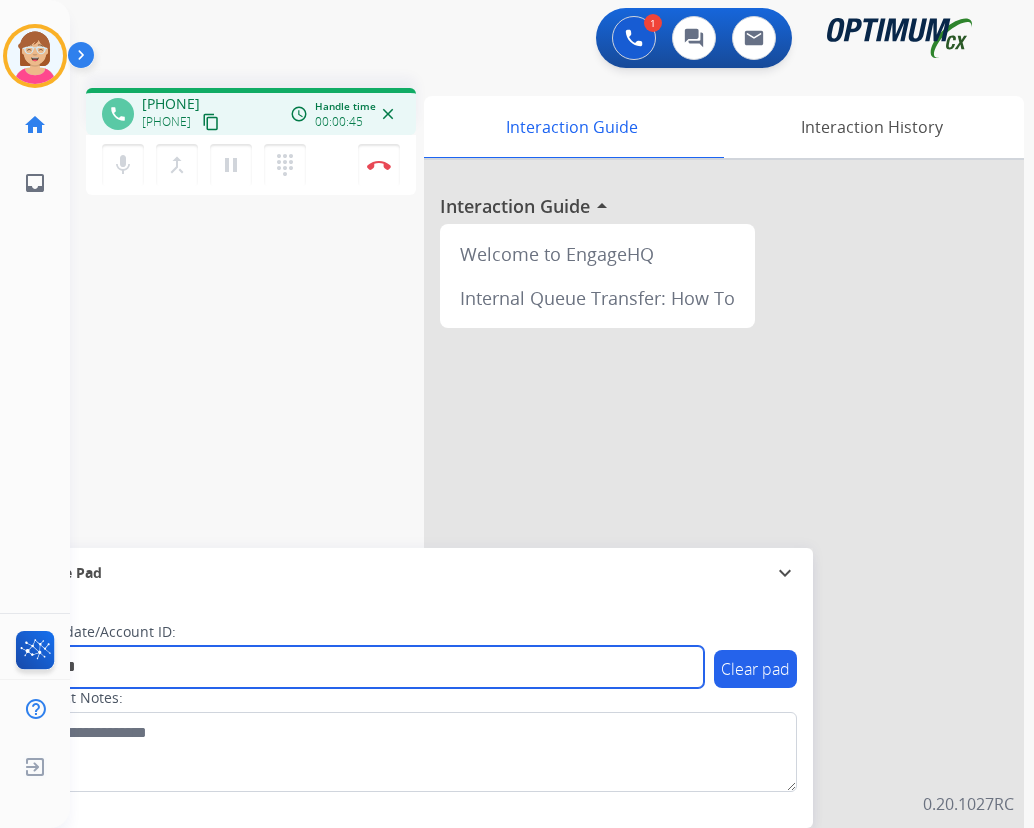 type on "*******" 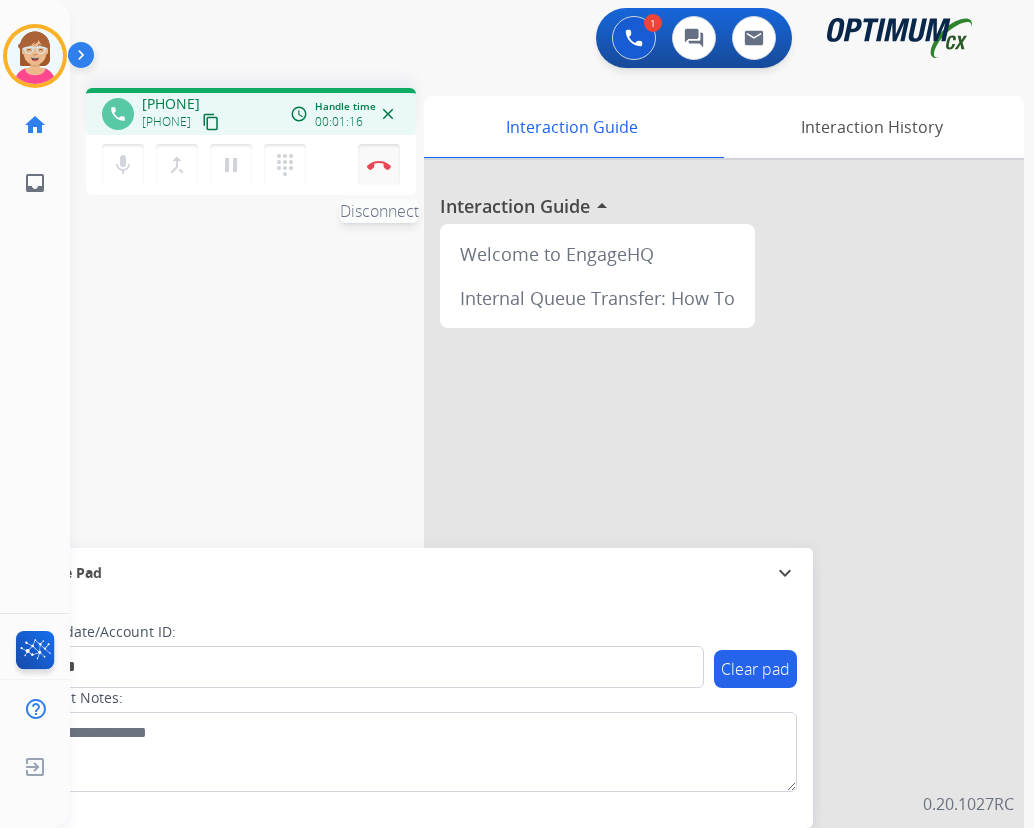 click at bounding box center (379, 165) 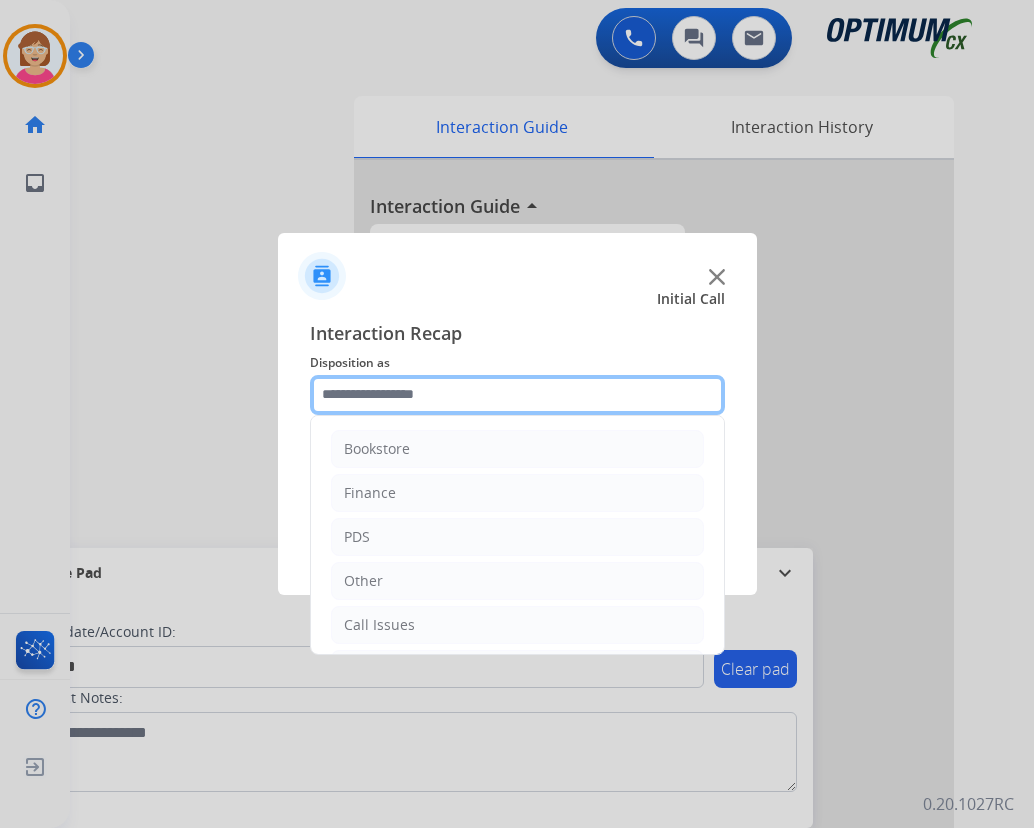 click 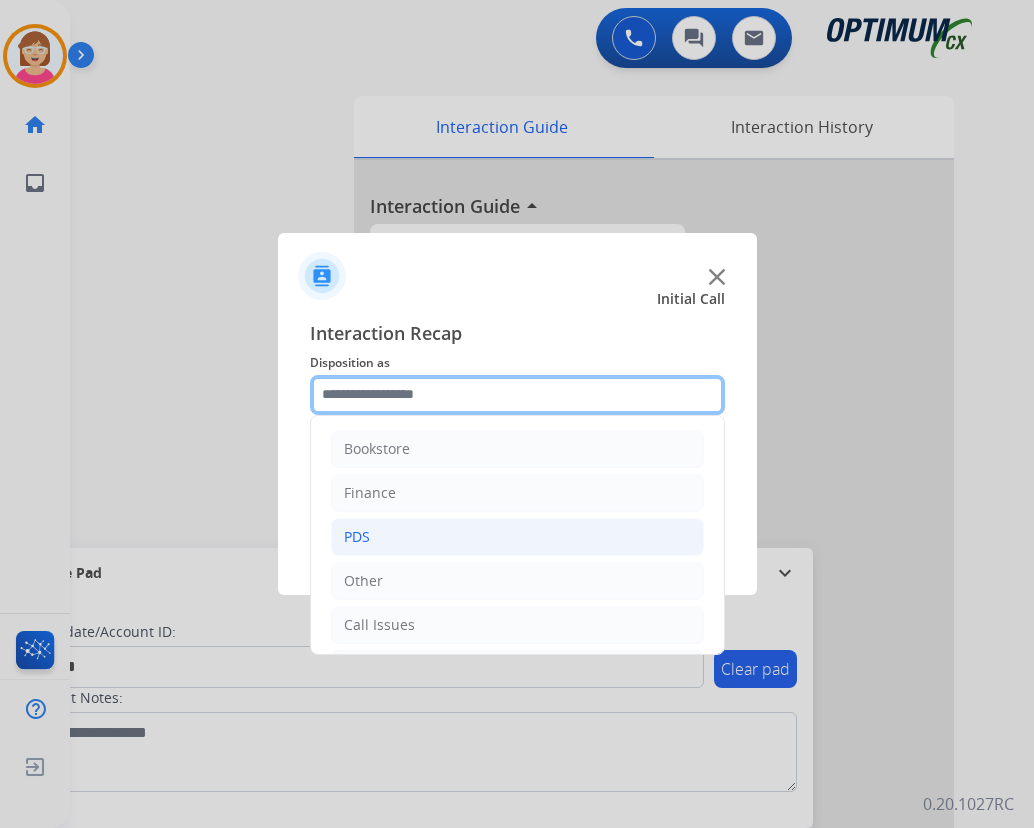 scroll, scrollTop: 136, scrollLeft: 0, axis: vertical 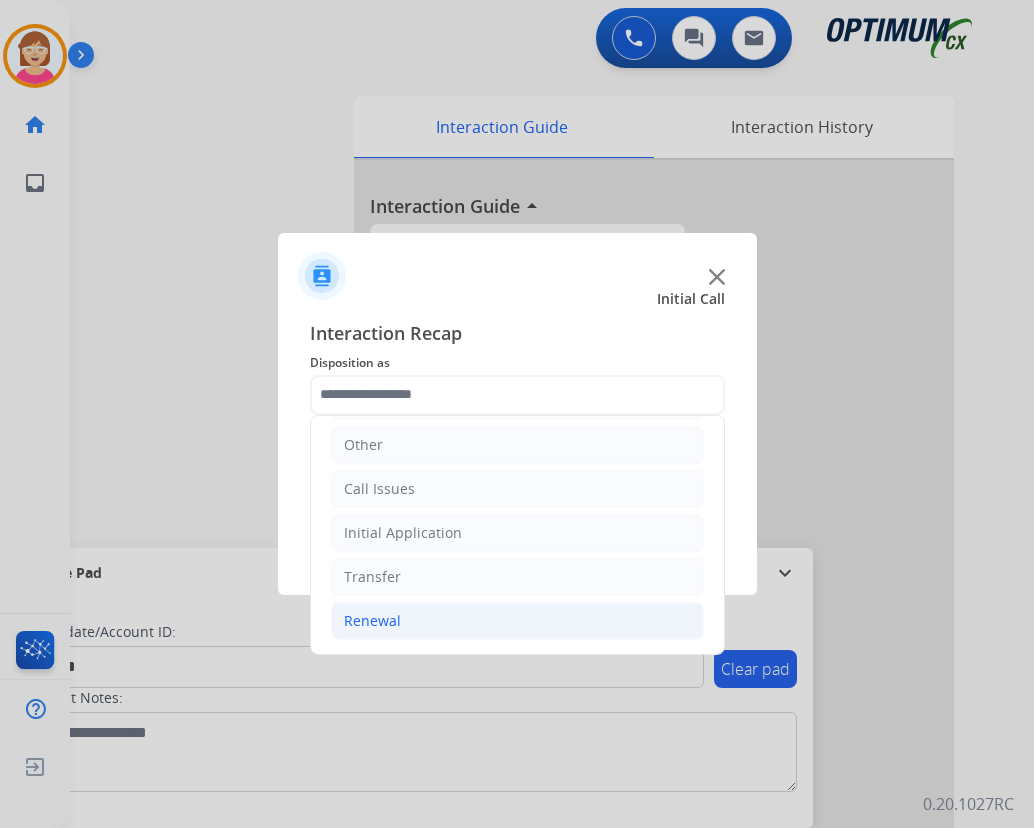 click on "Renewal" 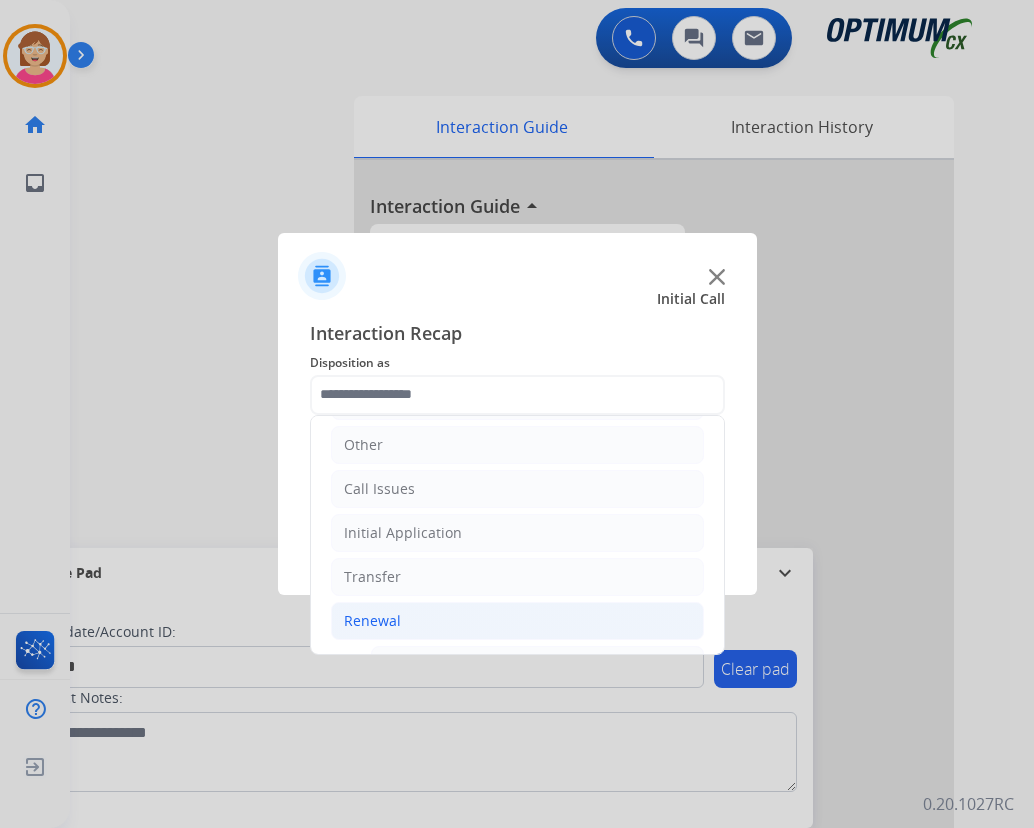 click on "Renewal" 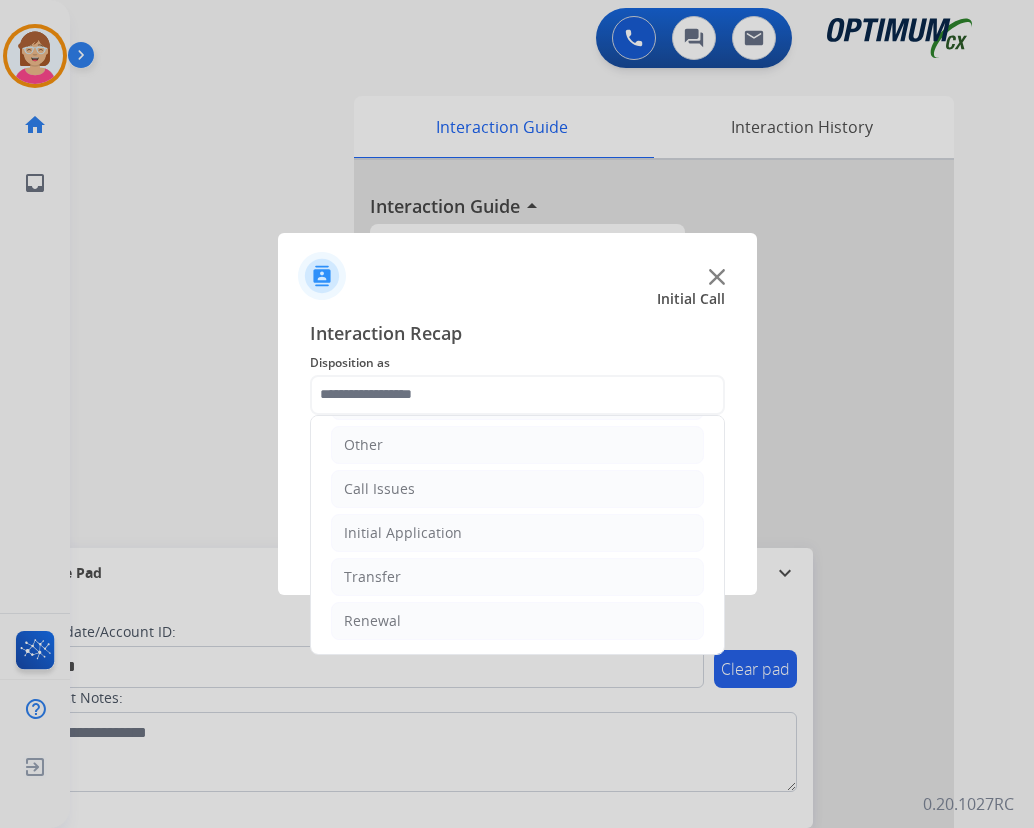 click on "Initial Call" 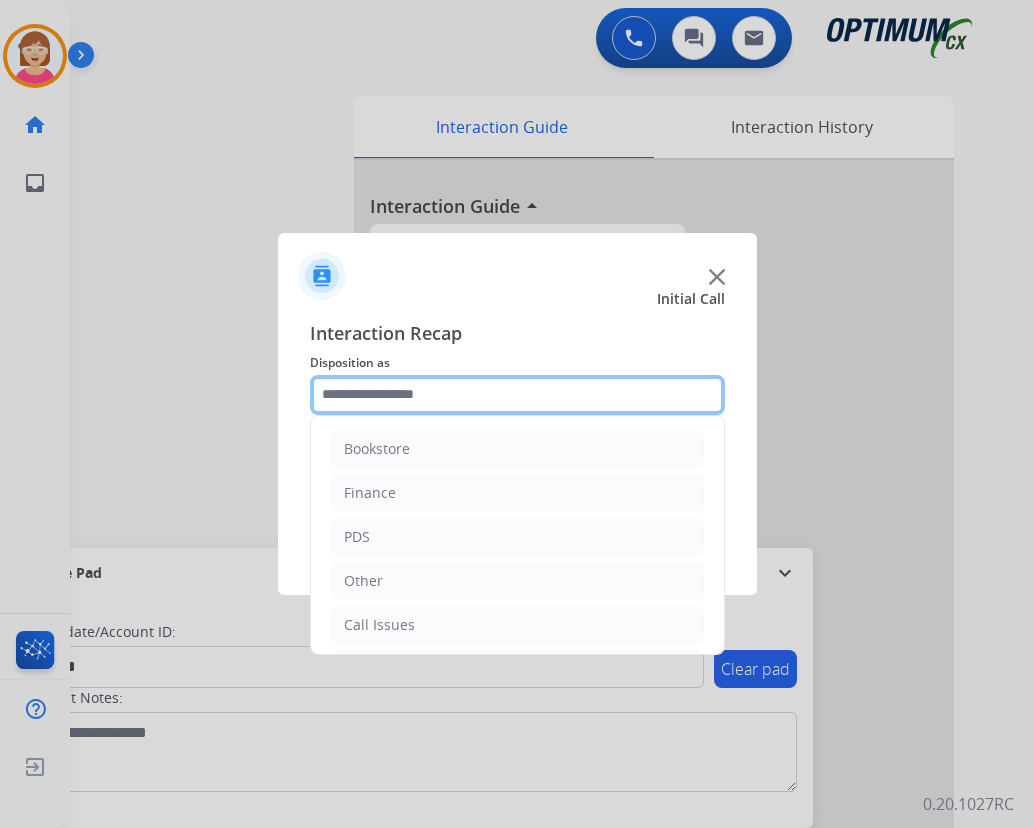 click 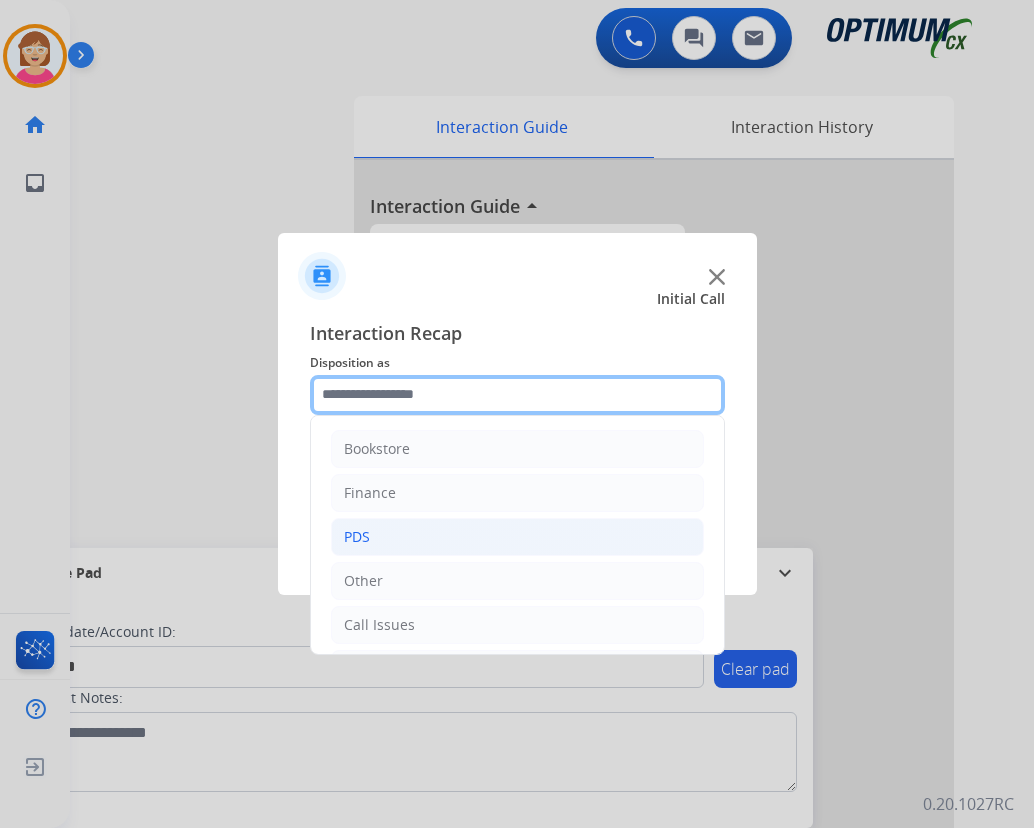 scroll, scrollTop: 136, scrollLeft: 0, axis: vertical 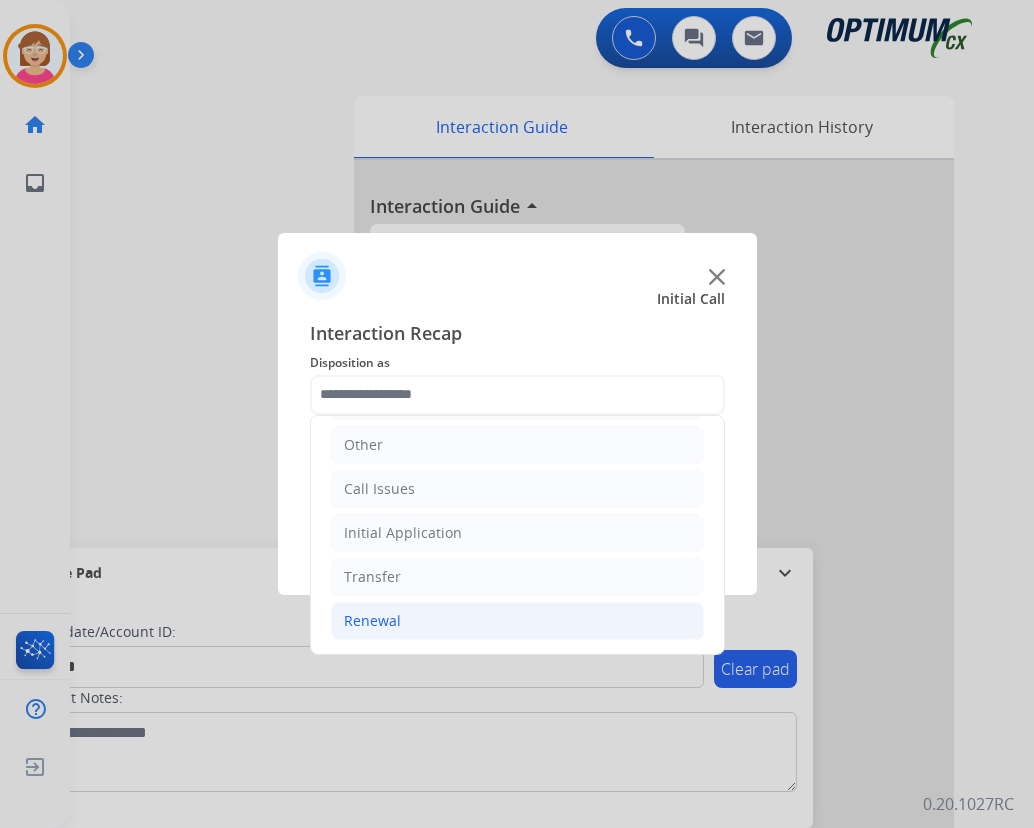 click on "Renewal" 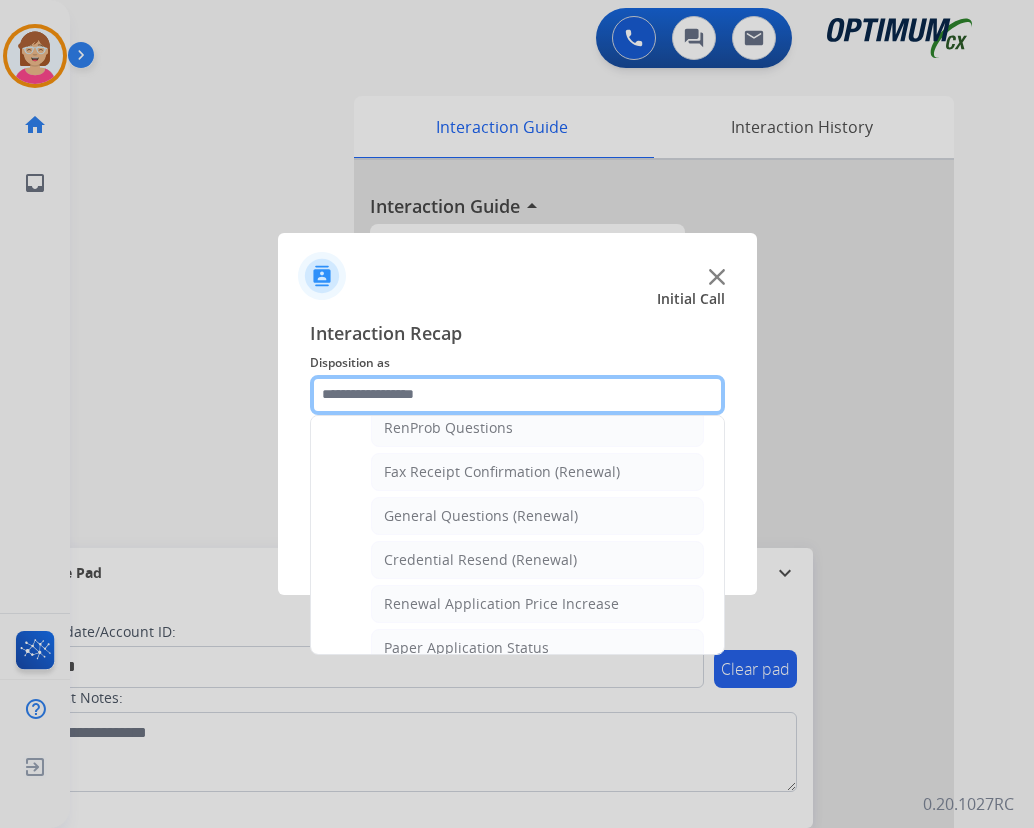scroll, scrollTop: 536, scrollLeft: 0, axis: vertical 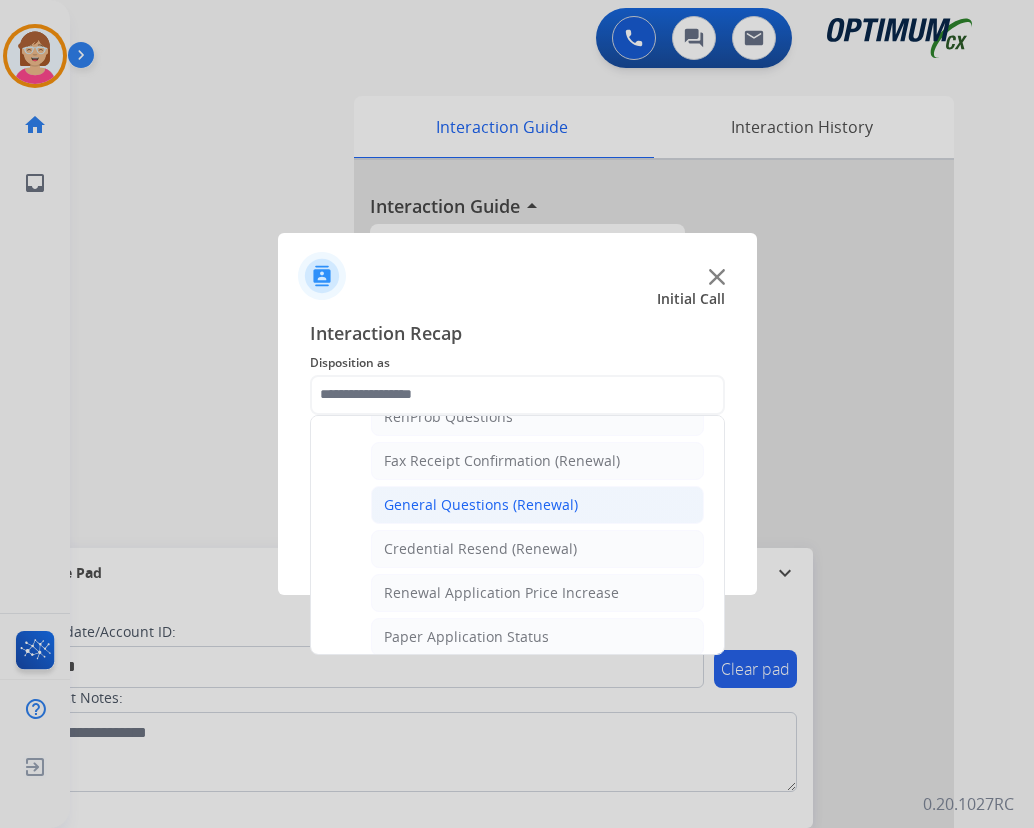 click on "General Questions (Renewal)" 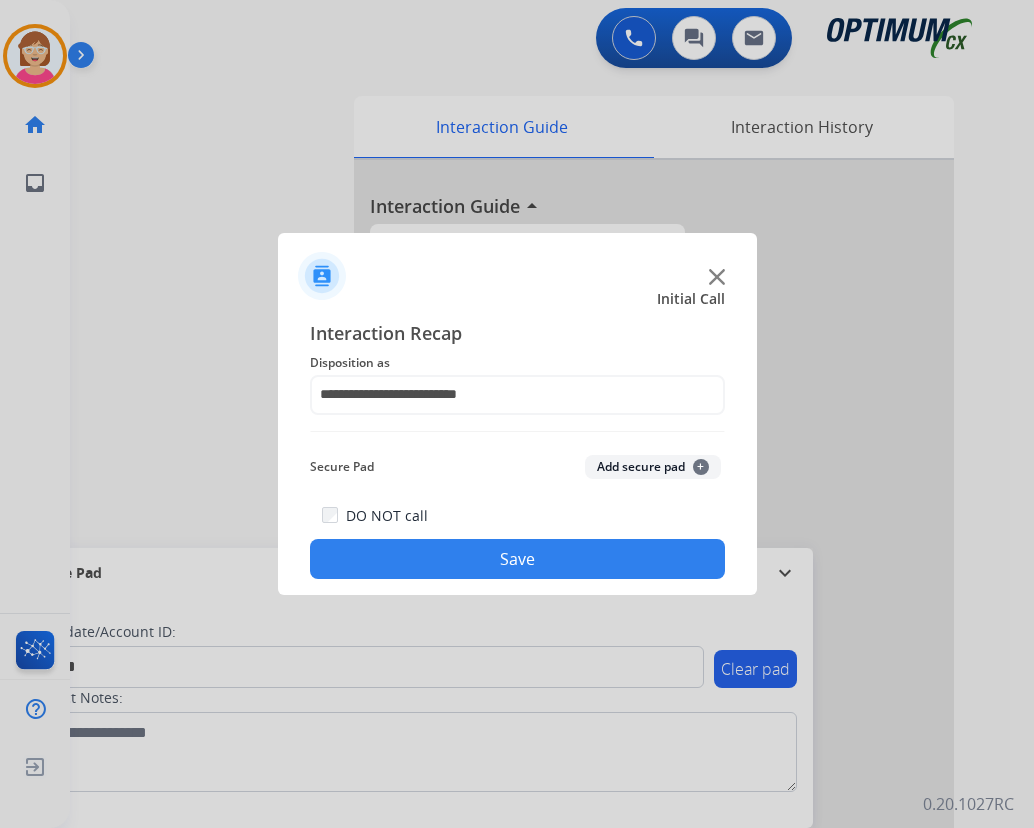 click on "+" 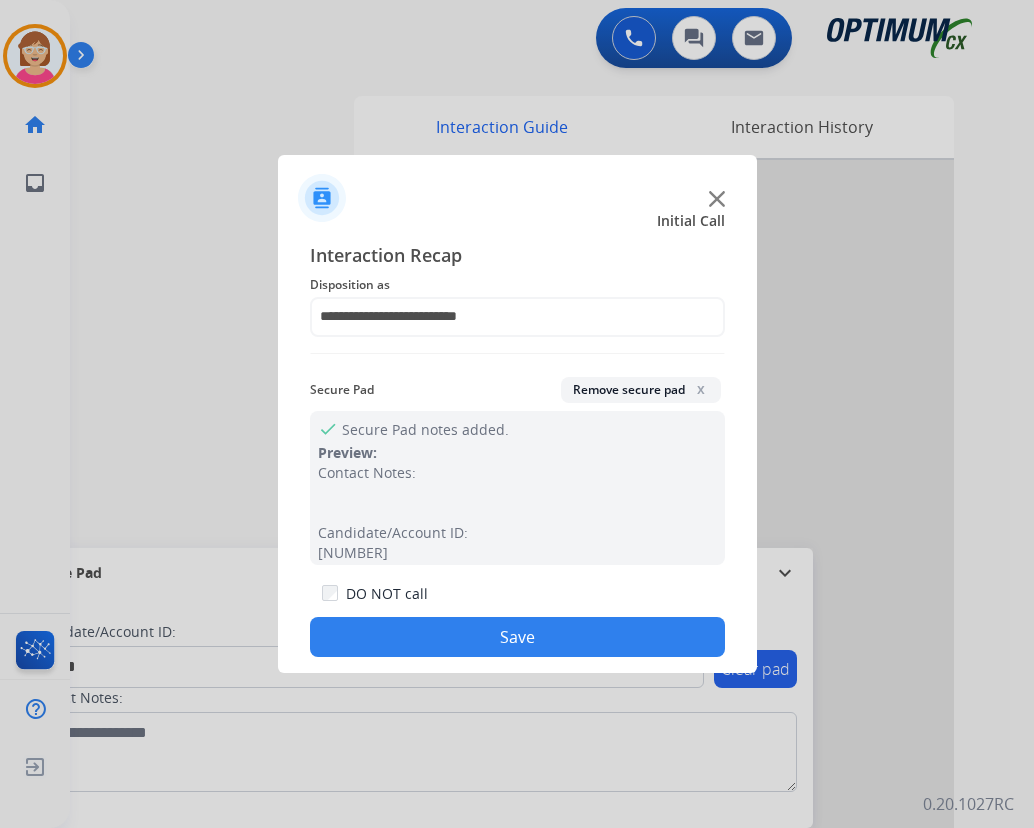 click on "Save" 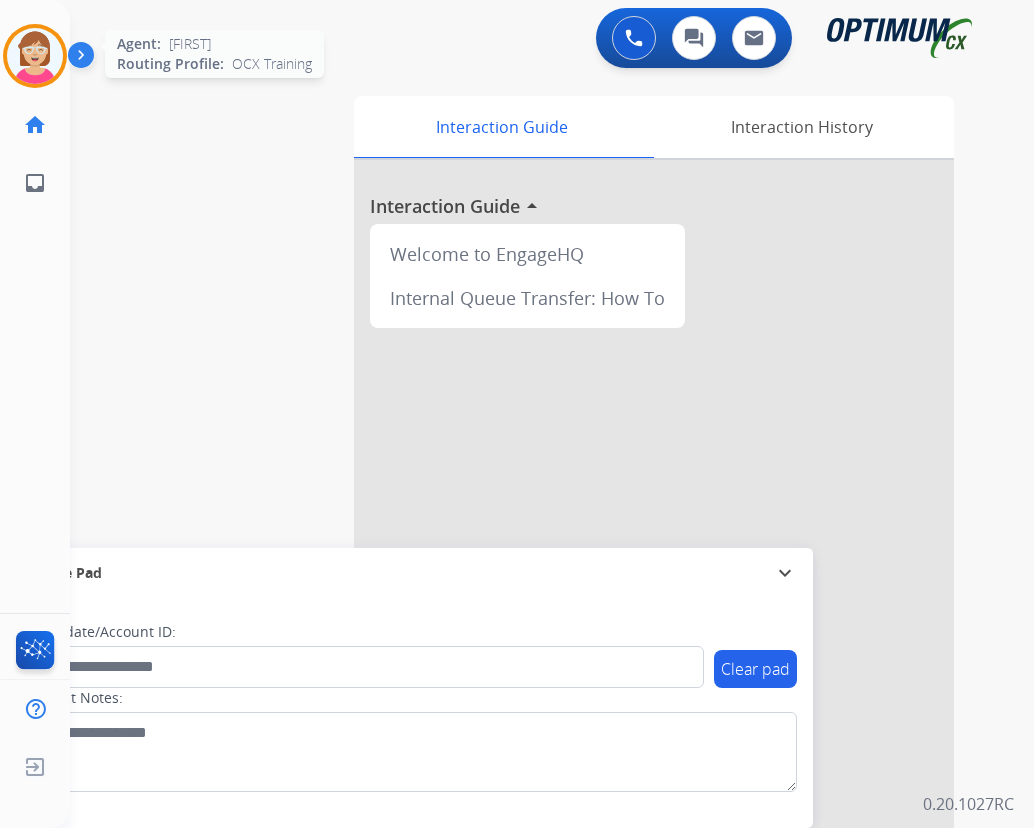 click at bounding box center (35, 56) 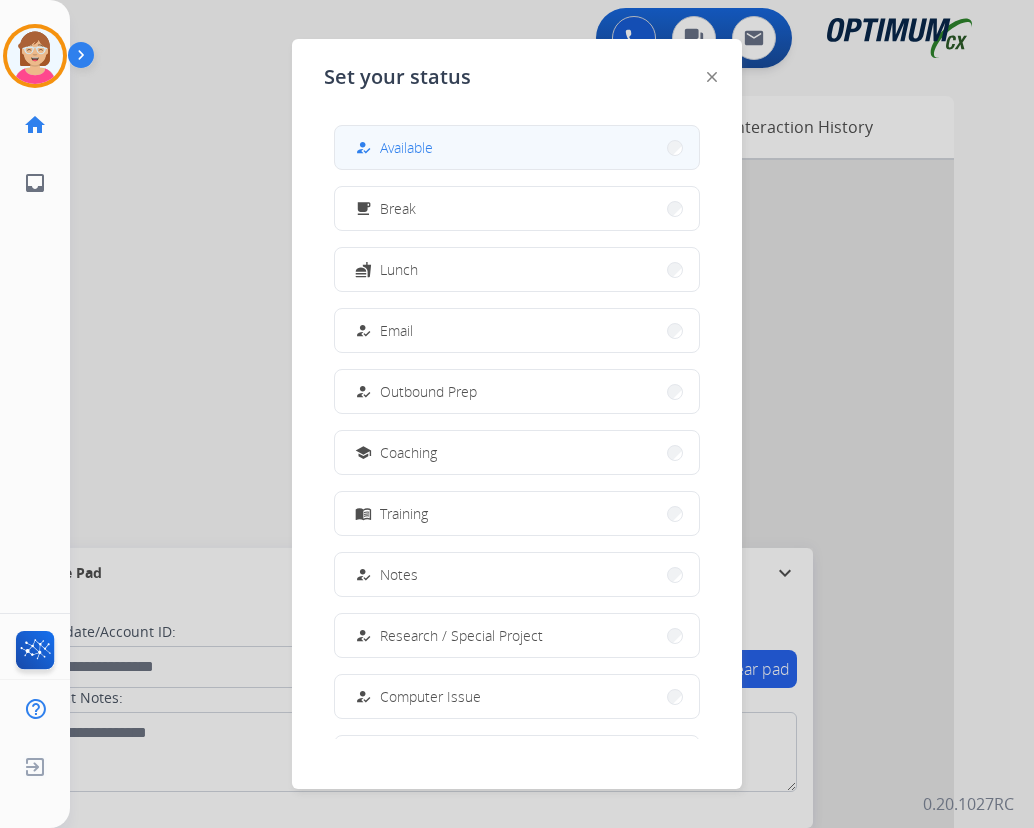 click on "Available" at bounding box center (406, 147) 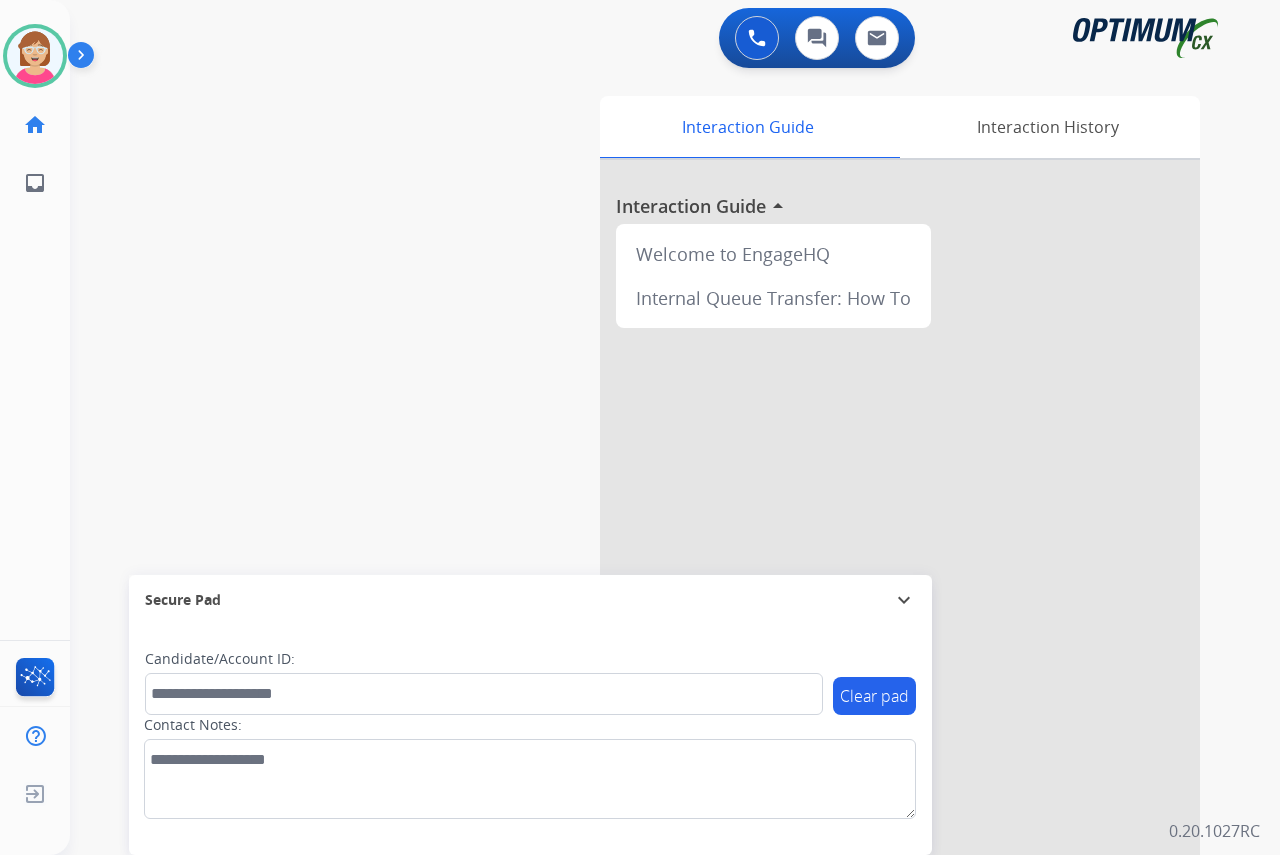 click on "[FIRST]   Available  Edit Avatar  Agent:   [FIRST]  Routing Profile:  OCX Training home  Home  Home inbox  Emails  Emails  FocalPoints  Help Center  Help Center  Log out  Log out" 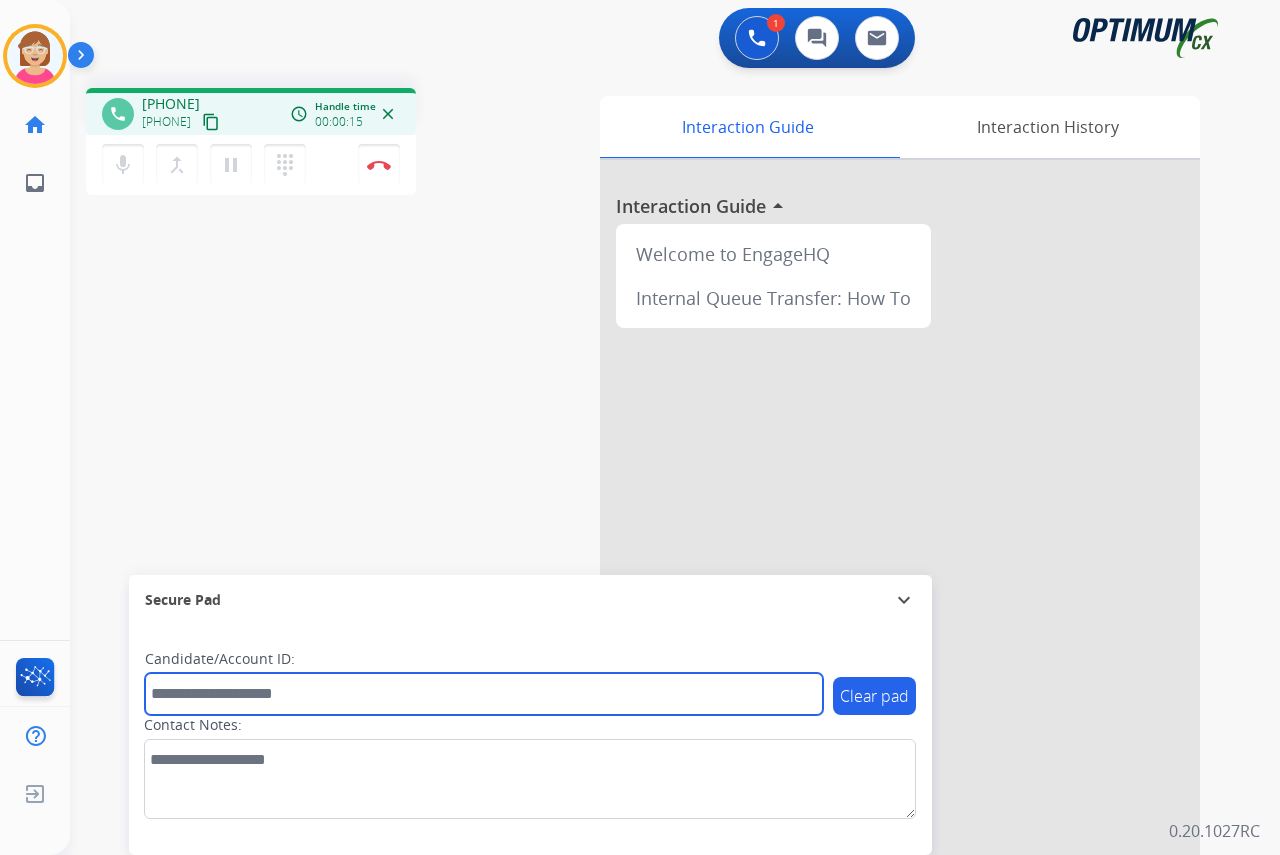 click at bounding box center [484, 694] 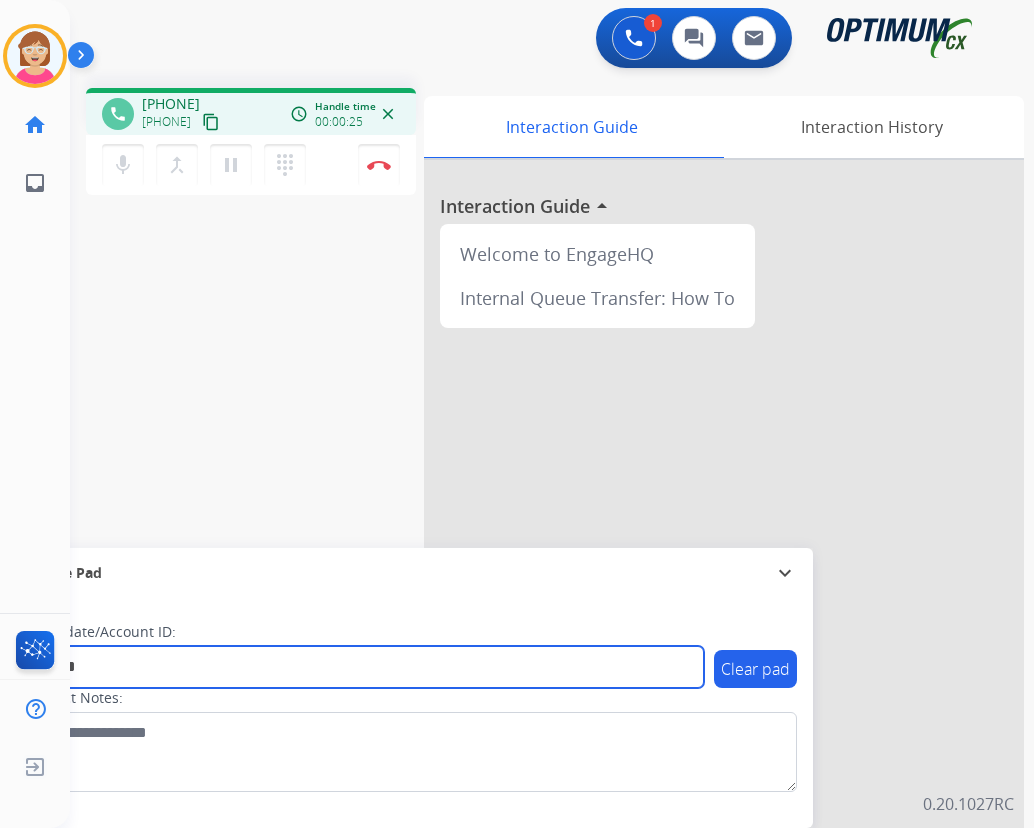 type on "*******" 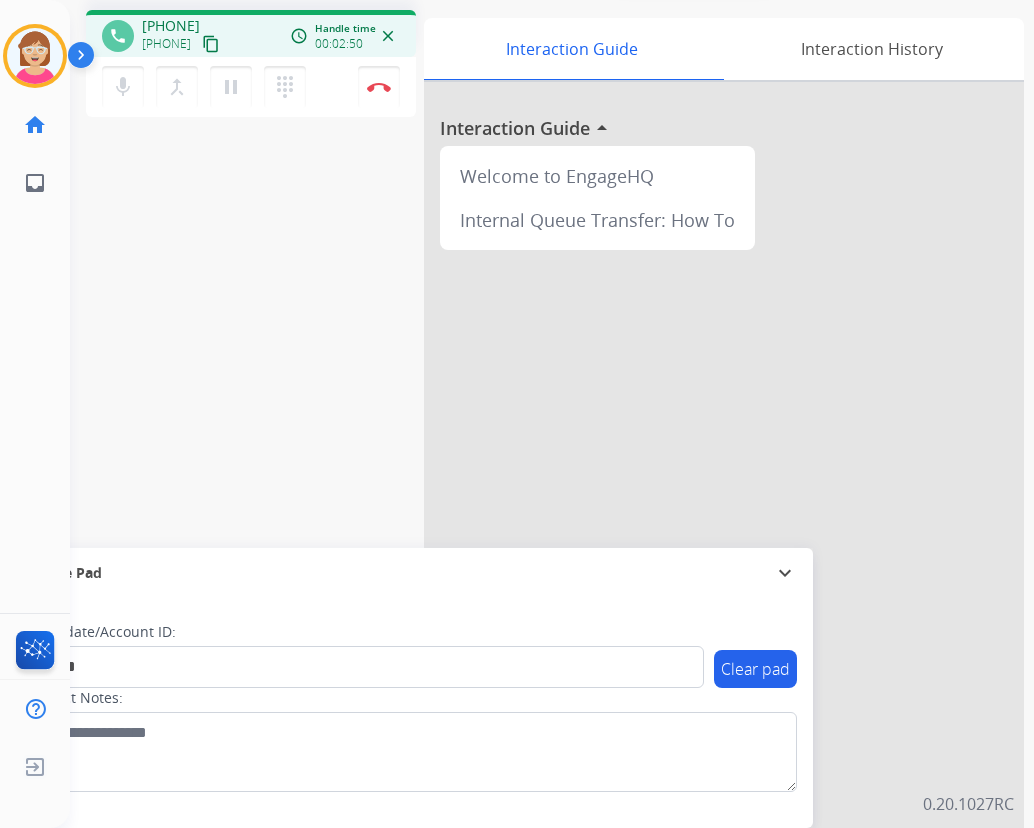 scroll, scrollTop: 0, scrollLeft: 0, axis: both 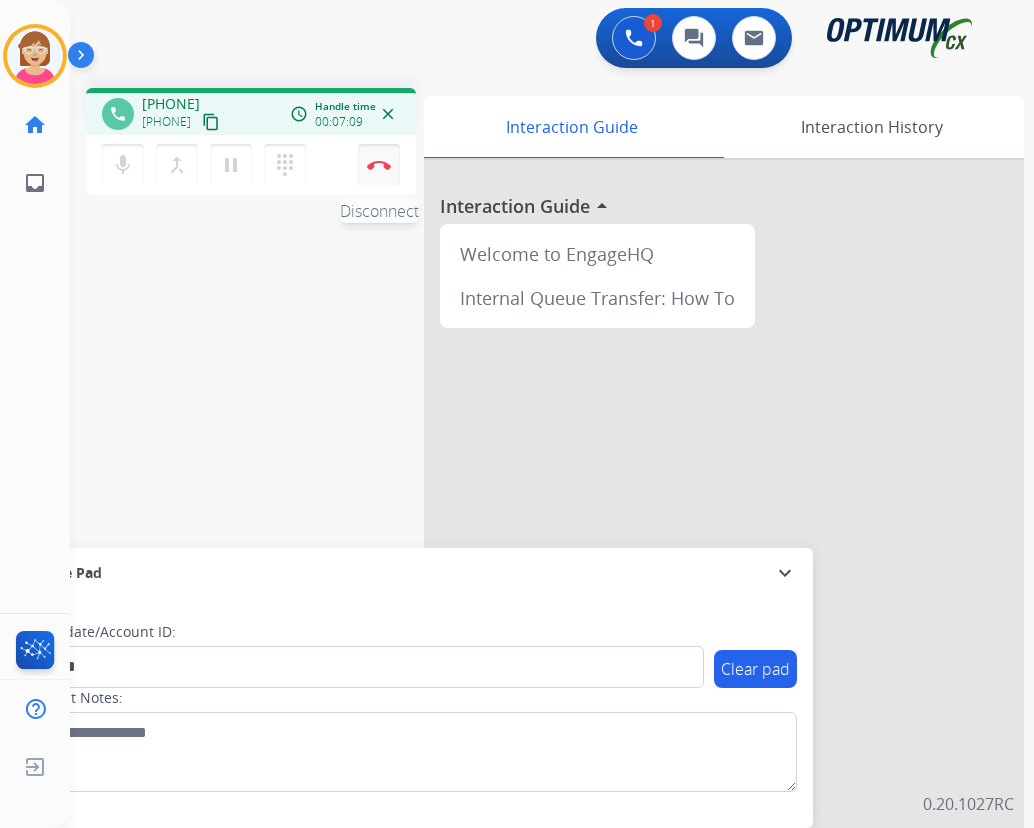 click at bounding box center [379, 165] 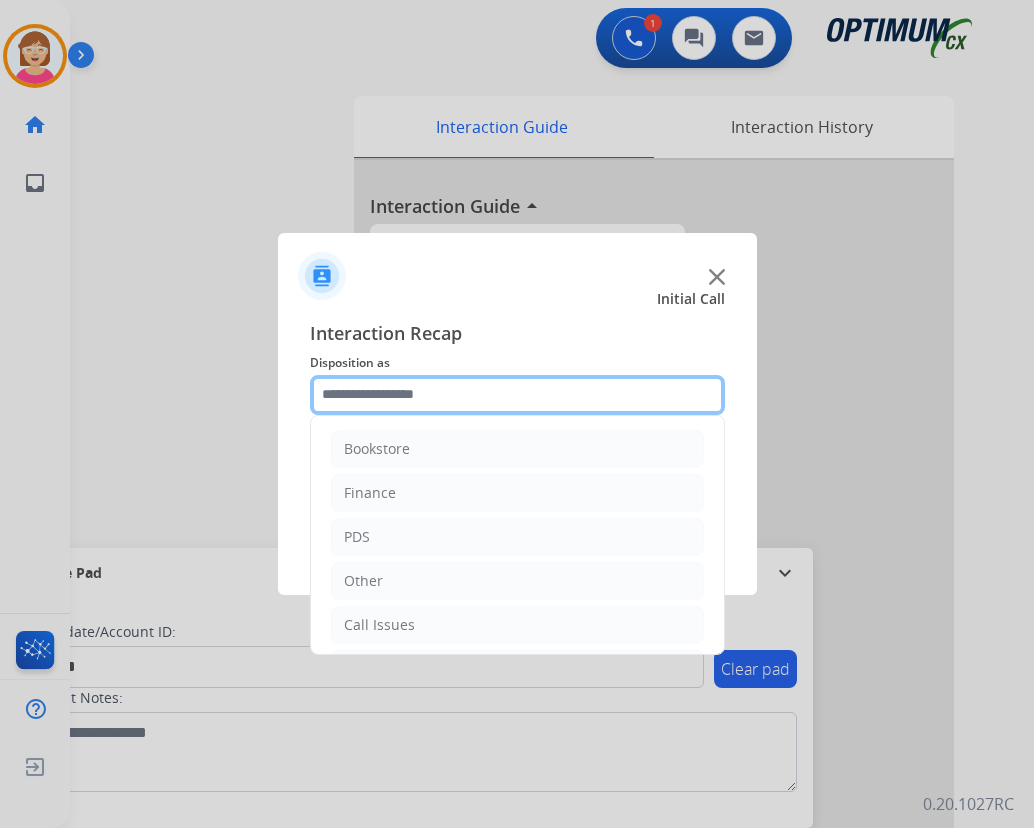 click 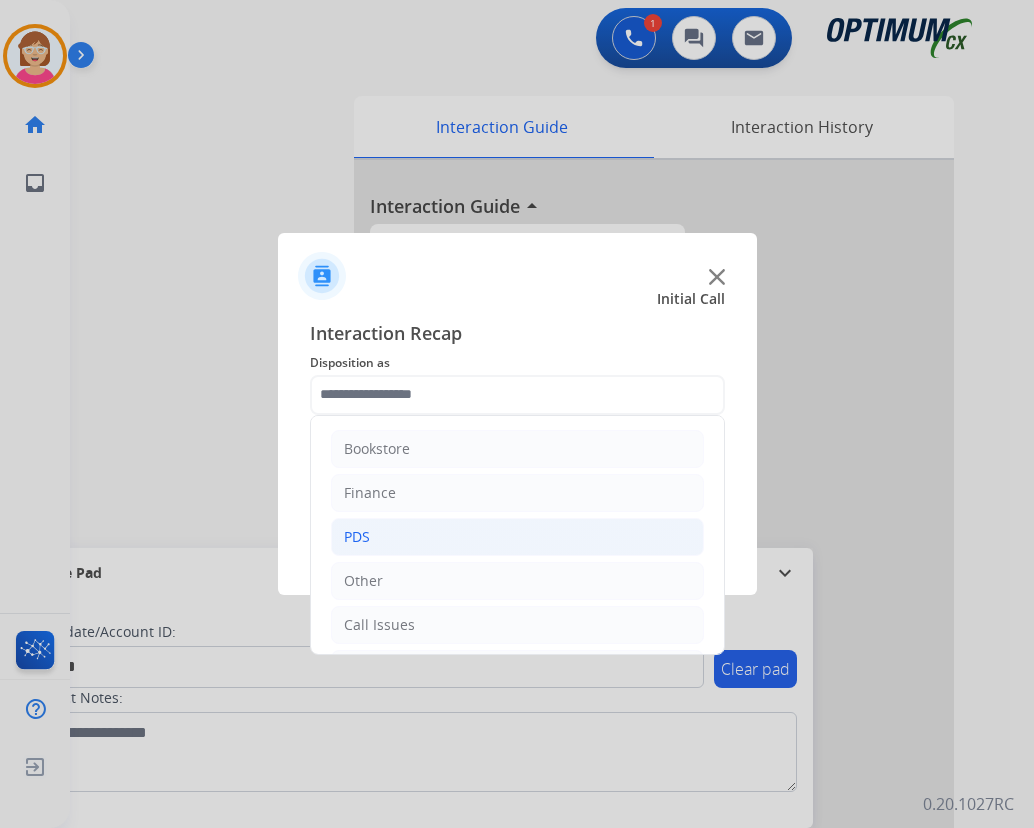 click on "PDS" 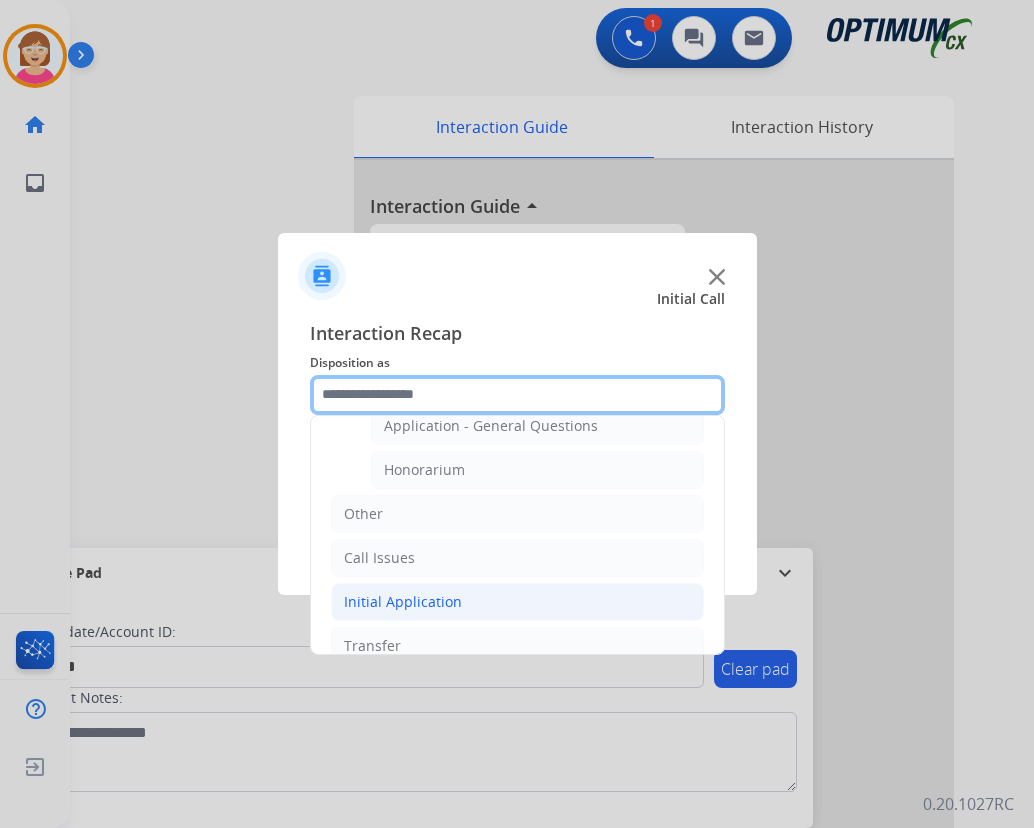 scroll, scrollTop: 504, scrollLeft: 0, axis: vertical 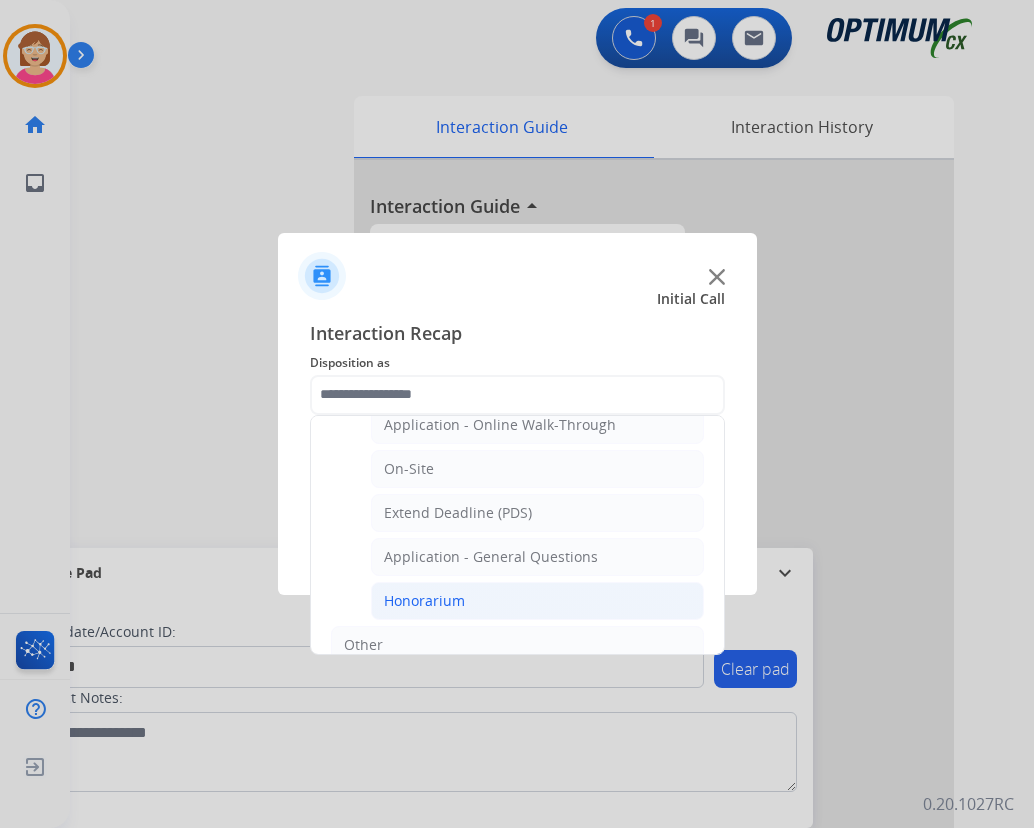 click on "Honorarium" 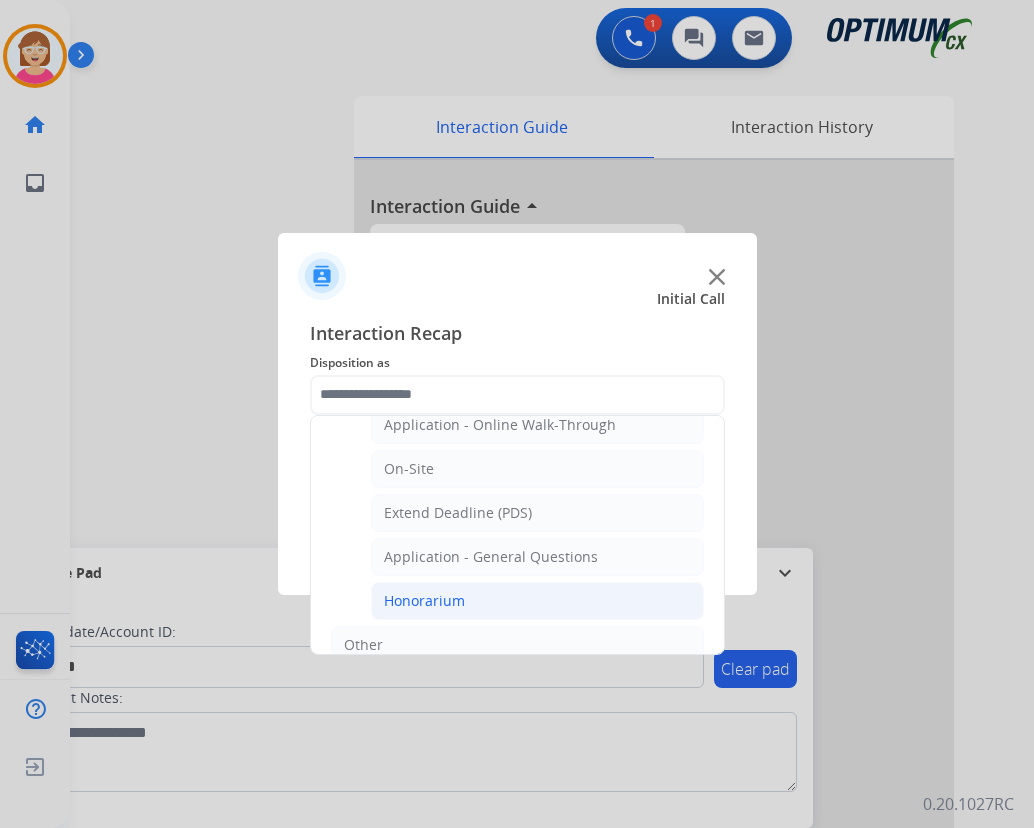 type on "**********" 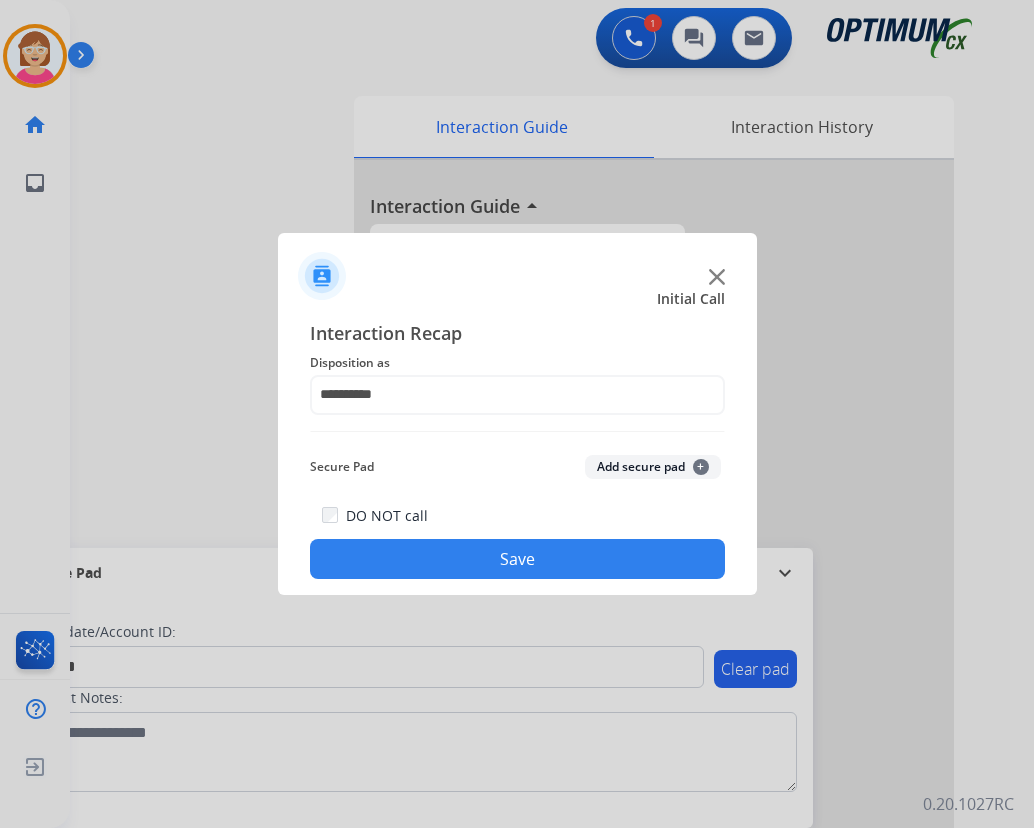 click on "+" 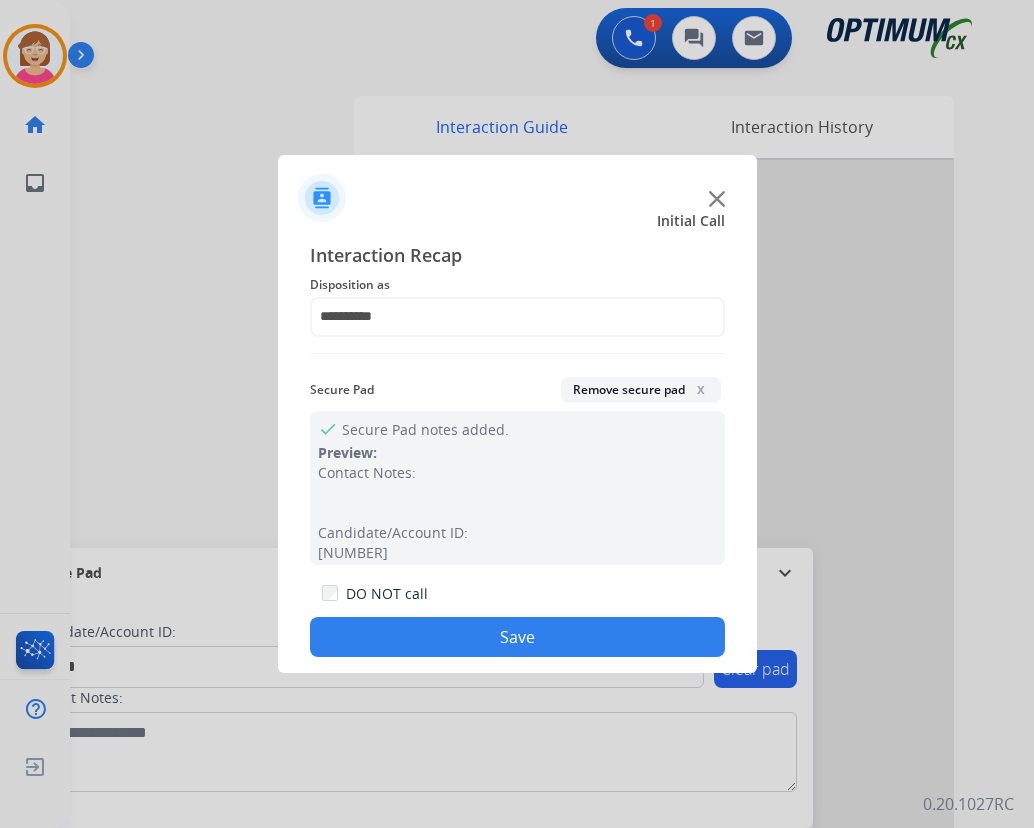 drag, startPoint x: 700, startPoint y: 465, endPoint x: 414, endPoint y: 629, distance: 329.6847 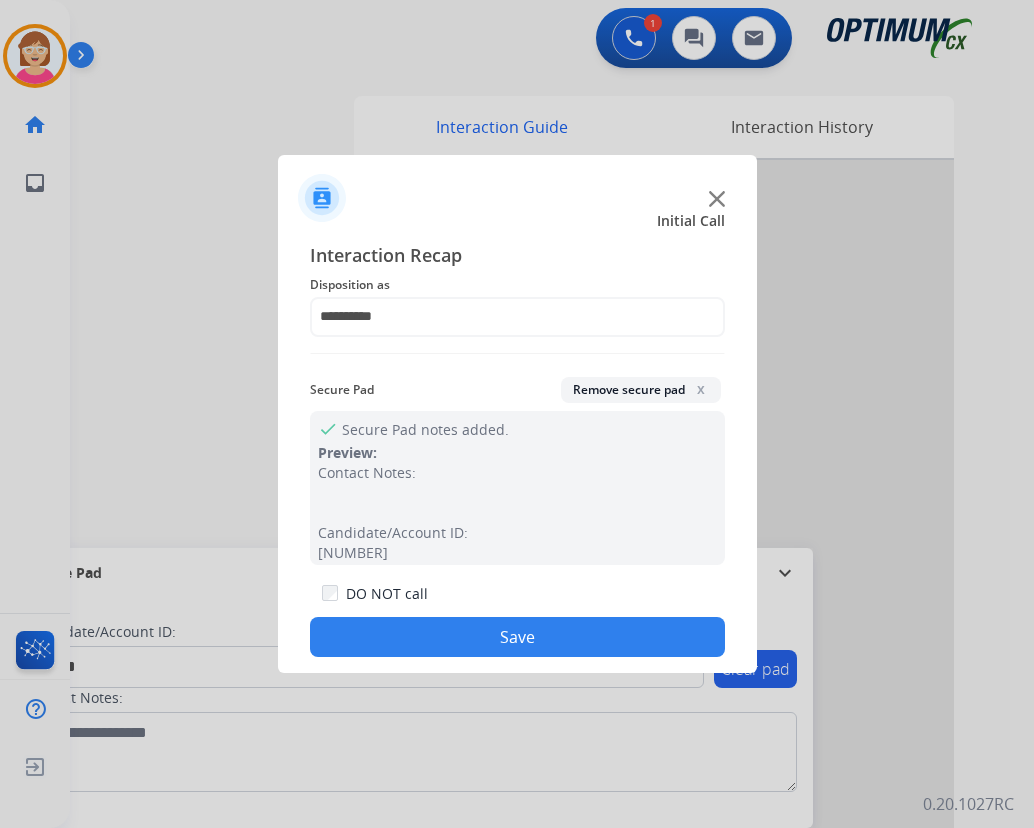 click on "Save" 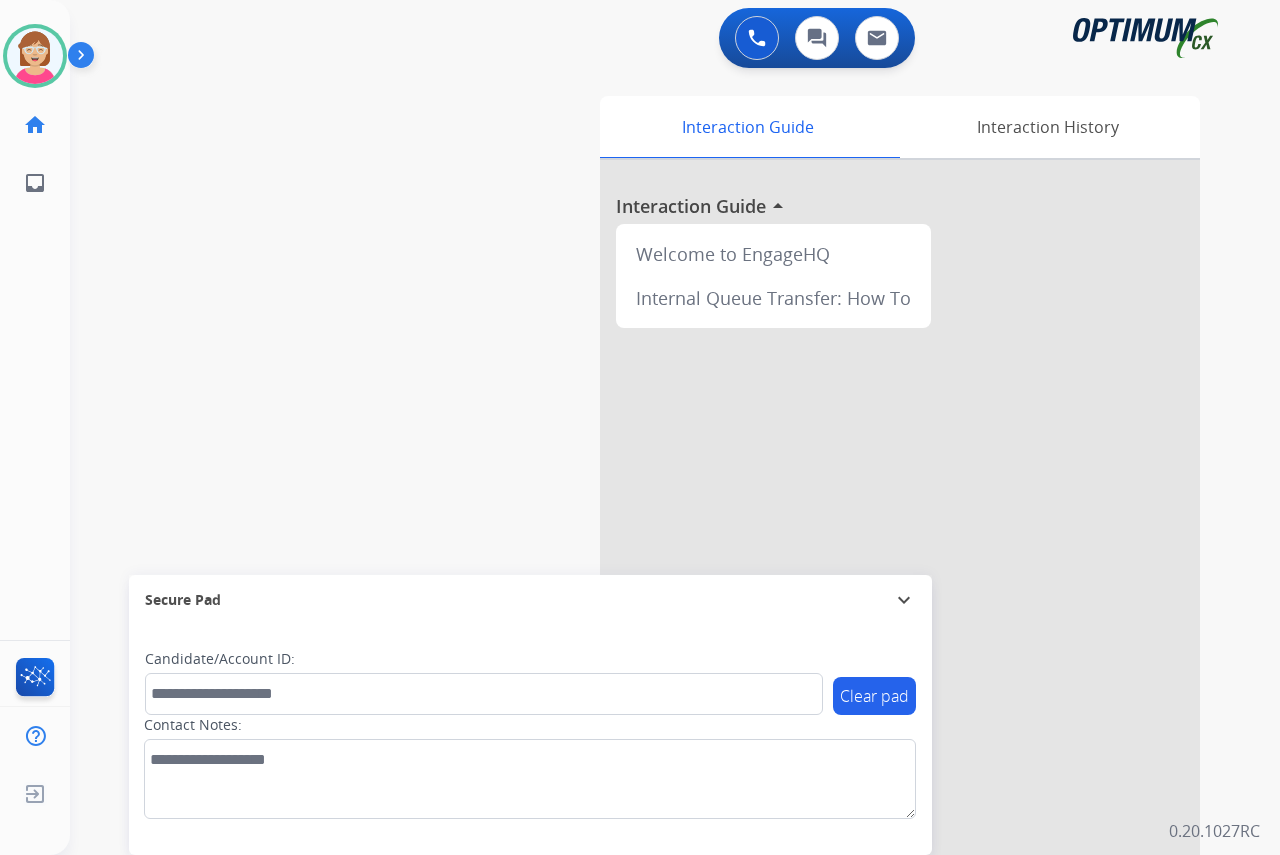 click on "[FIRST]   Available  Edit Avatar  Agent:   [FIRST]  Routing Profile:  OCX Training home  Home  Home inbox  Emails  Emails  FocalPoints  Help Center  Help Center  Log out  Log out" 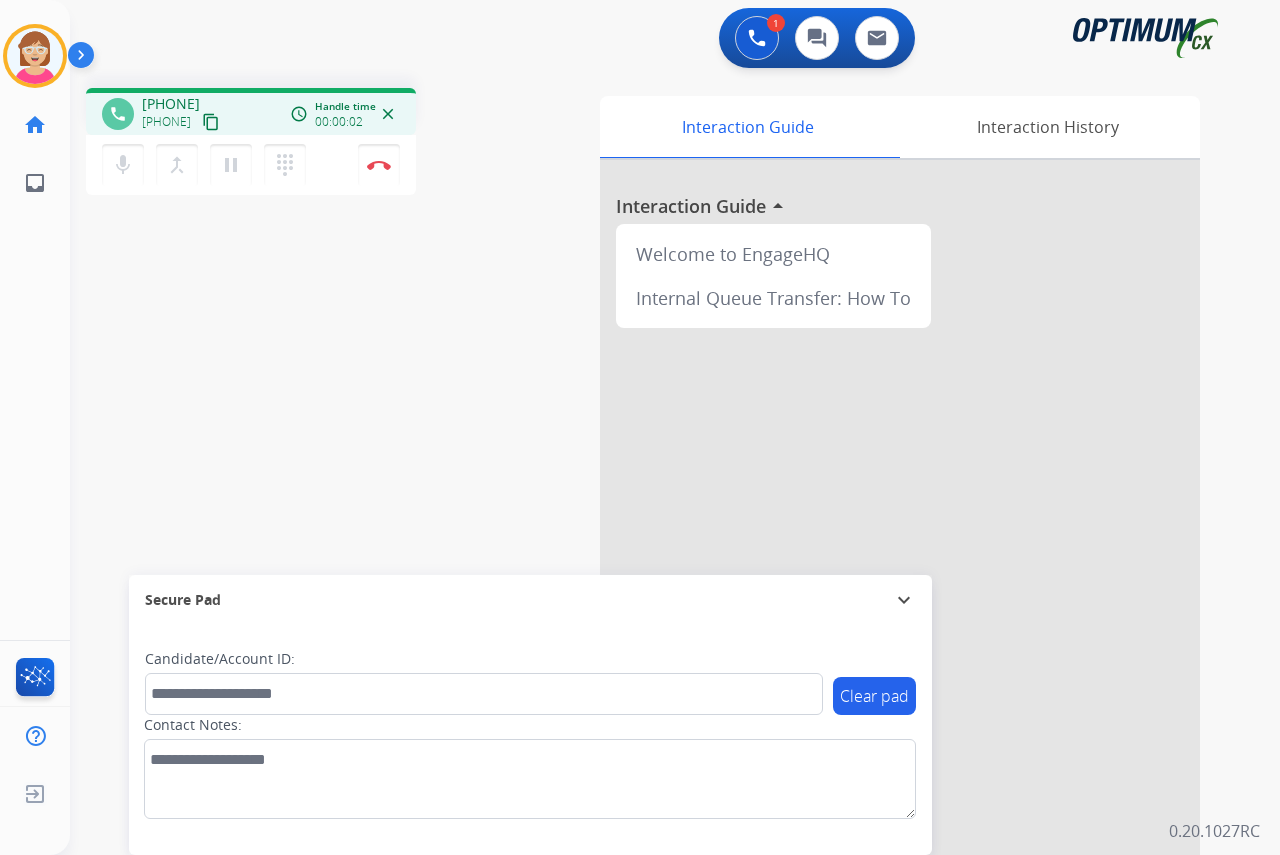 click on "[FIRST]   Available  Edit Avatar  Agent:   [FIRST]  Routing Profile:  OCX Training home  Home  Home inbox  Emails  Emails  FocalPoints  Help Center  Help Center  Log out  Log out" 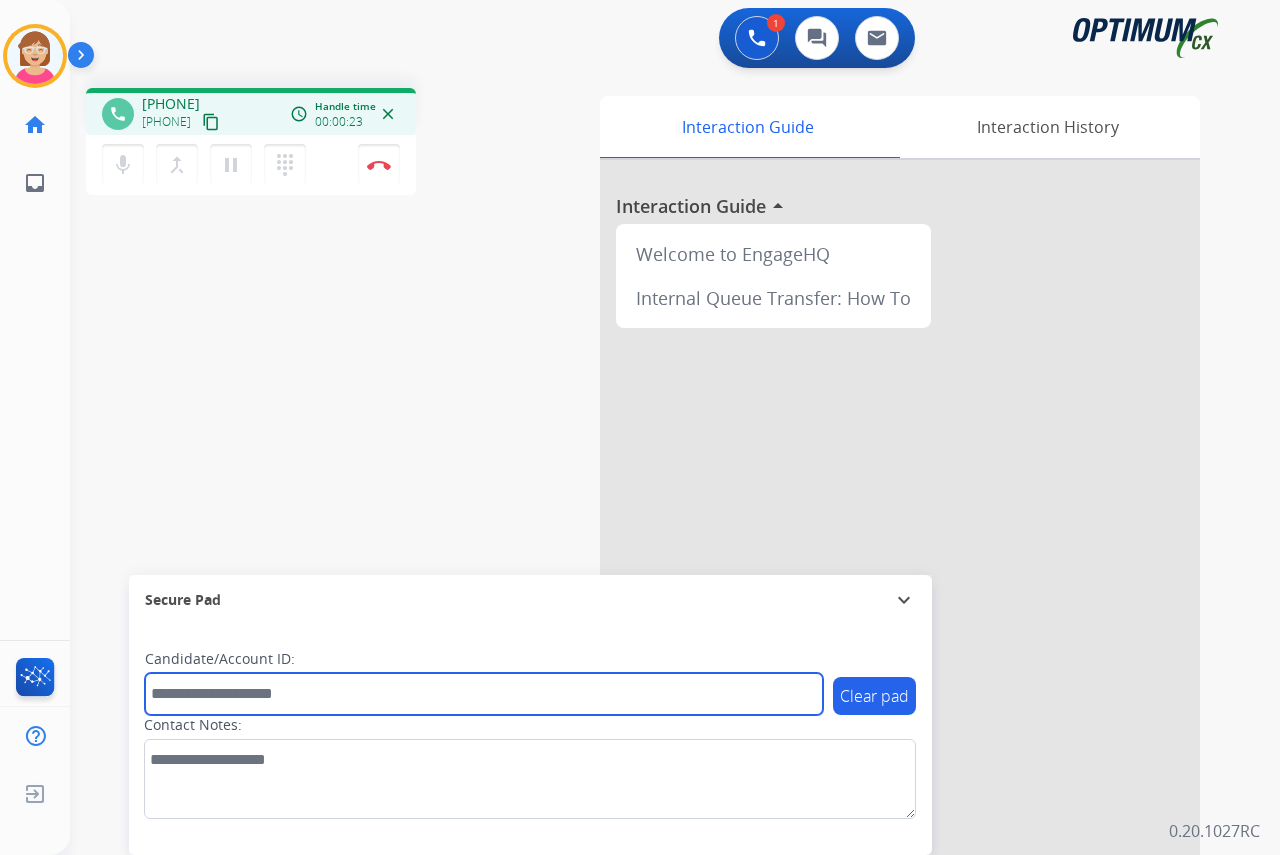 click at bounding box center (484, 694) 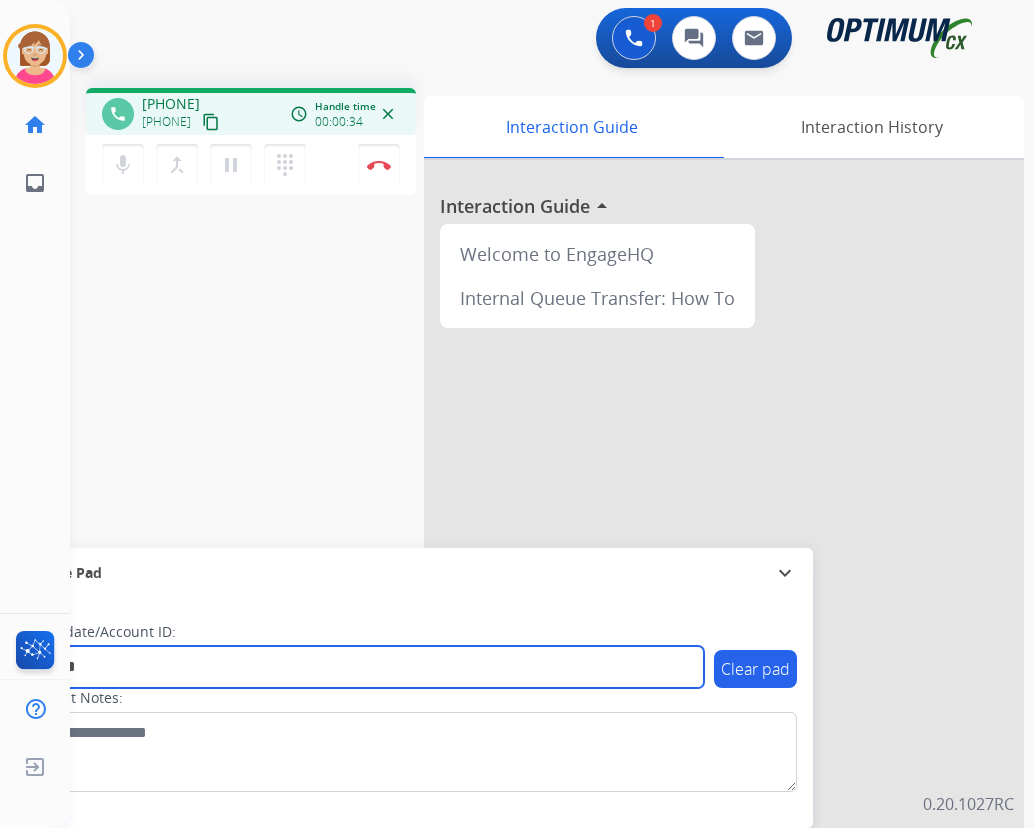 type on "*******" 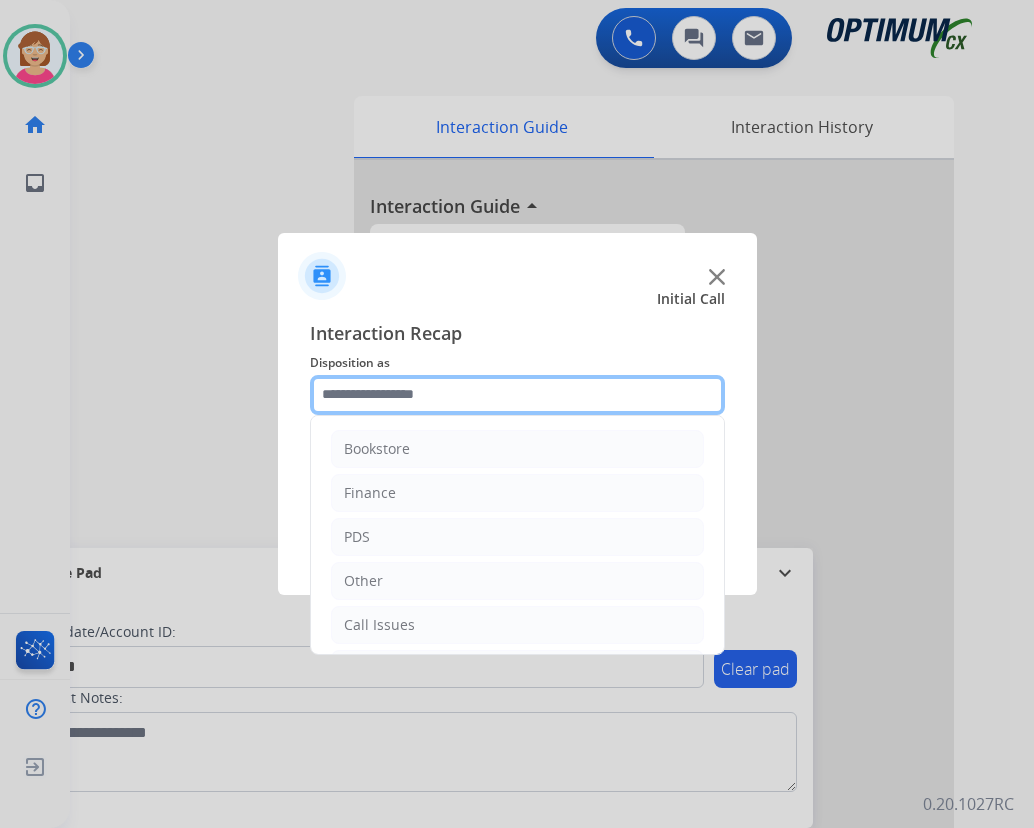 drag, startPoint x: 351, startPoint y: 389, endPoint x: 356, endPoint y: 398, distance: 10.29563 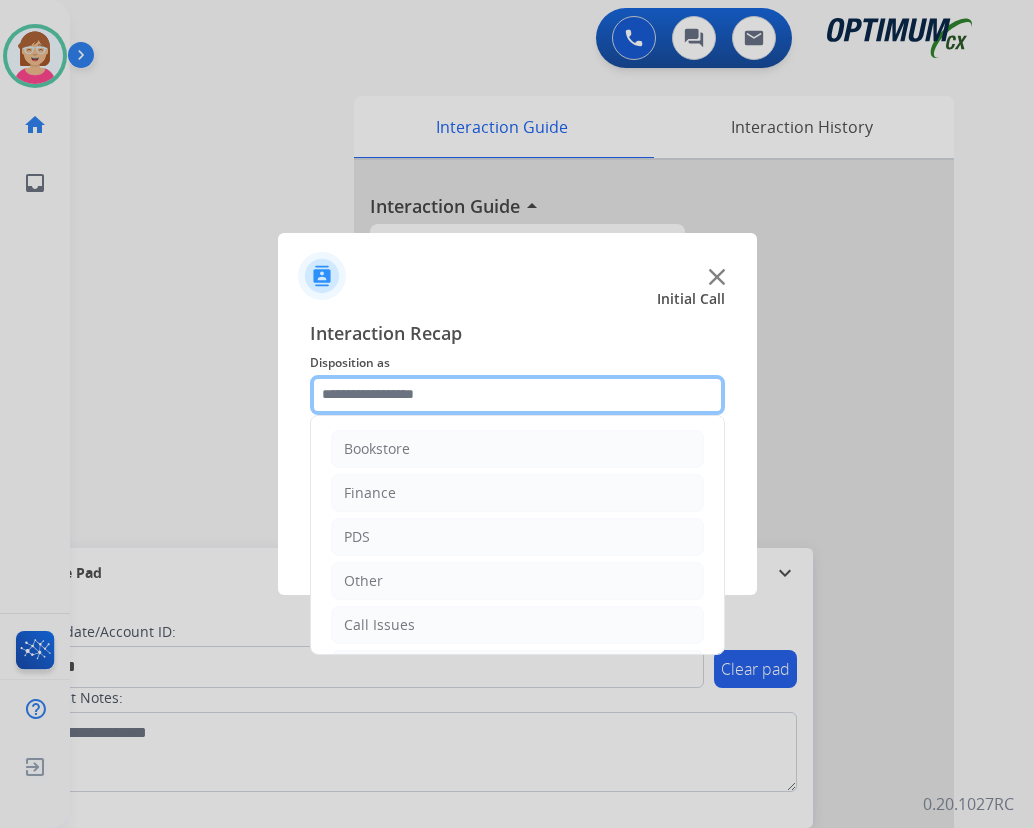 click 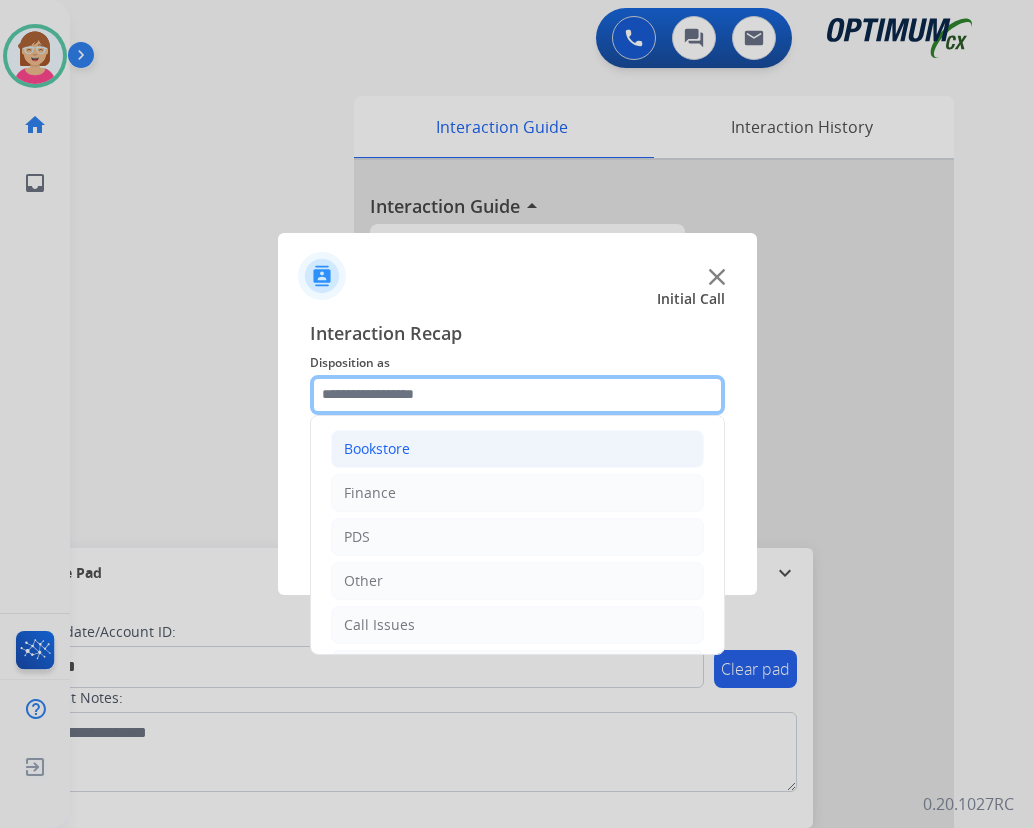 scroll, scrollTop: 136, scrollLeft: 0, axis: vertical 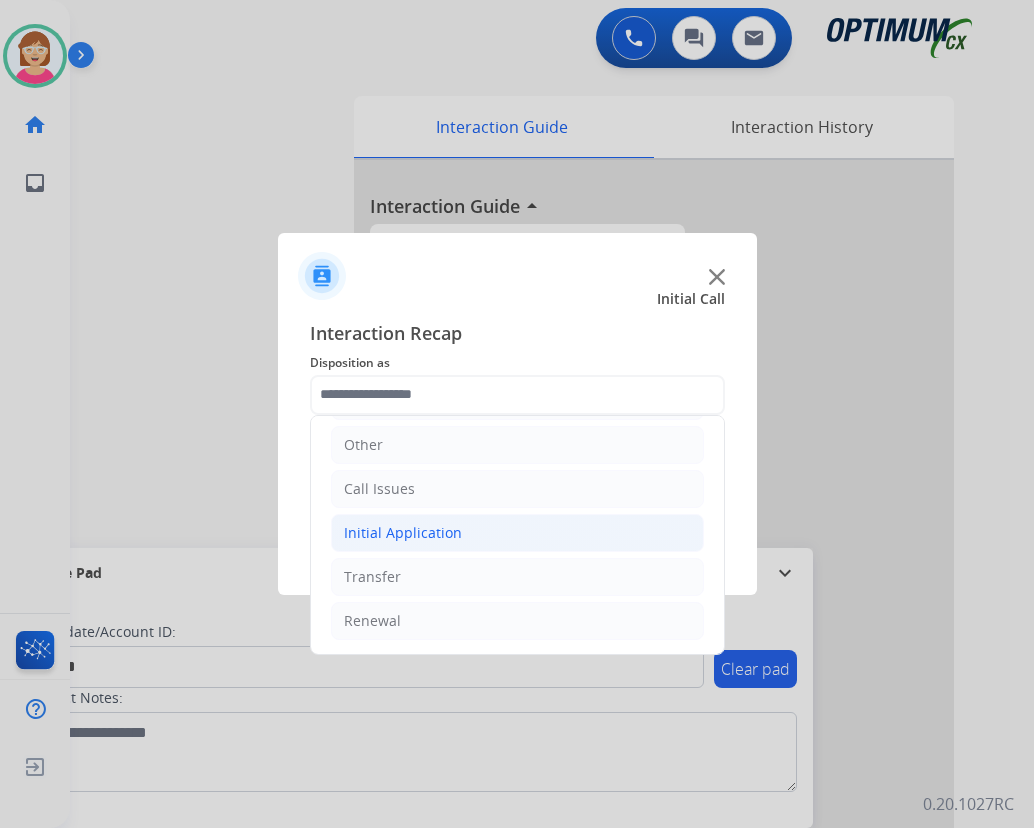 click on "Initial Application" 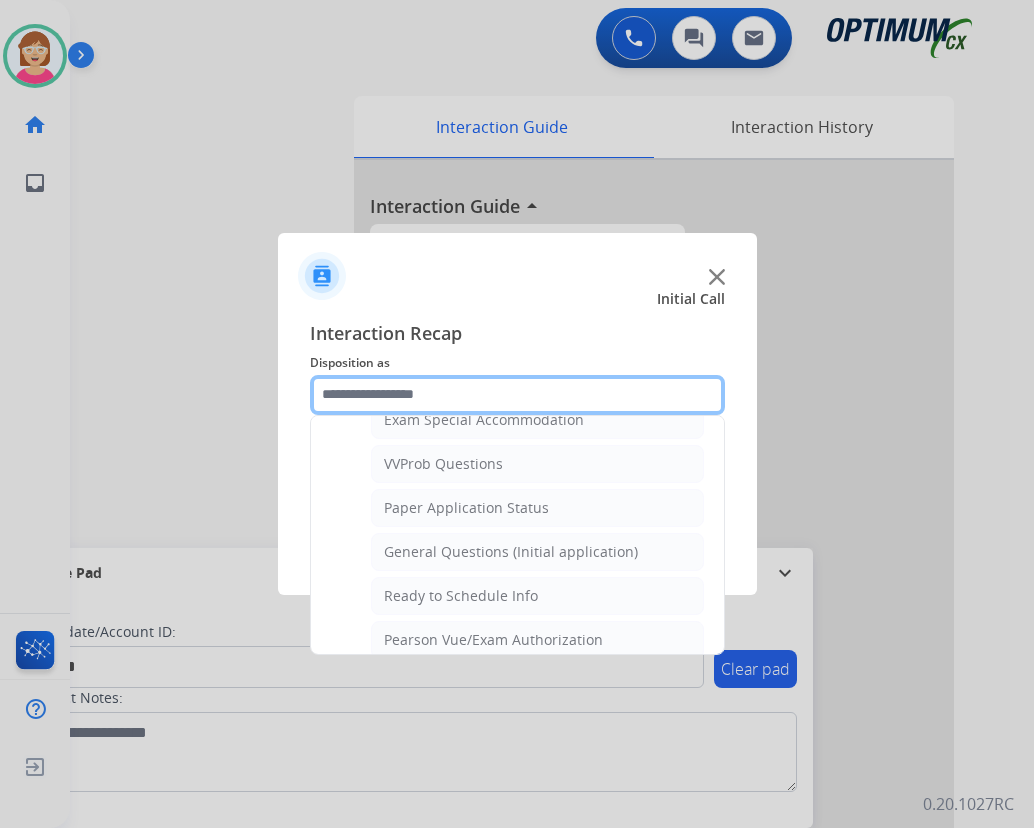 scroll, scrollTop: 1136, scrollLeft: 0, axis: vertical 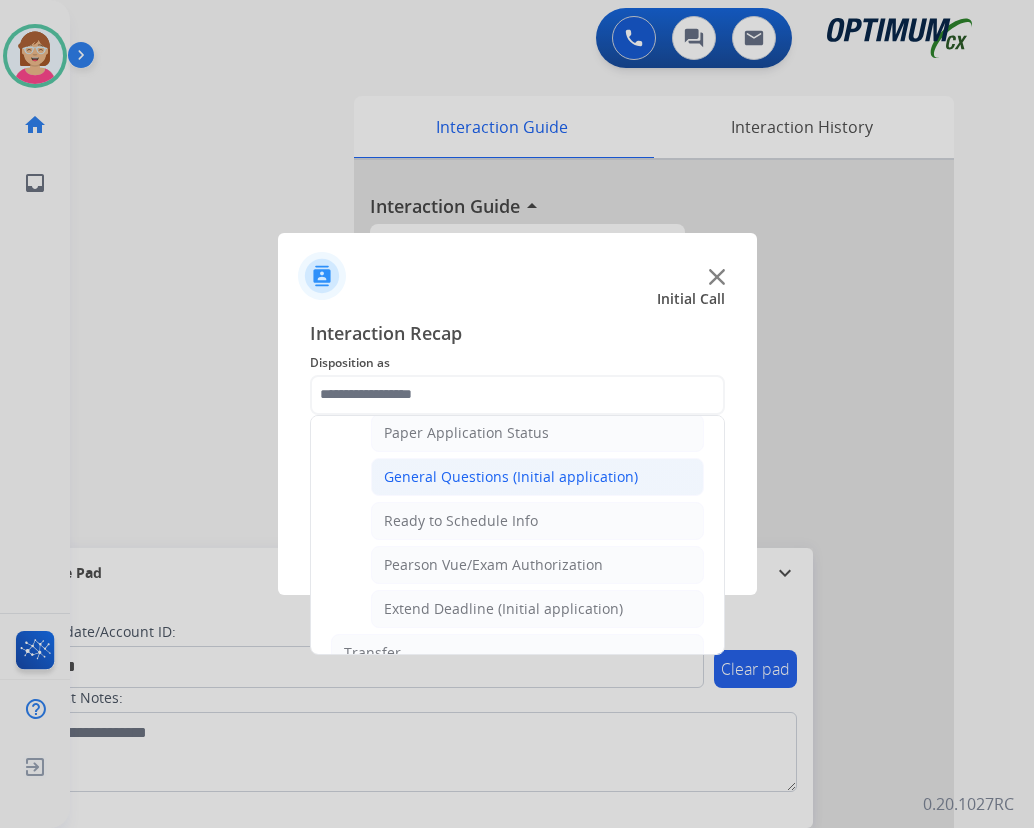 click on "General Questions (Initial application)" 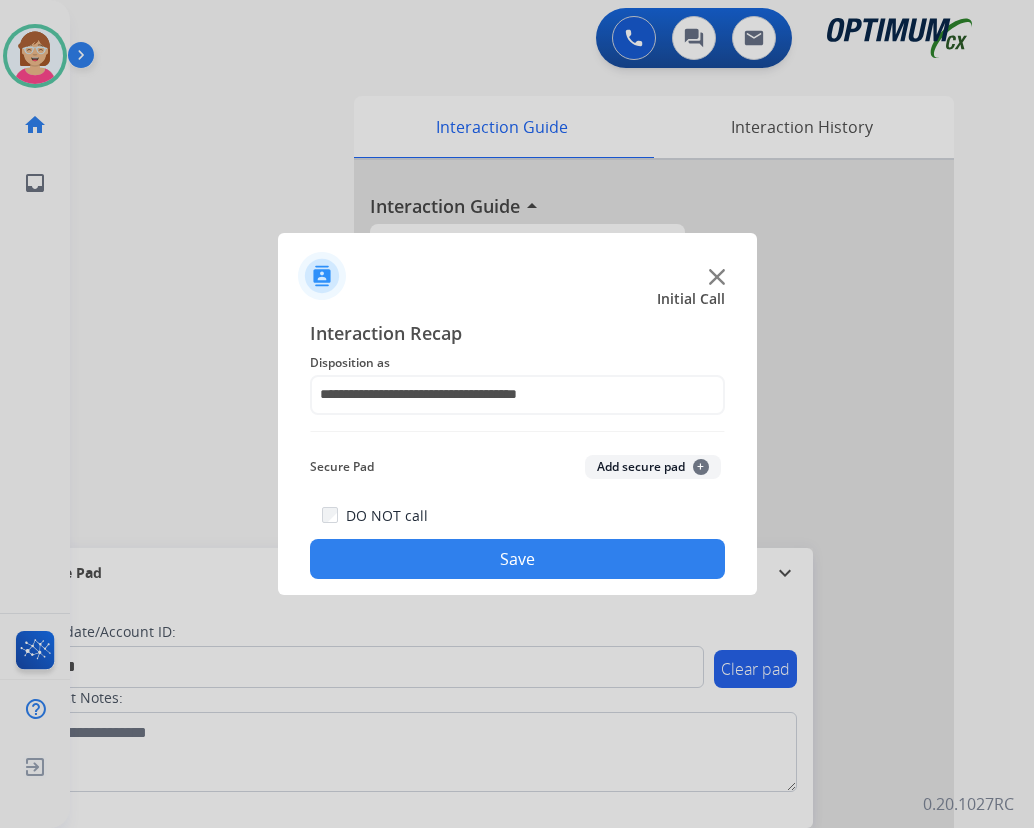 click on "+" 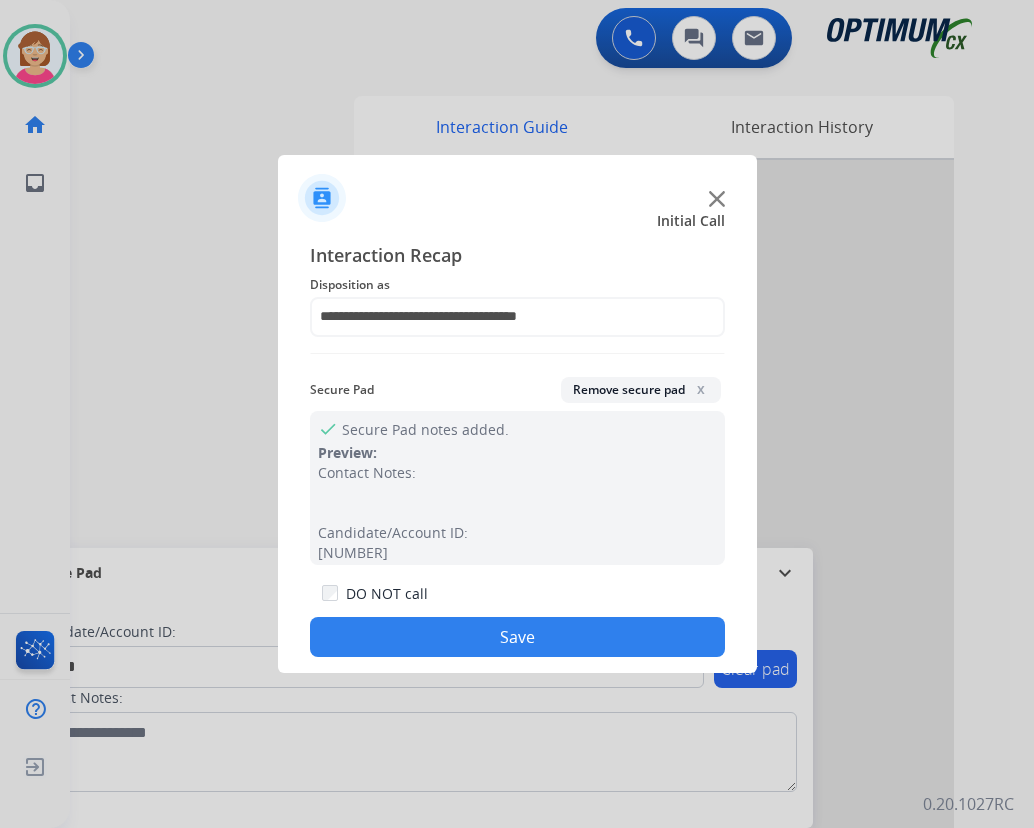 drag, startPoint x: 370, startPoint y: 640, endPoint x: 338, endPoint y: 641, distance: 32.01562 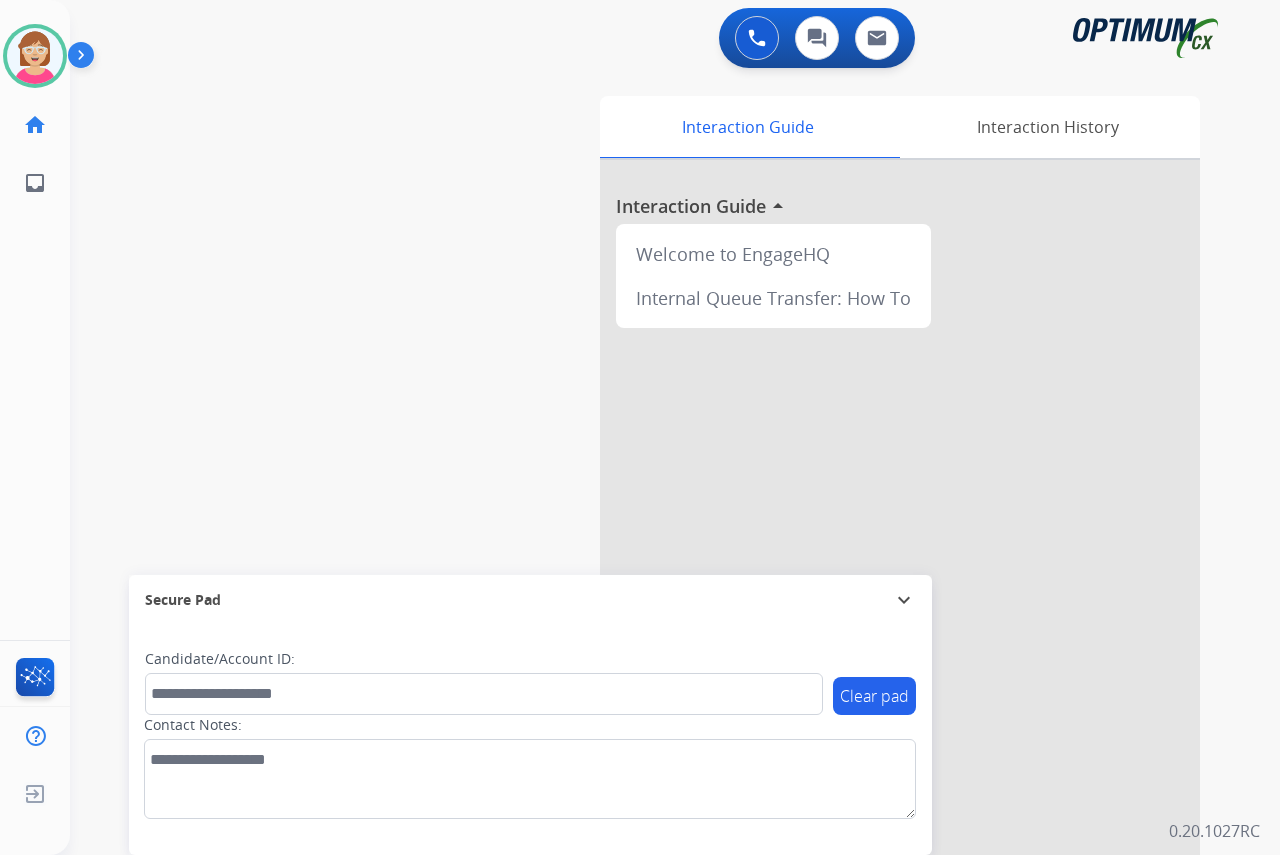 click on "[FIRST]   Available  Edit Avatar  Agent:   [FIRST]  Routing Profile:  OCX Training home  Home  Home inbox  Emails  Emails  FocalPoints  Help Center  Help Center  Log out  Log out" 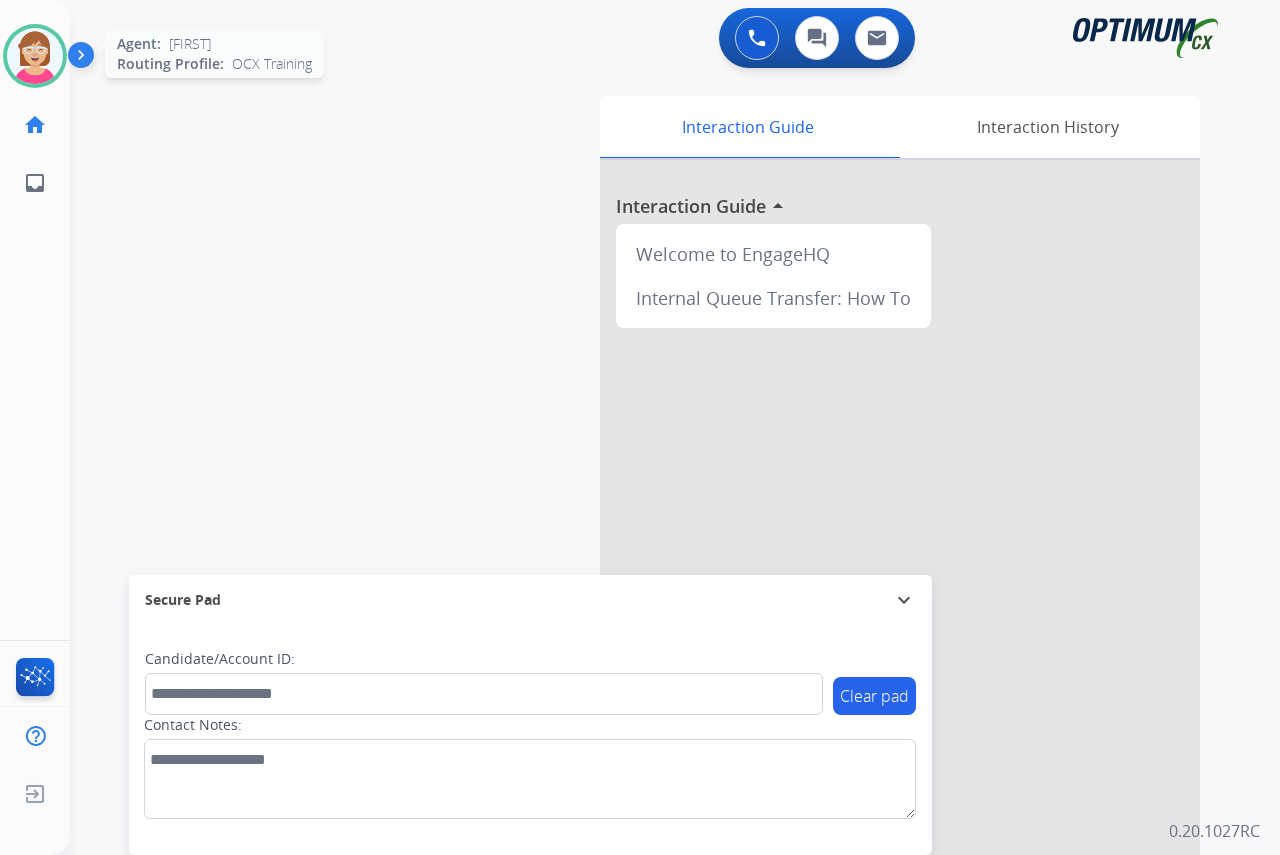 click at bounding box center (35, 56) 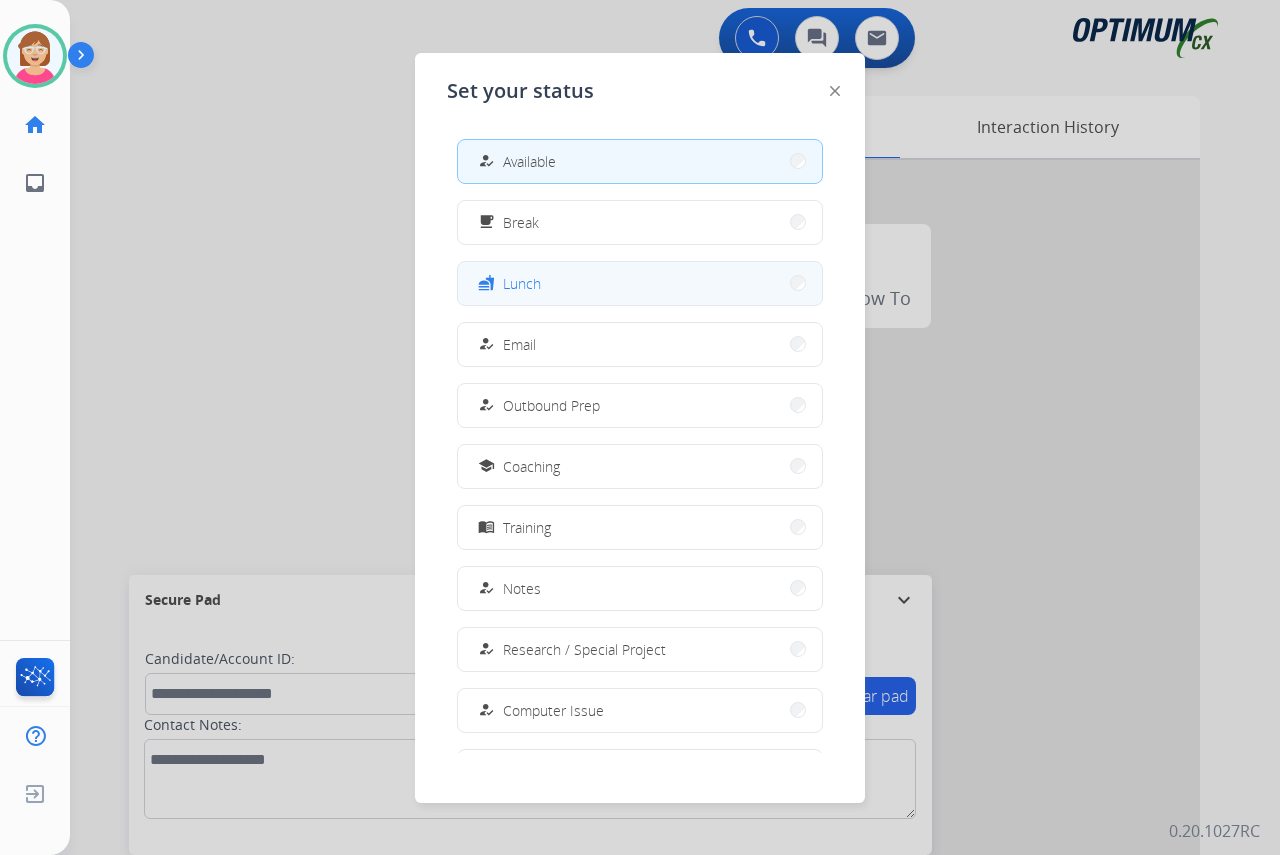 click on "fastfood Lunch" at bounding box center [640, 283] 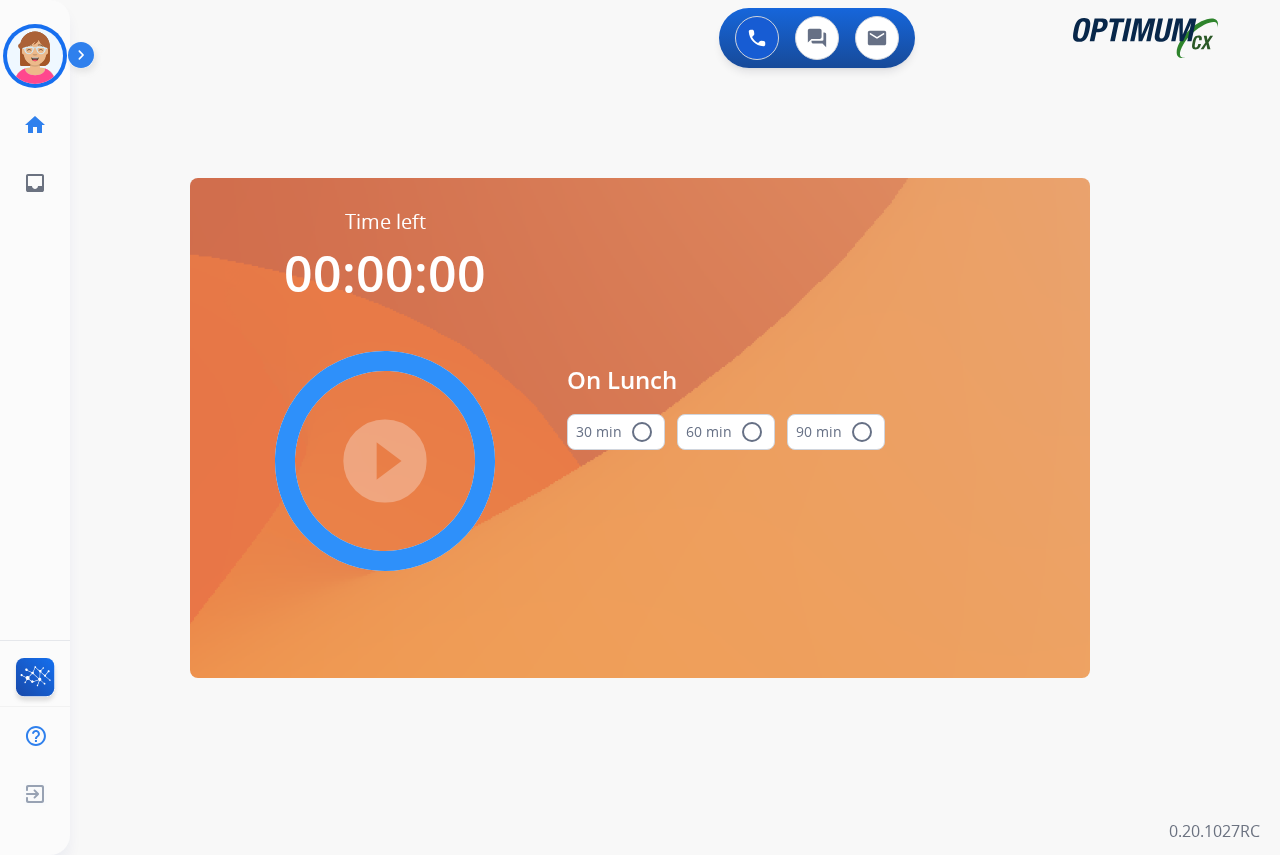 click on "radio_button_unchecked" at bounding box center [642, 432] 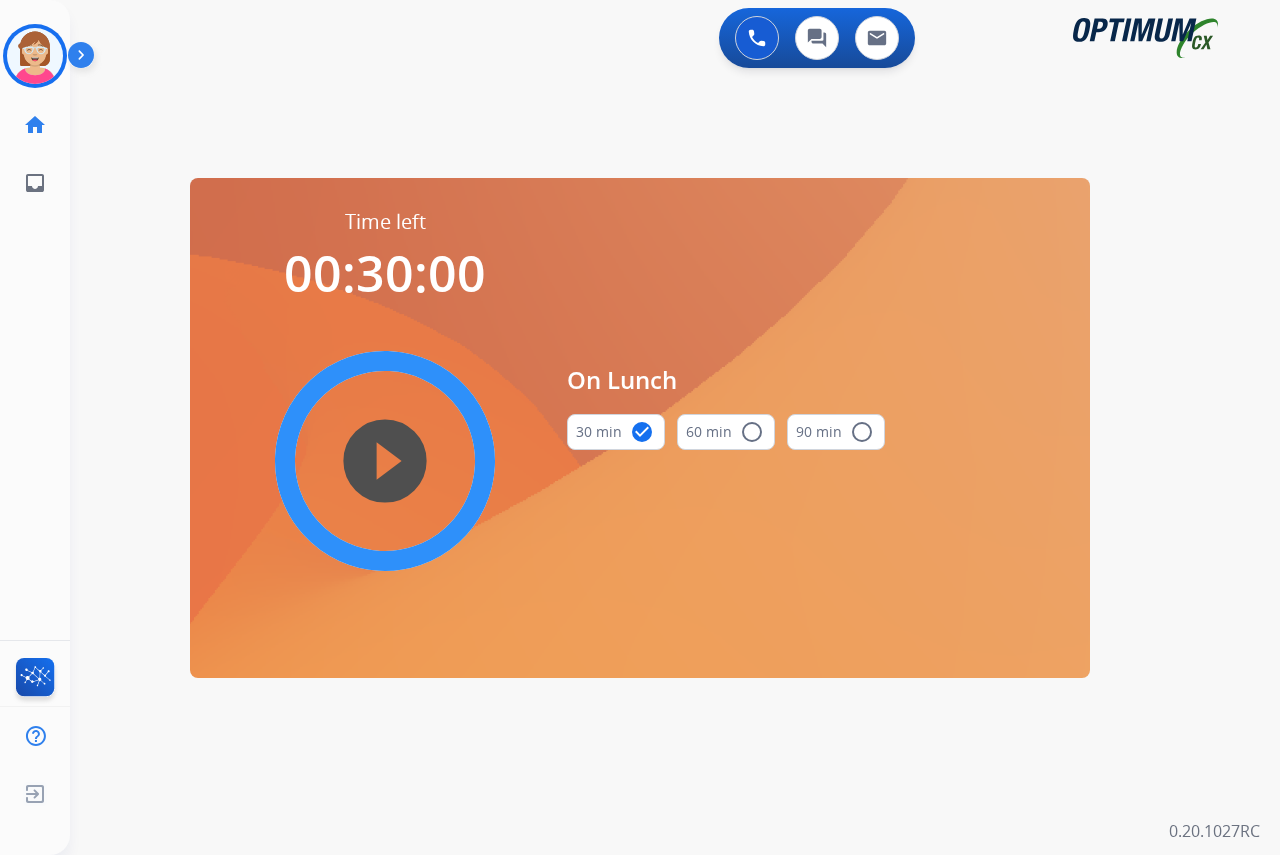 click on "play_circle_filled" at bounding box center [385, 461] 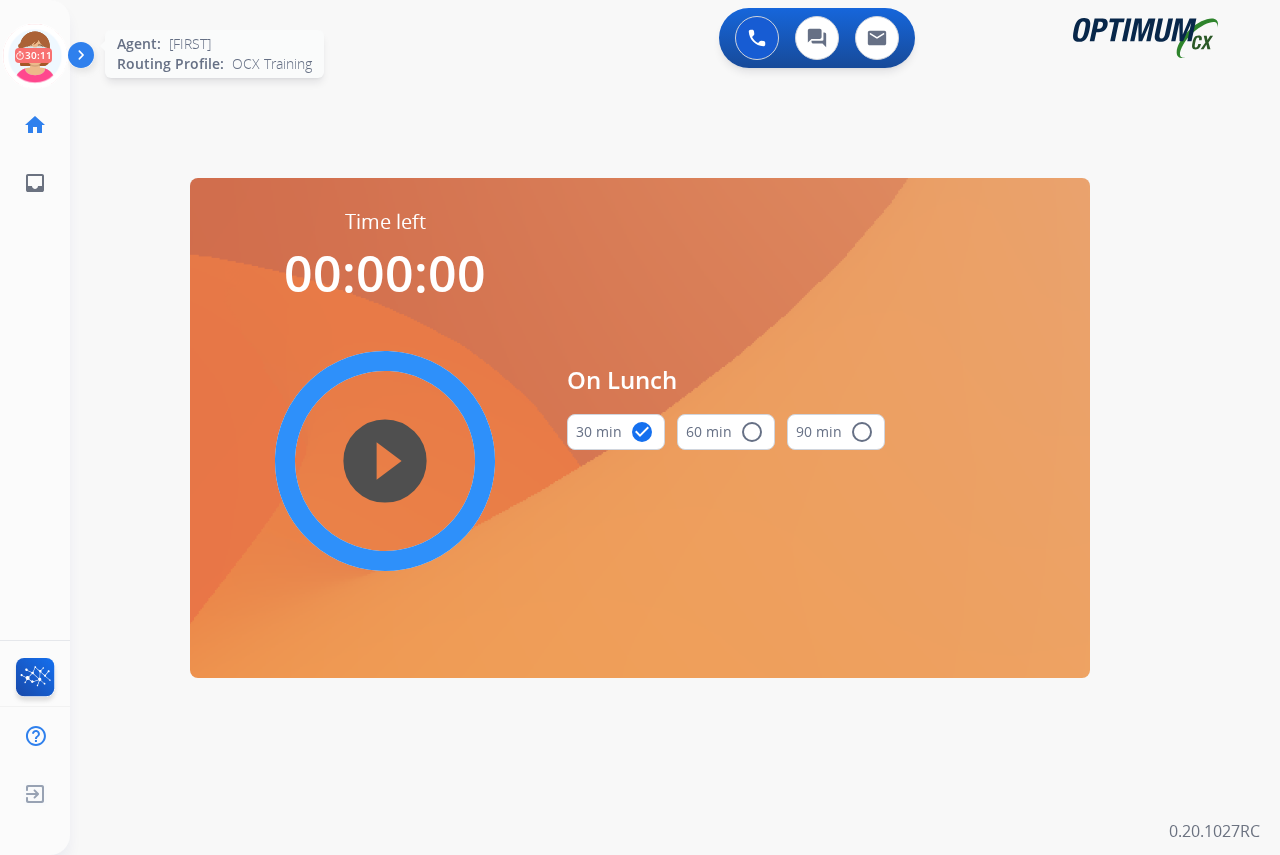 click 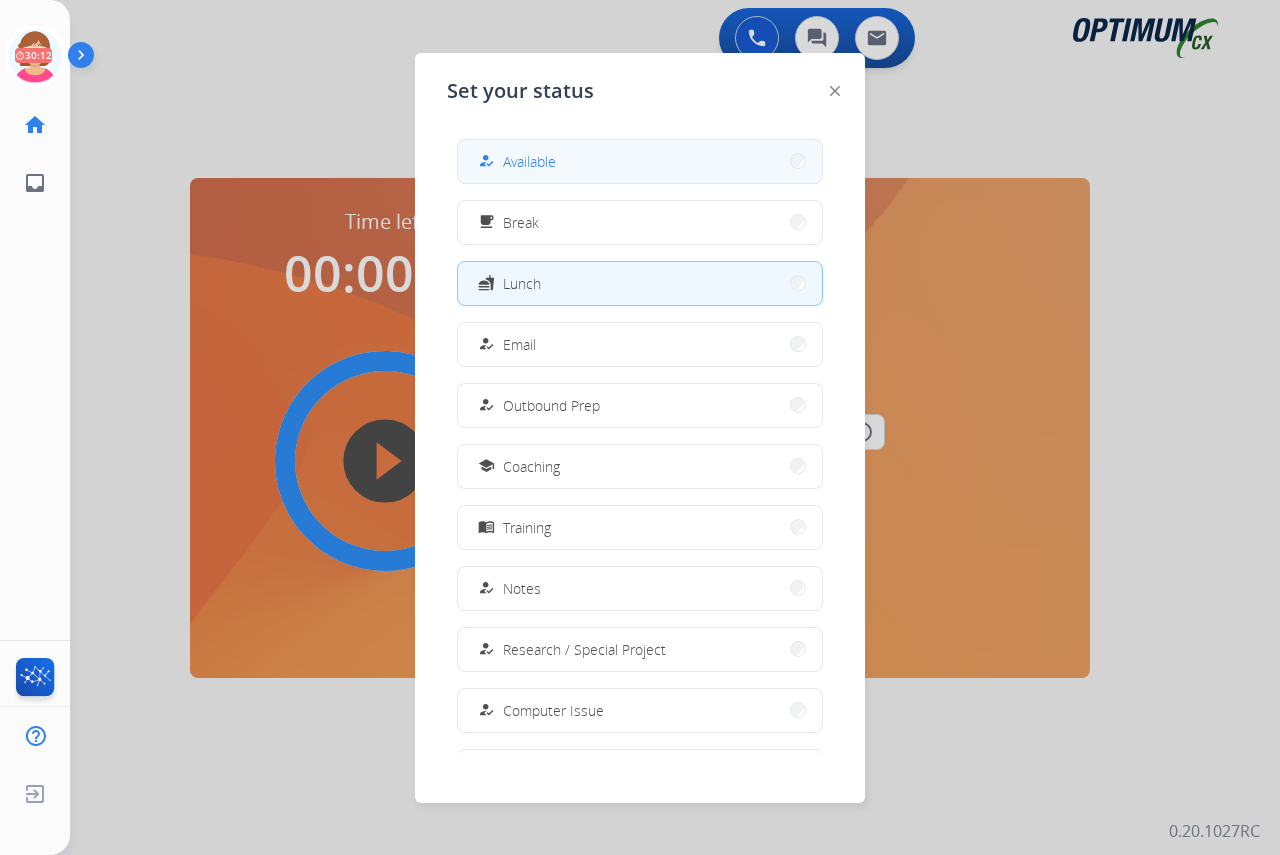 click on "Available" at bounding box center [529, 161] 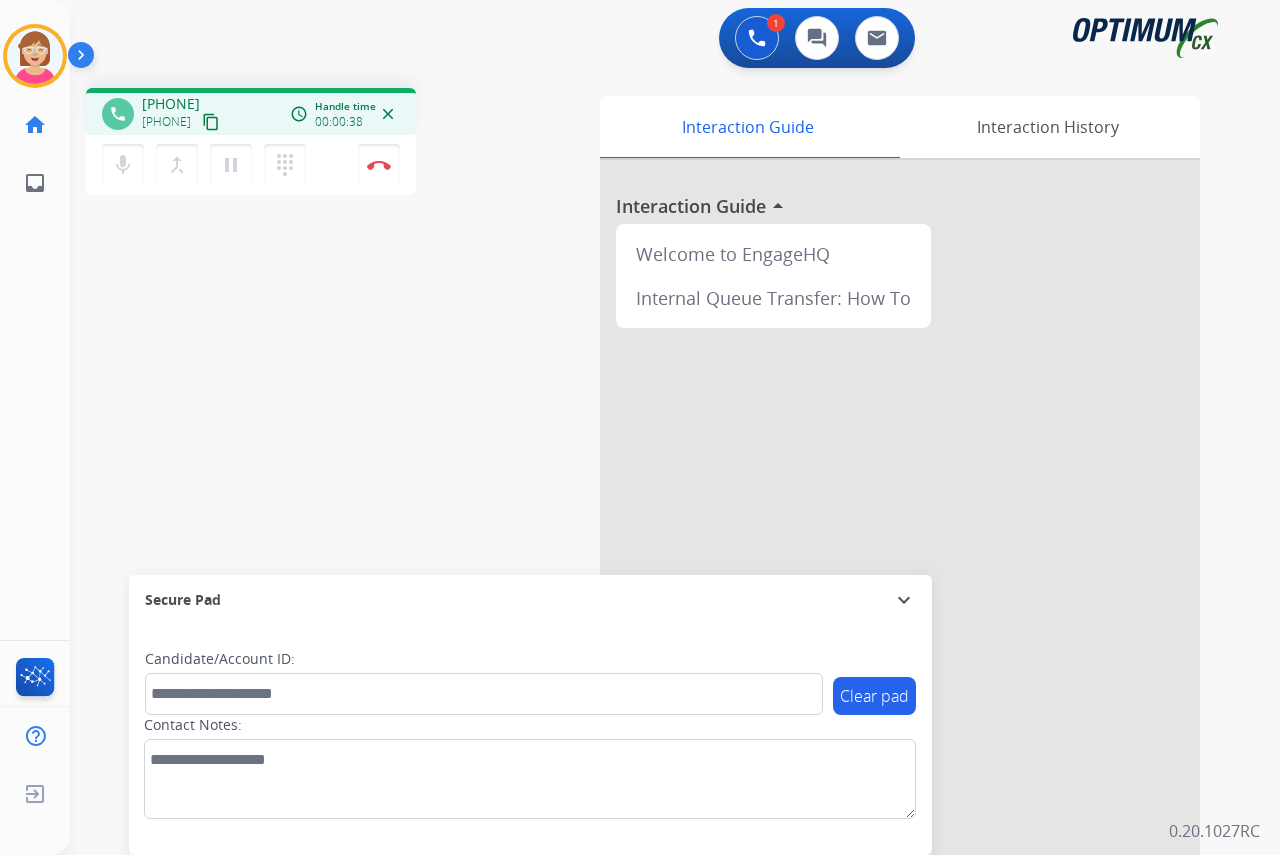 click on "[FIRST]   Available  Edit Avatar  Agent:   [FIRST]  Routing Profile:  OCX Training home  Home  Home inbox  Emails  Emails  FocalPoints  Help Center  Help Center  Log out  Log out" 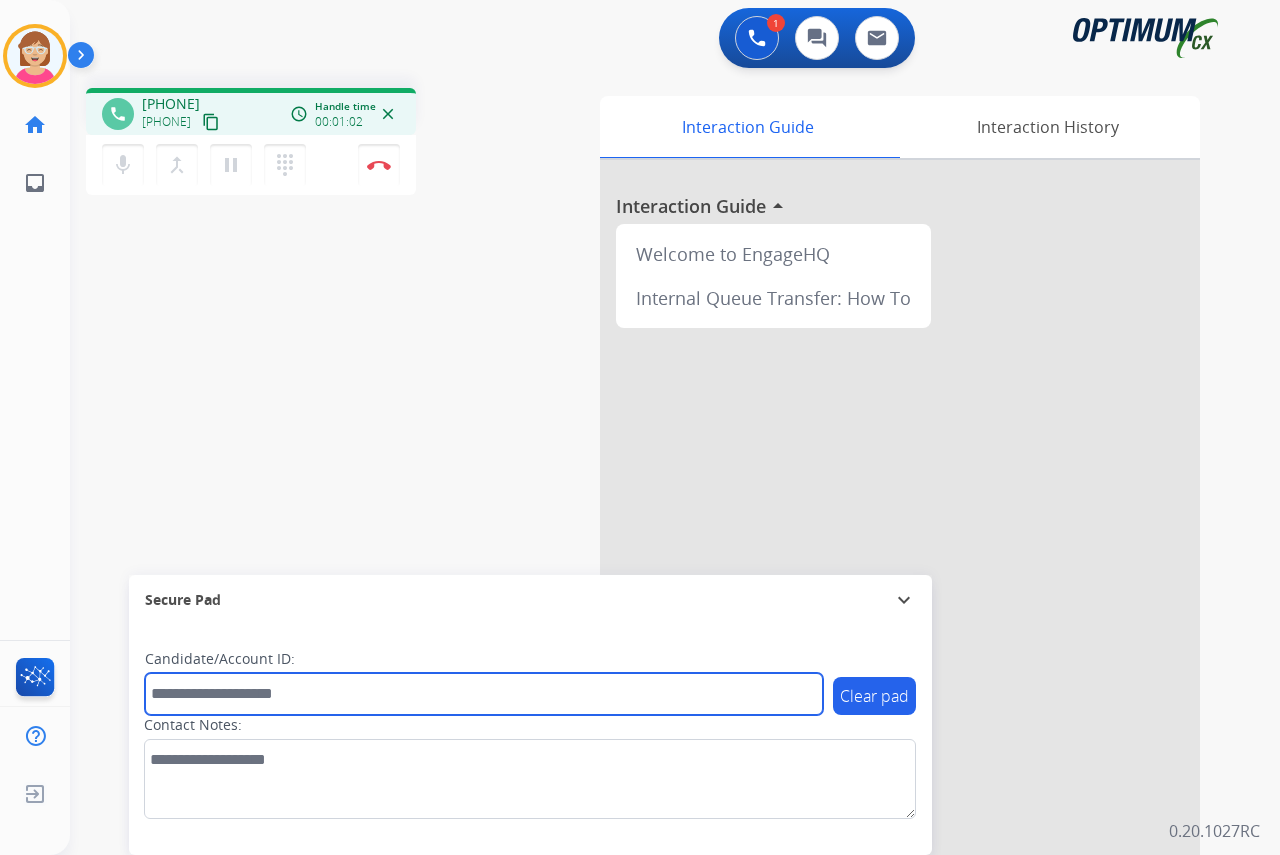 click at bounding box center (484, 694) 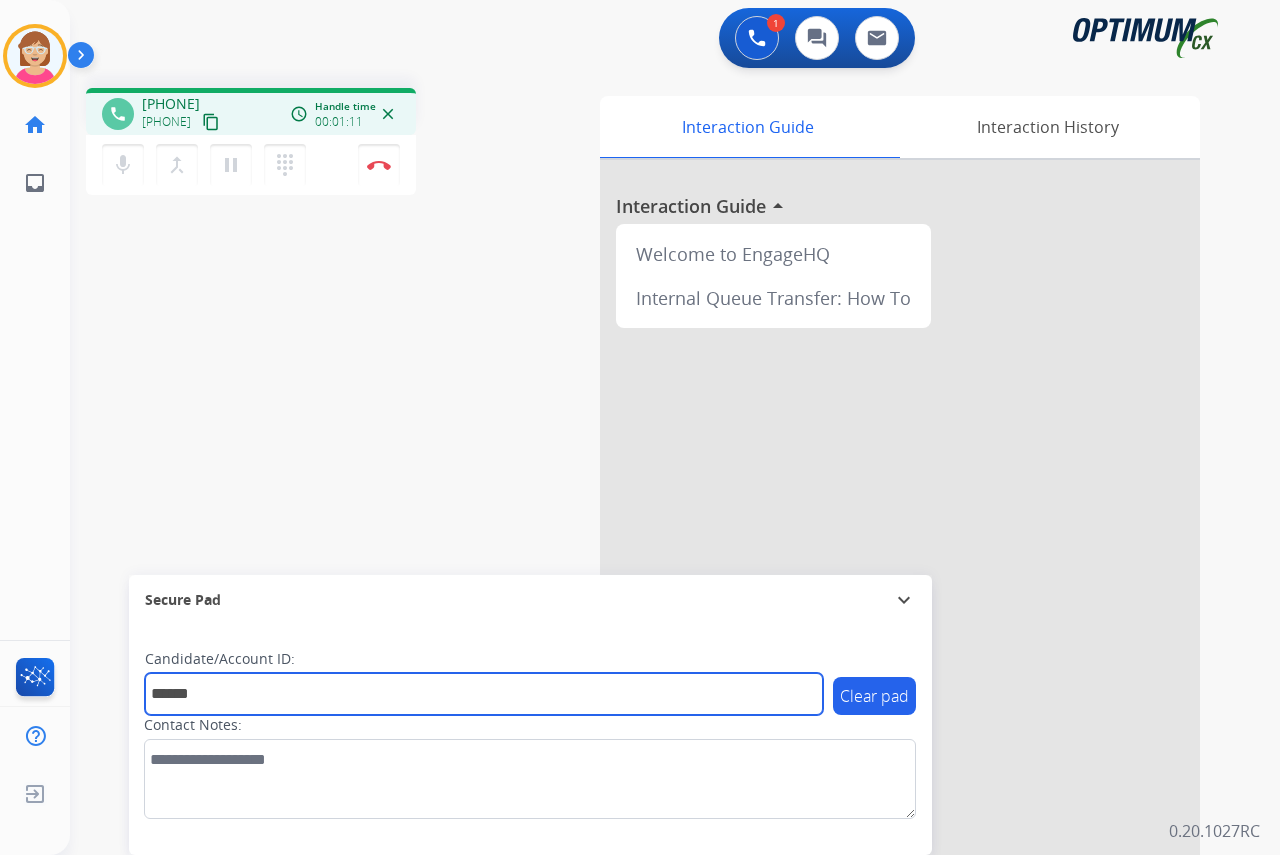 click on "******" at bounding box center [484, 694] 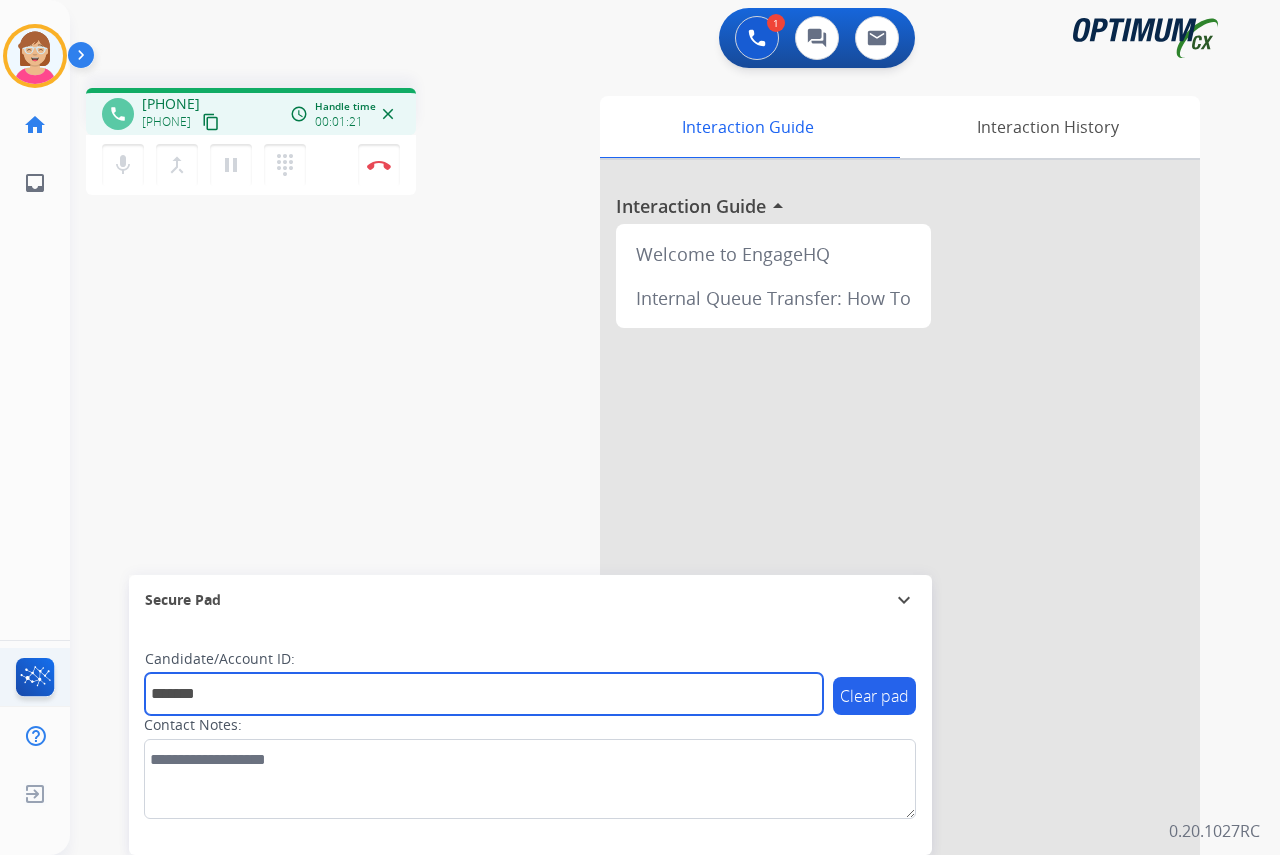 type on "*******" 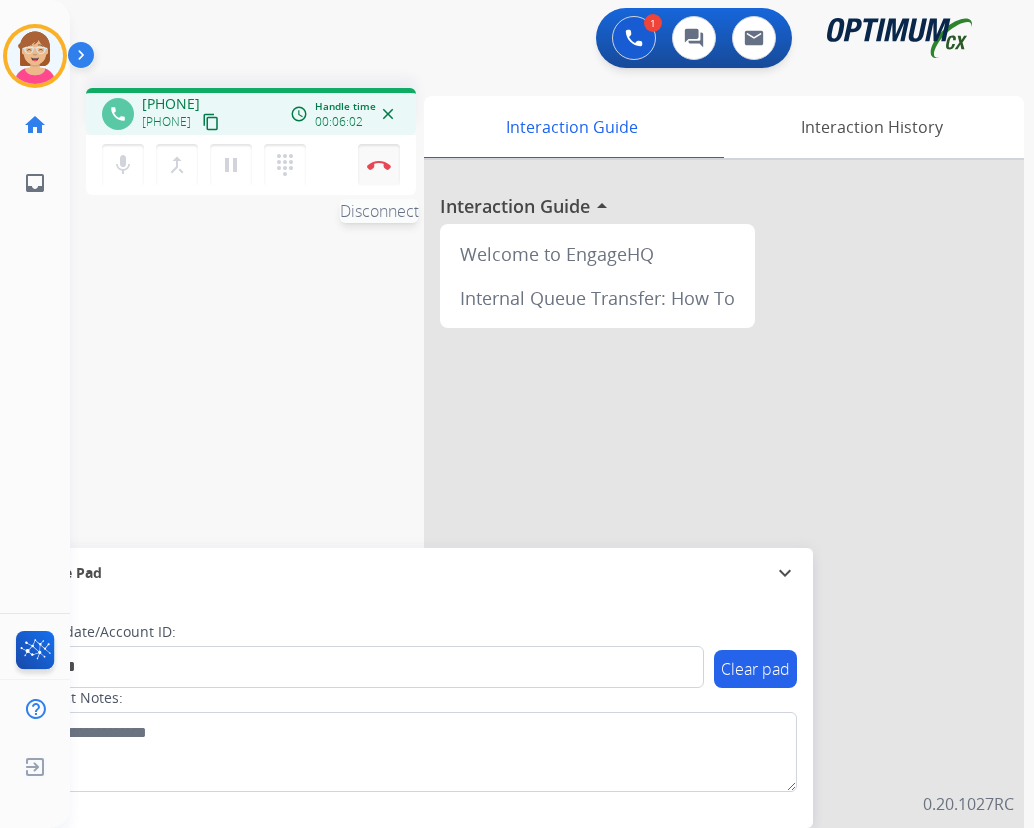 click at bounding box center (379, 165) 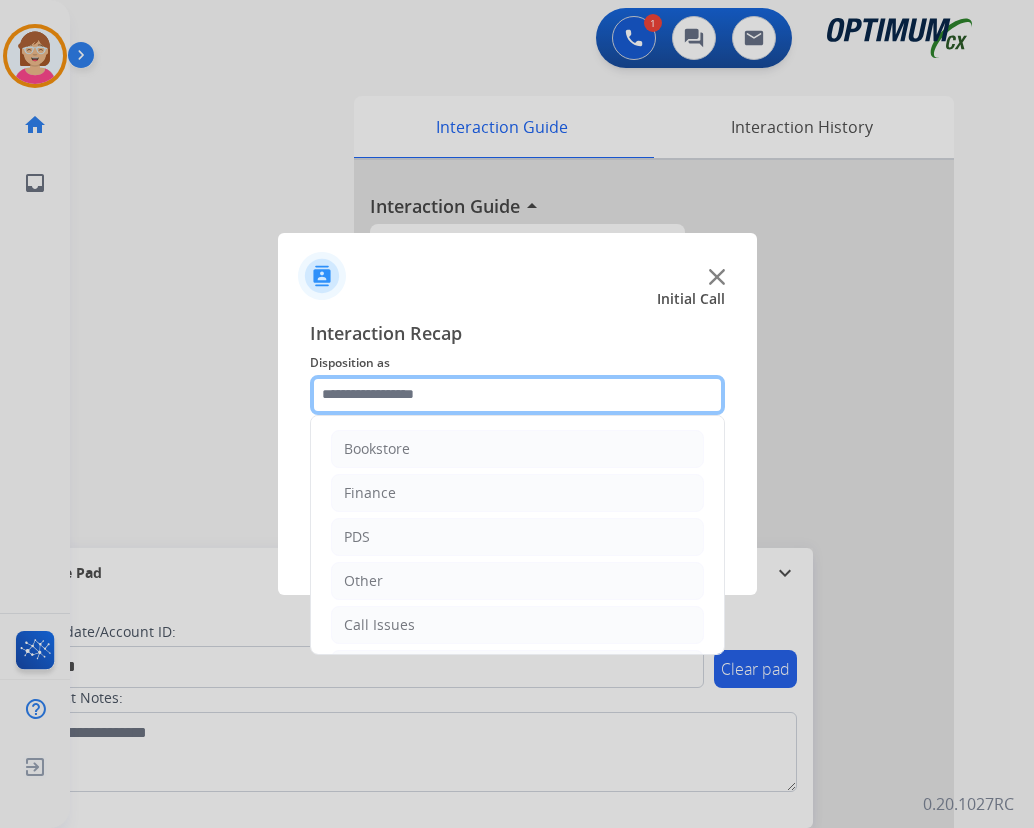 click 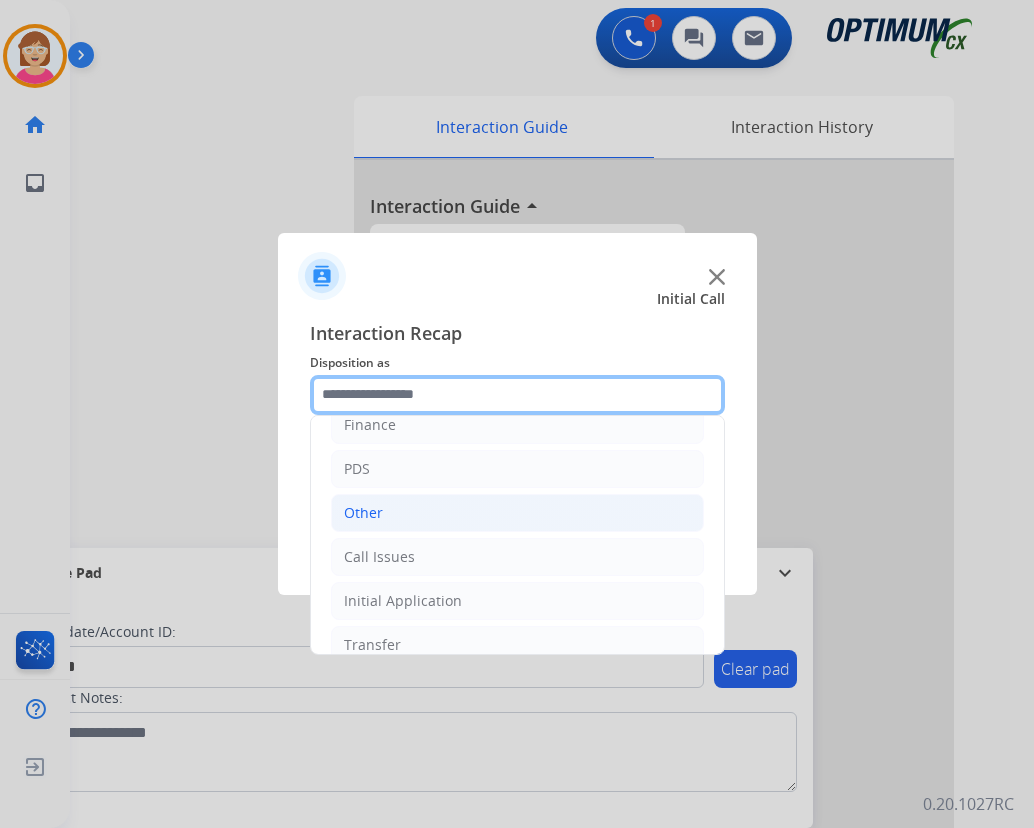 scroll, scrollTop: 136, scrollLeft: 0, axis: vertical 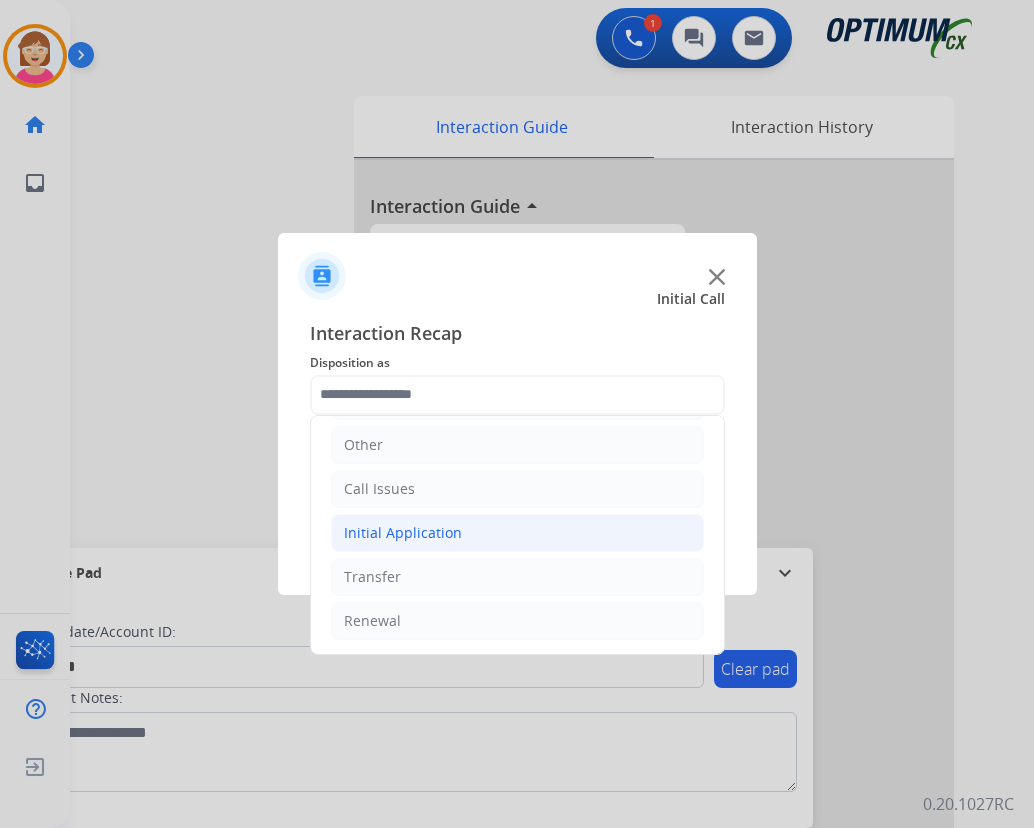 click on "Initial Application" 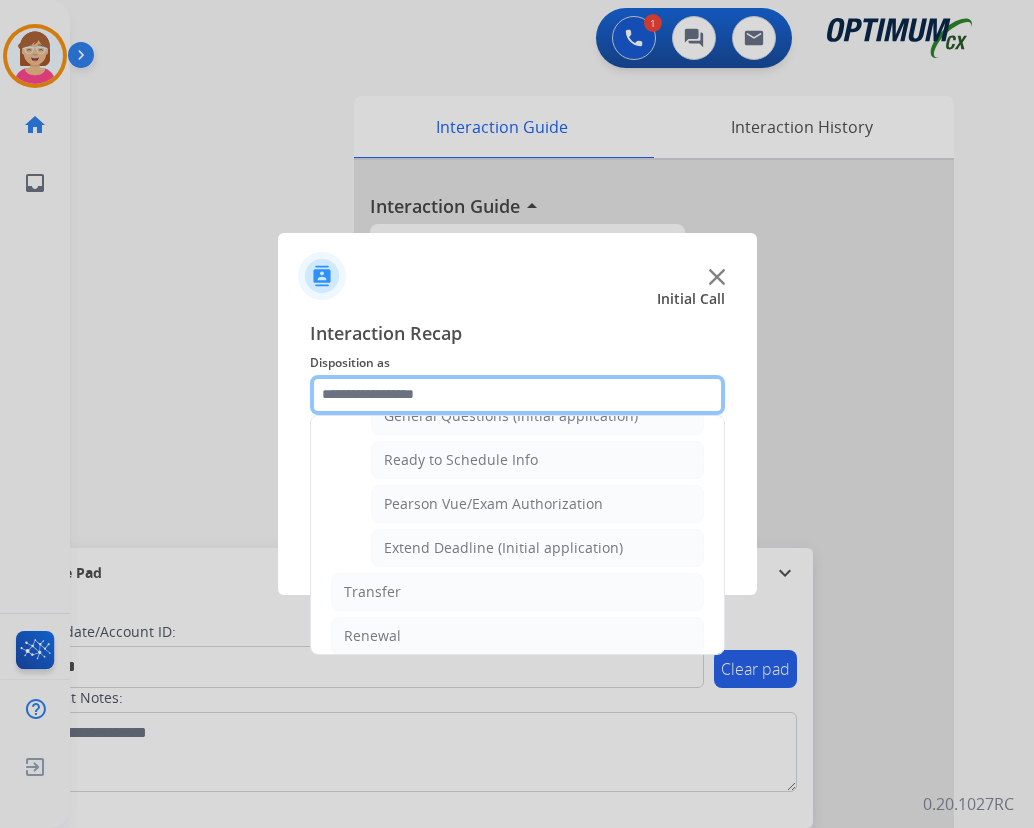 scroll, scrollTop: 1212, scrollLeft: 0, axis: vertical 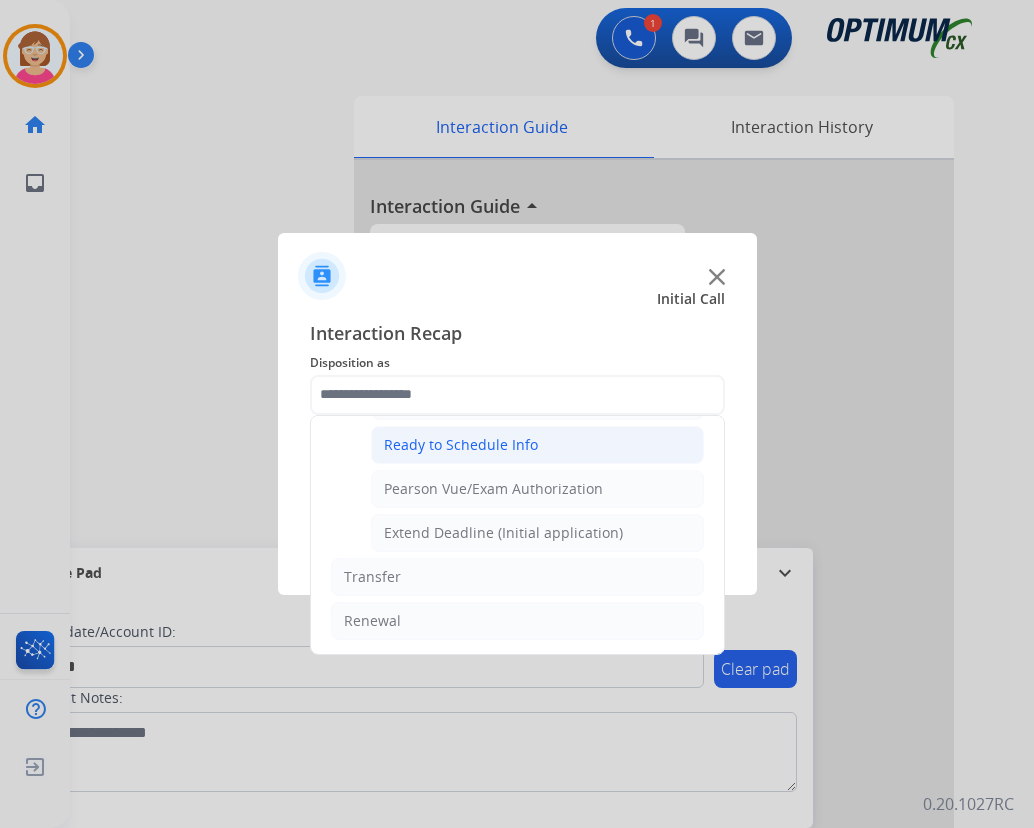 click on "Ready to Schedule Info" 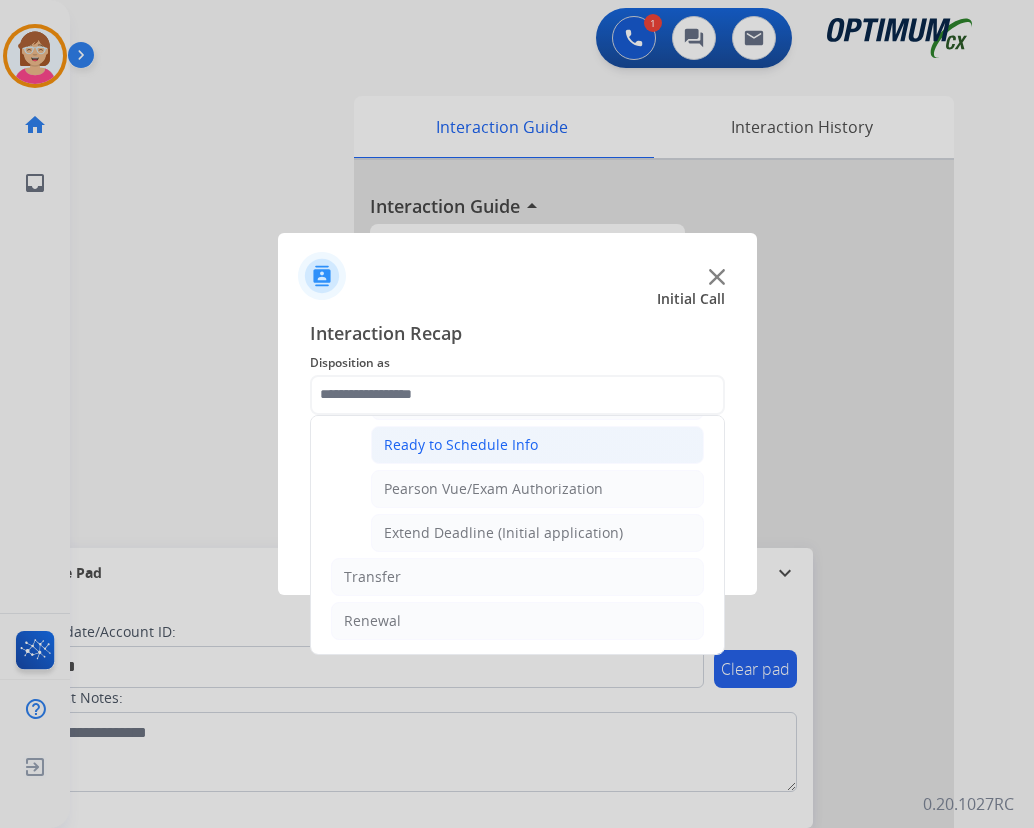 type on "**********" 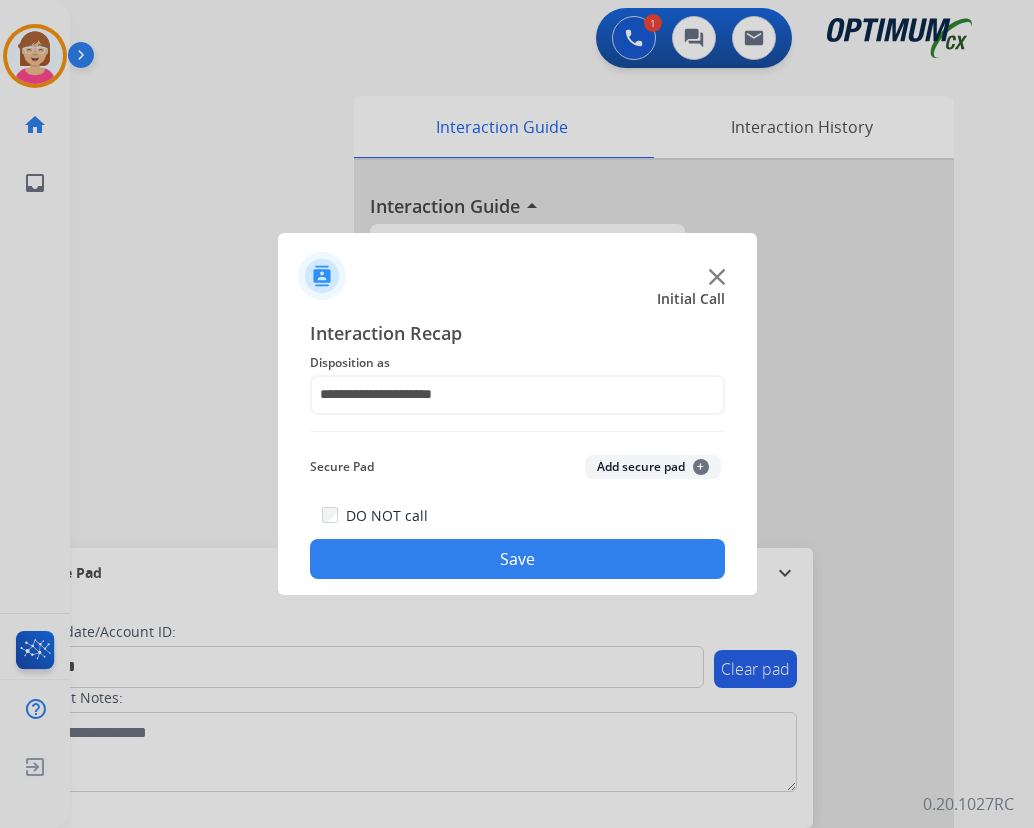 drag, startPoint x: 461, startPoint y: 445, endPoint x: 701, endPoint y: 465, distance: 240.8319 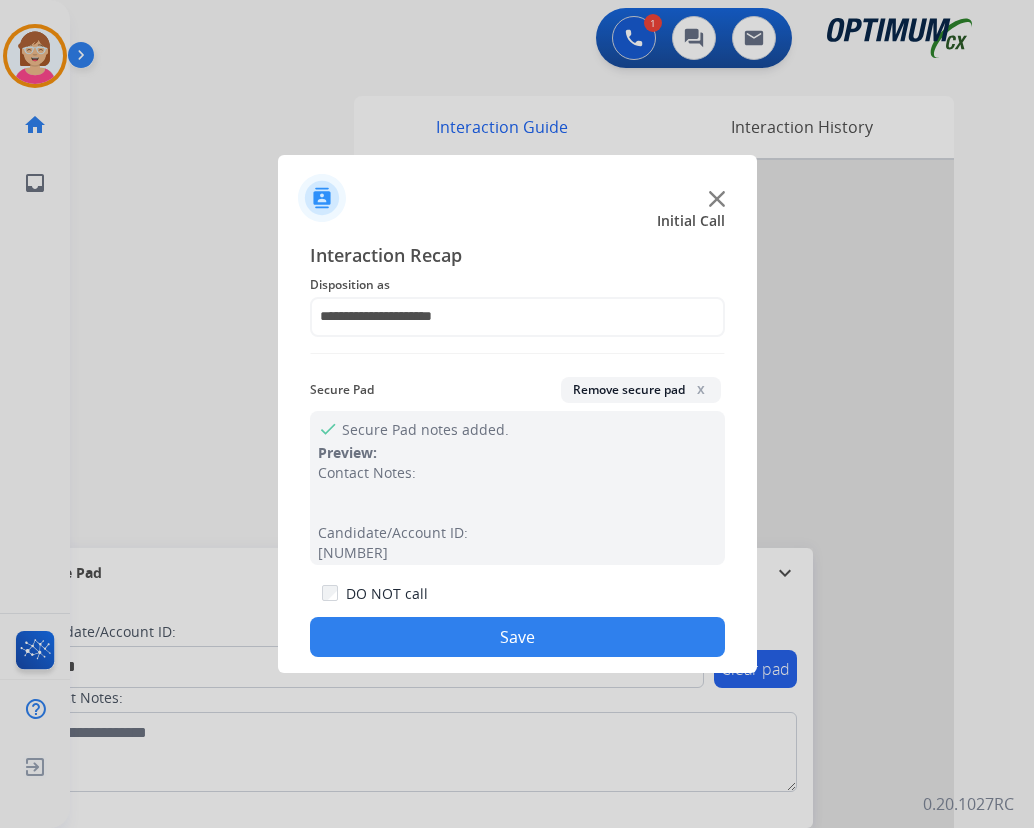 click at bounding box center [517, 414] 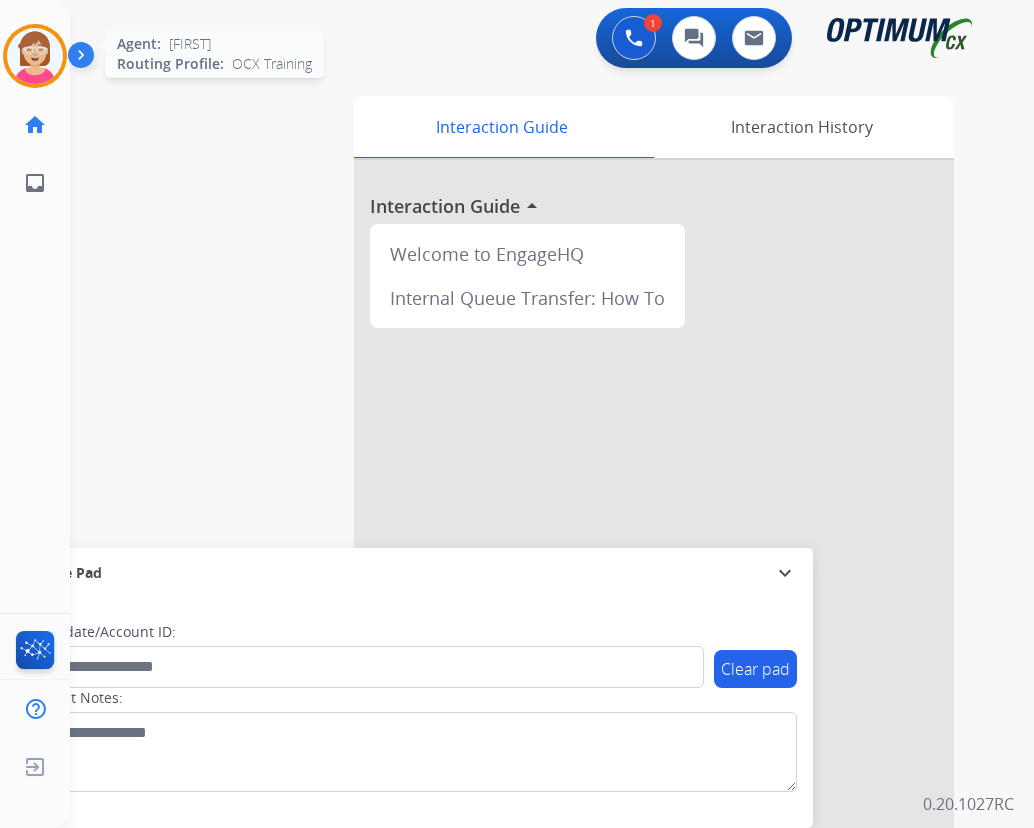click at bounding box center (35, 56) 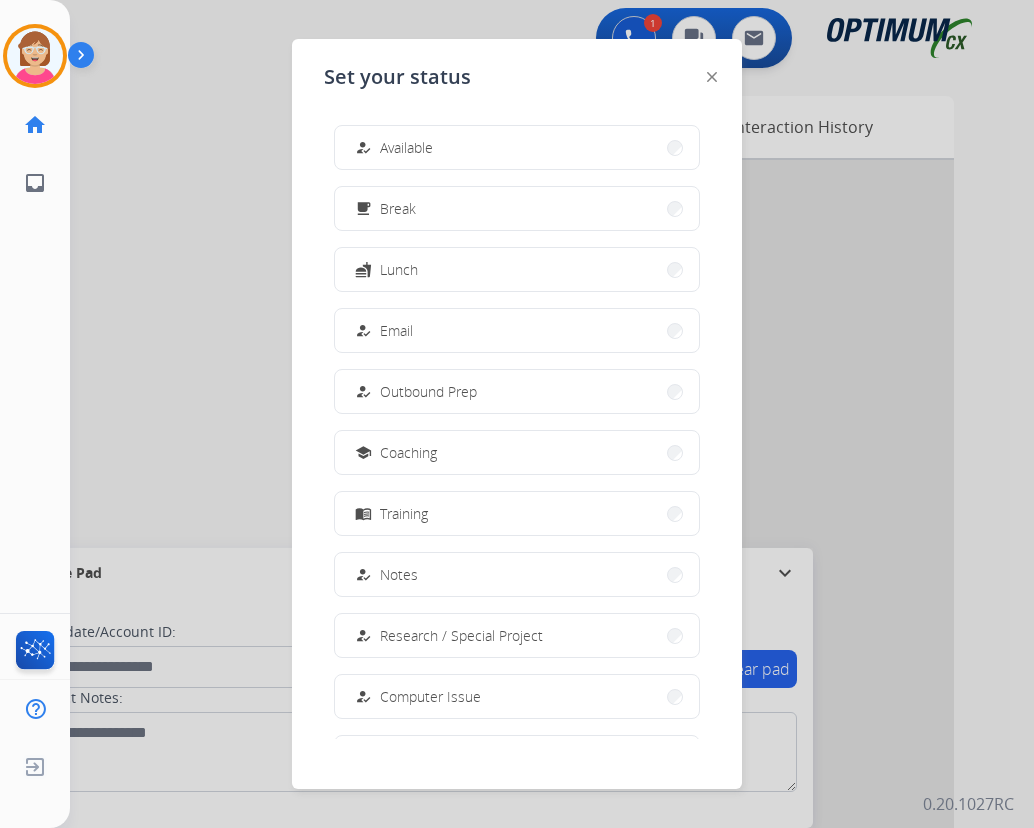 drag, startPoint x: 30, startPoint y: 50, endPoint x: 418, endPoint y: 146, distance: 399.6999 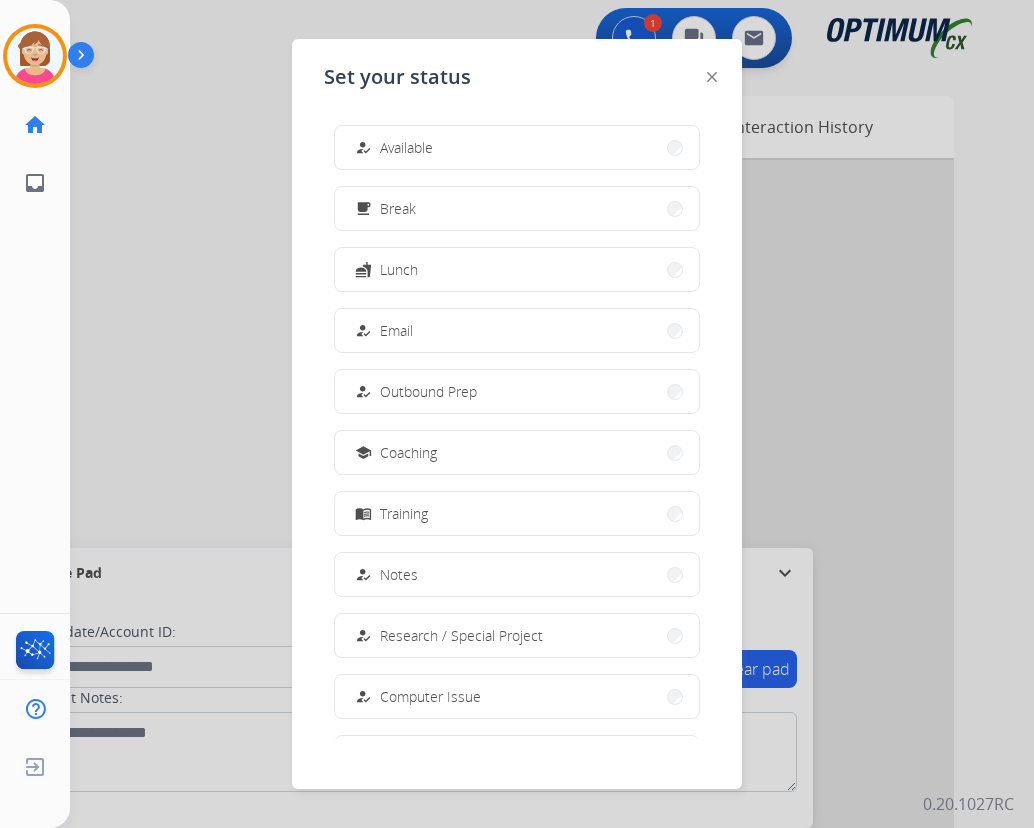 click on "Available" at bounding box center [406, 147] 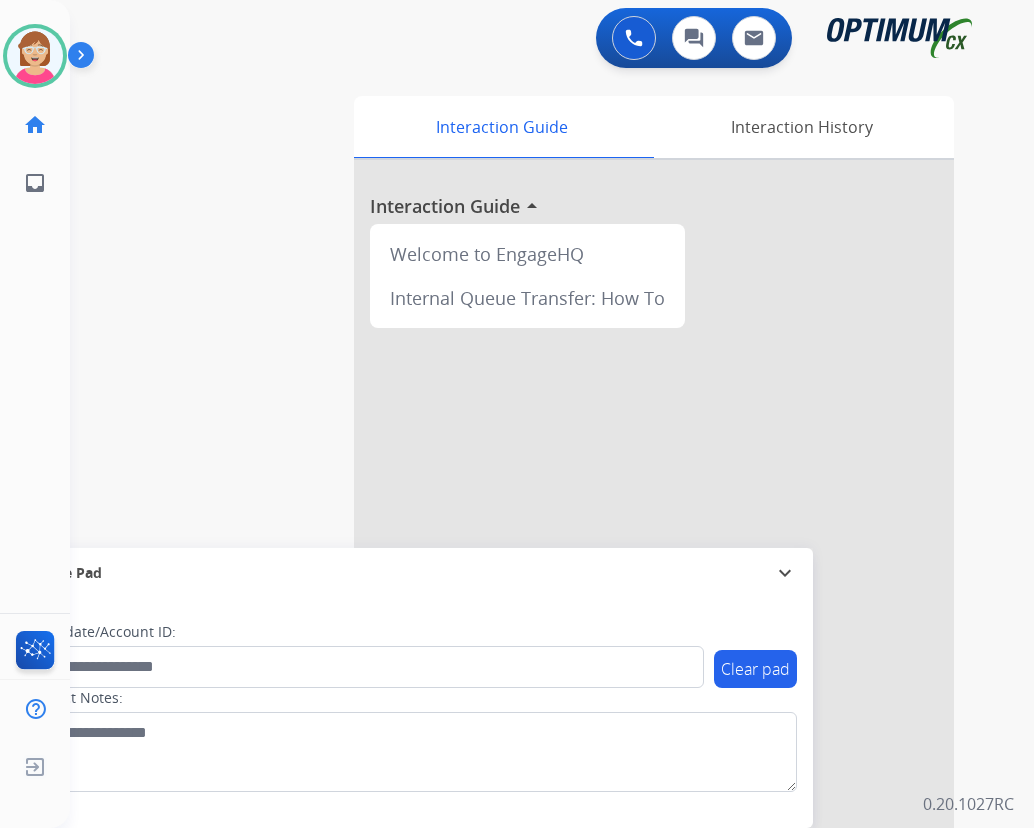 drag, startPoint x: 418, startPoint y: 146, endPoint x: 287, endPoint y: 159, distance: 131.64346 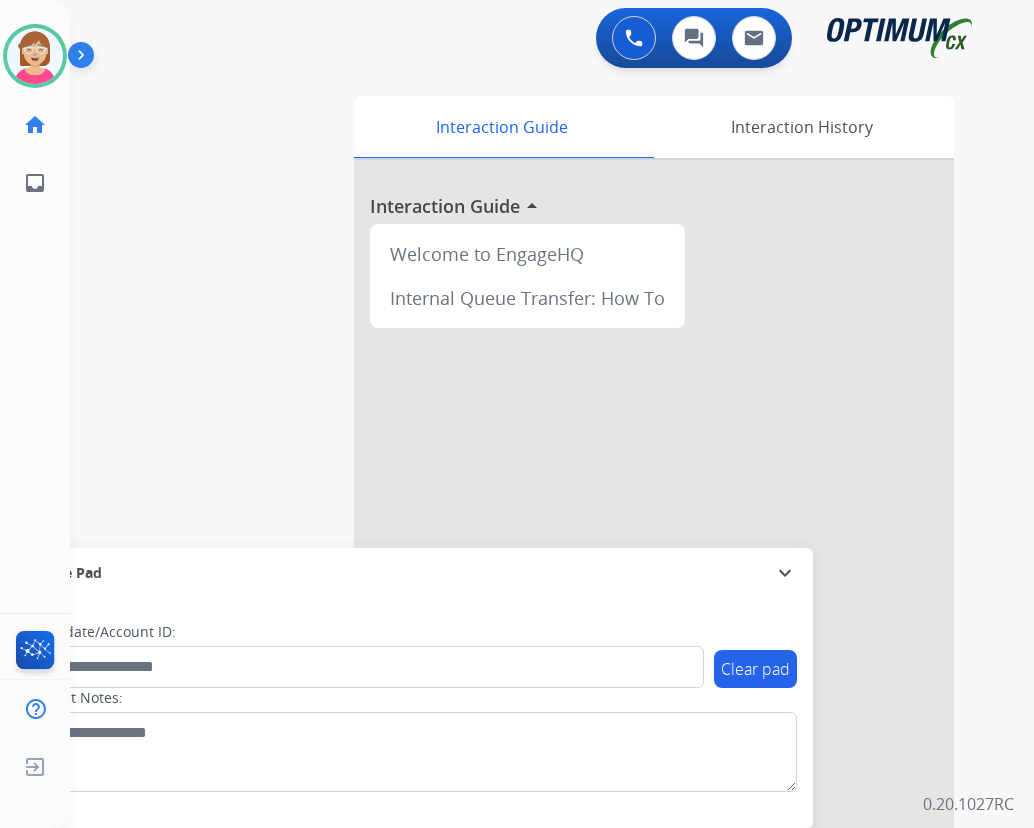 click on "swap_horiz Break voice bridge close_fullscreen Connect 3-Way Call merge_type Separate 3-Way Call  Interaction Guide   Interaction History  Interaction Guide arrow_drop_up  Welcome to EngageHQ   Internal Queue Transfer: How To  Secure Pad expand_more Clear pad Candidate/Account ID: Contact Notes:" at bounding box center [528, 489] 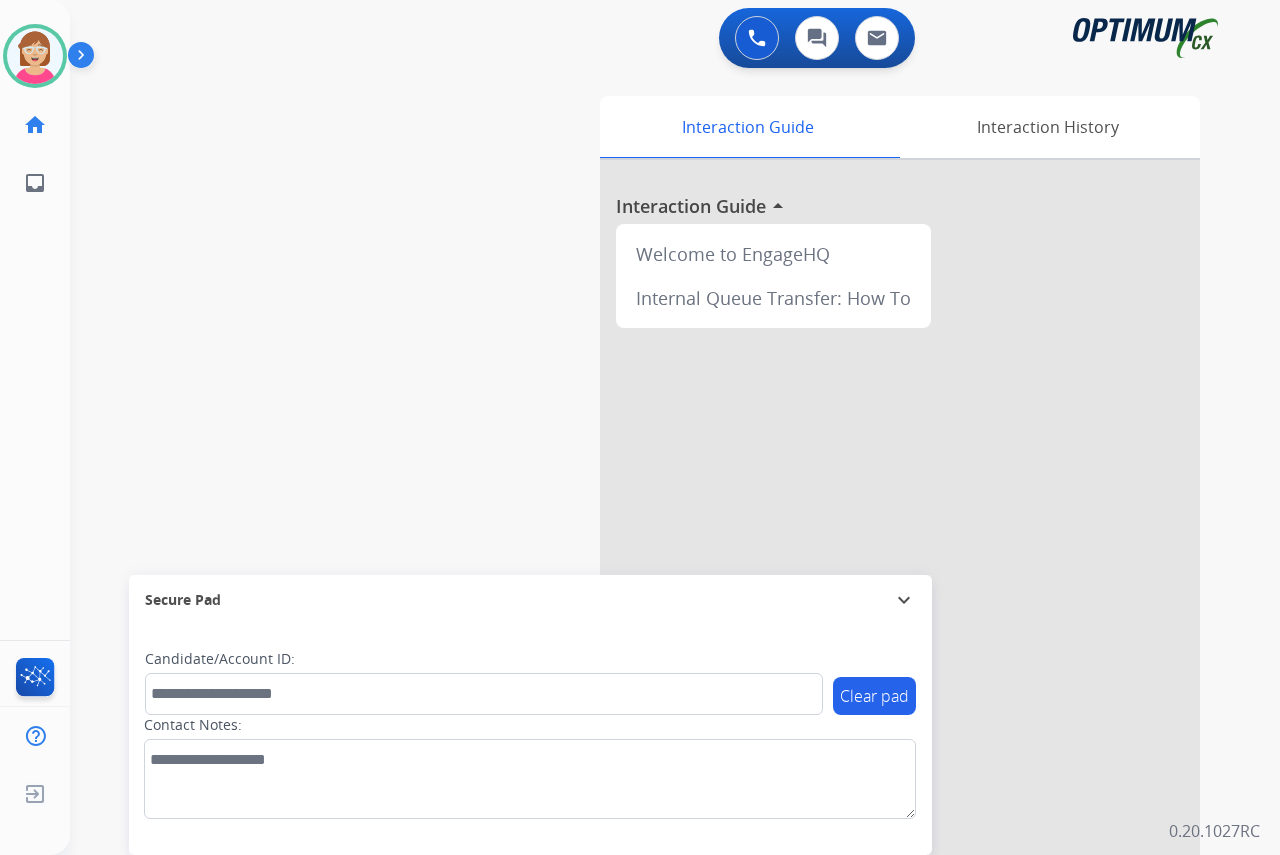 click on "[FIRST]   Available  Edit Avatar  Agent:   [FIRST]  Routing Profile:  OCX Training home  Home  Home inbox  Emails  Emails  FocalPoints  Help Center  Help Center  Log out  Log out" 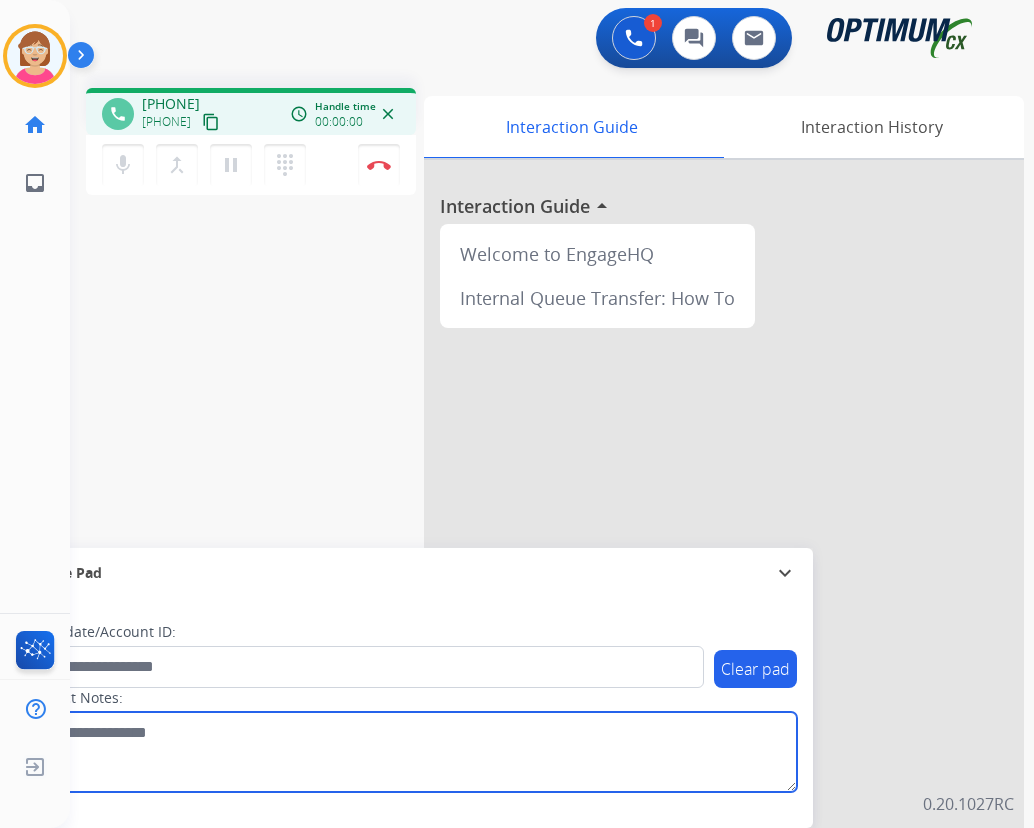 drag, startPoint x: 282, startPoint y: 760, endPoint x: 221, endPoint y: 745, distance: 62.817196 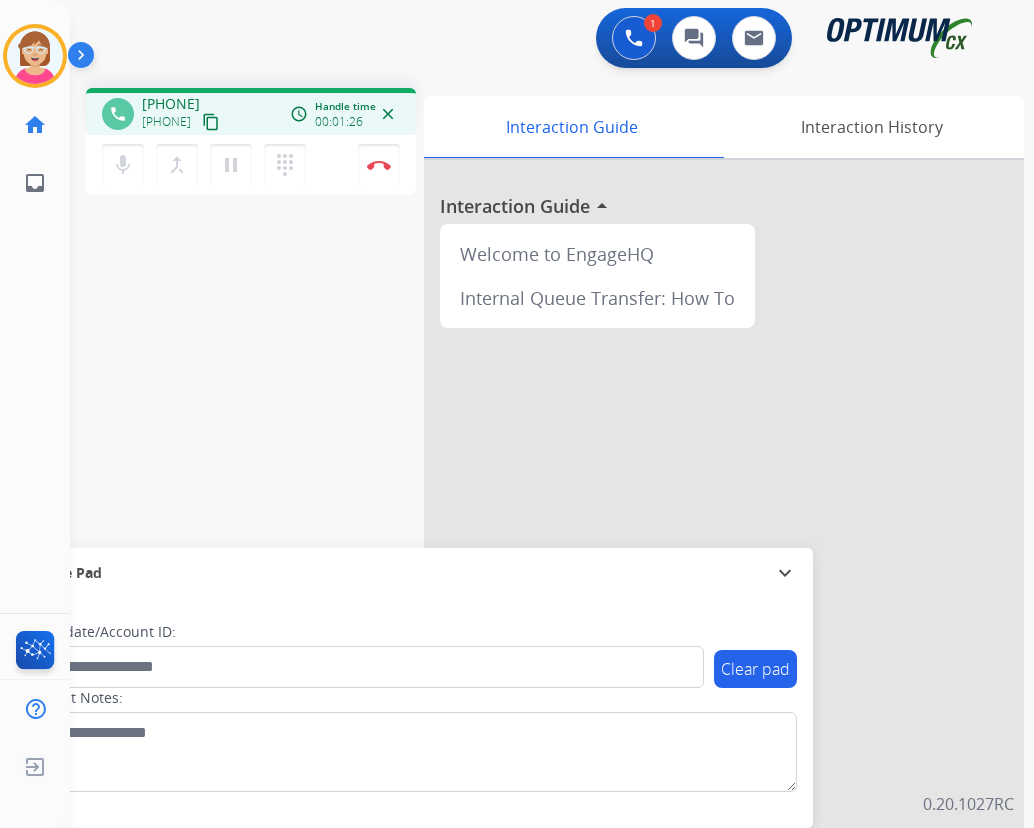 click at bounding box center (724, 533) 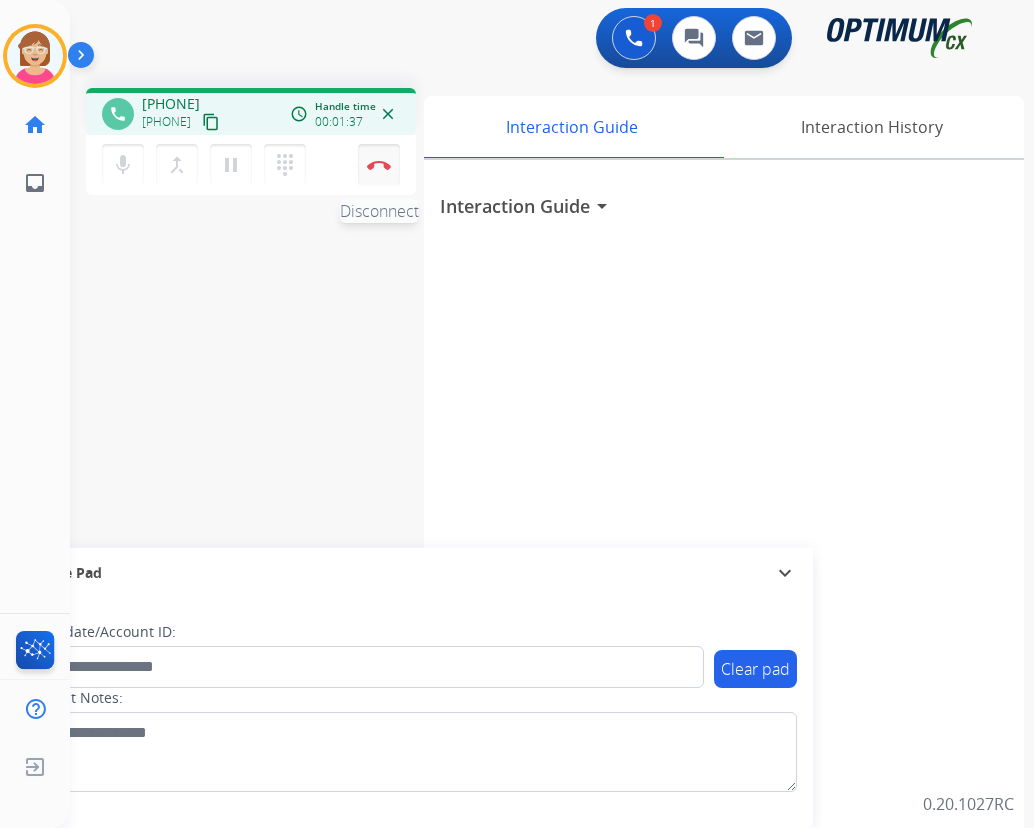 drag, startPoint x: 905, startPoint y: 743, endPoint x: 380, endPoint y: 161, distance: 783.8042 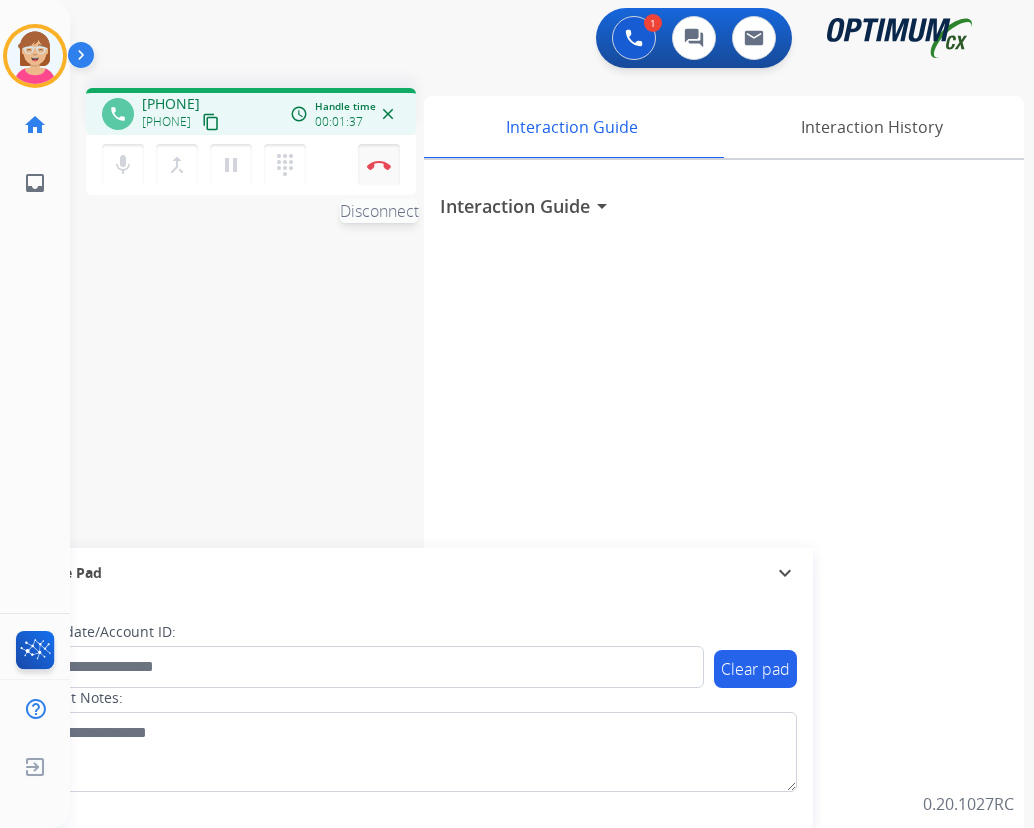 click at bounding box center (379, 165) 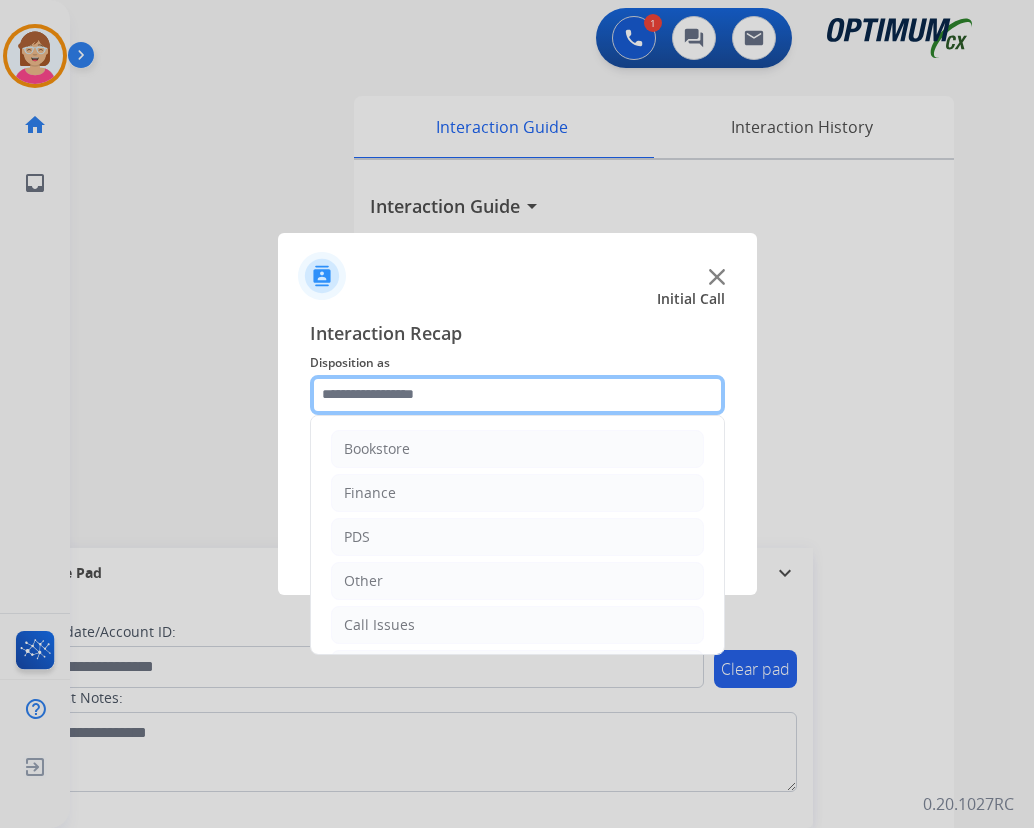 click 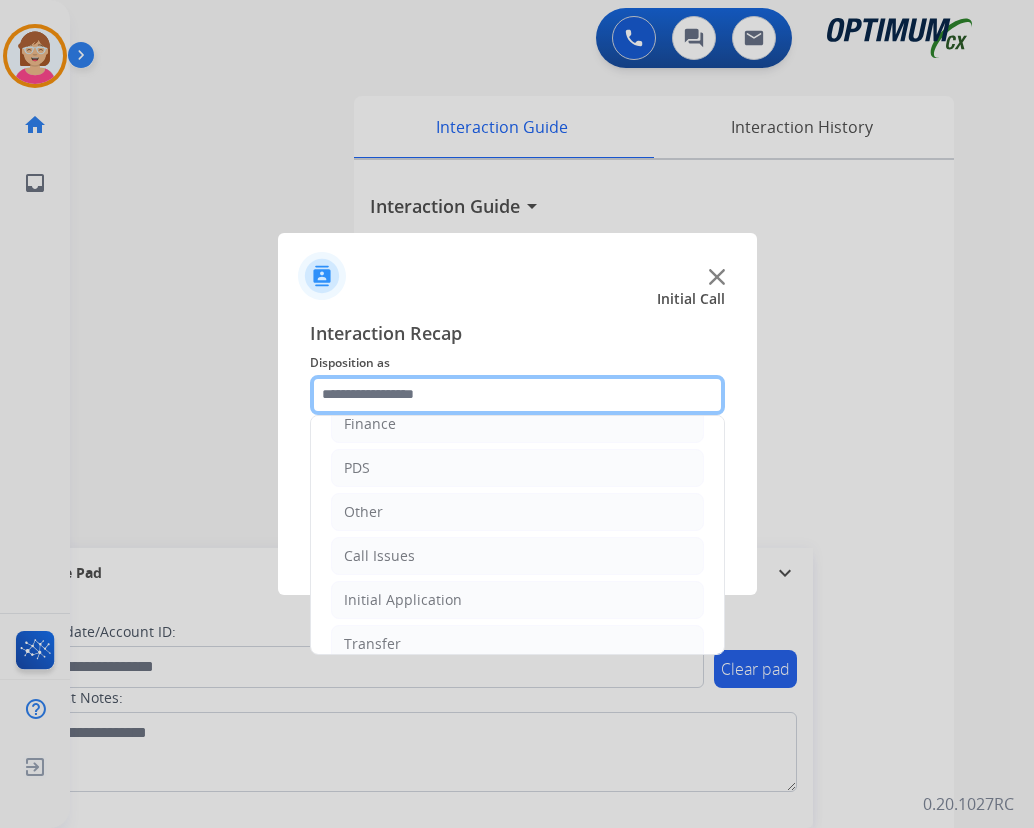 scroll, scrollTop: 36, scrollLeft: 0, axis: vertical 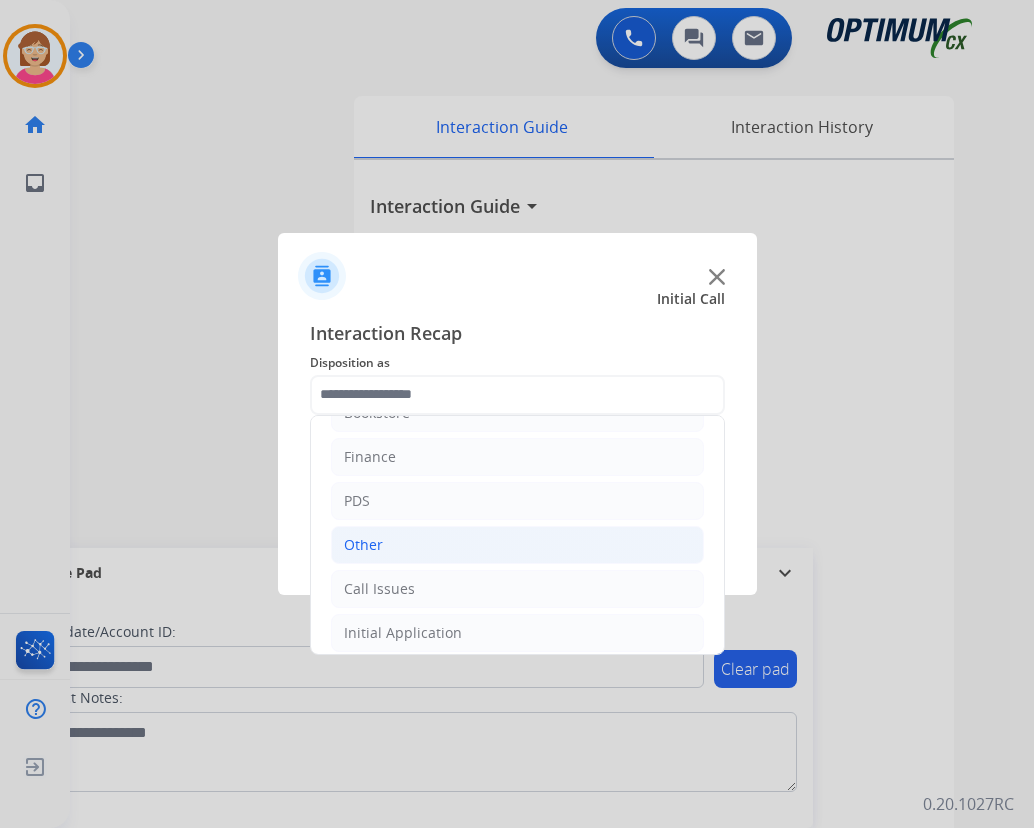 click on "Other" 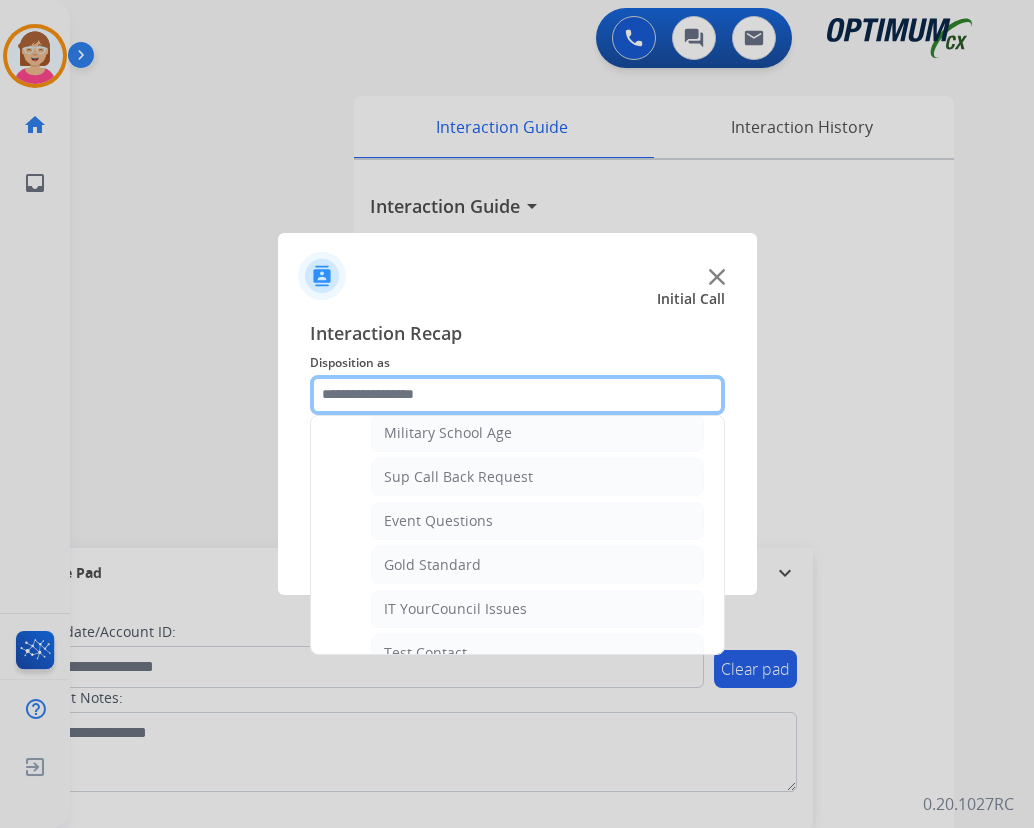 scroll, scrollTop: 336, scrollLeft: 0, axis: vertical 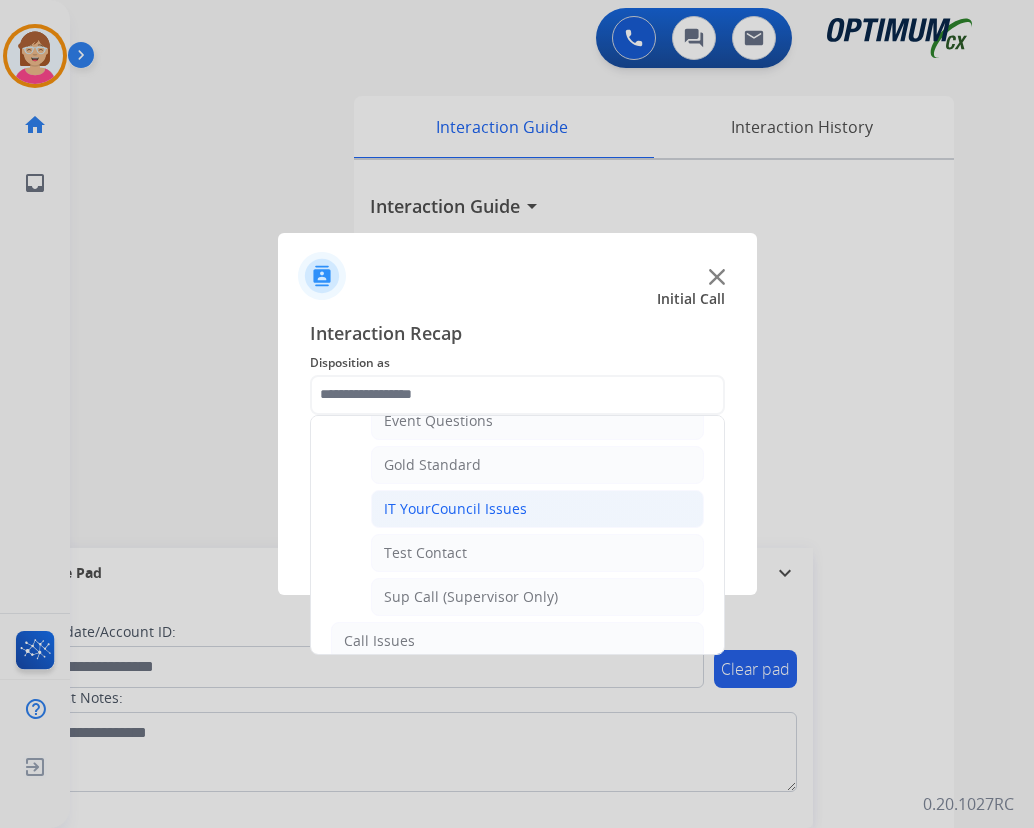 click on "IT YourCouncil Issues" 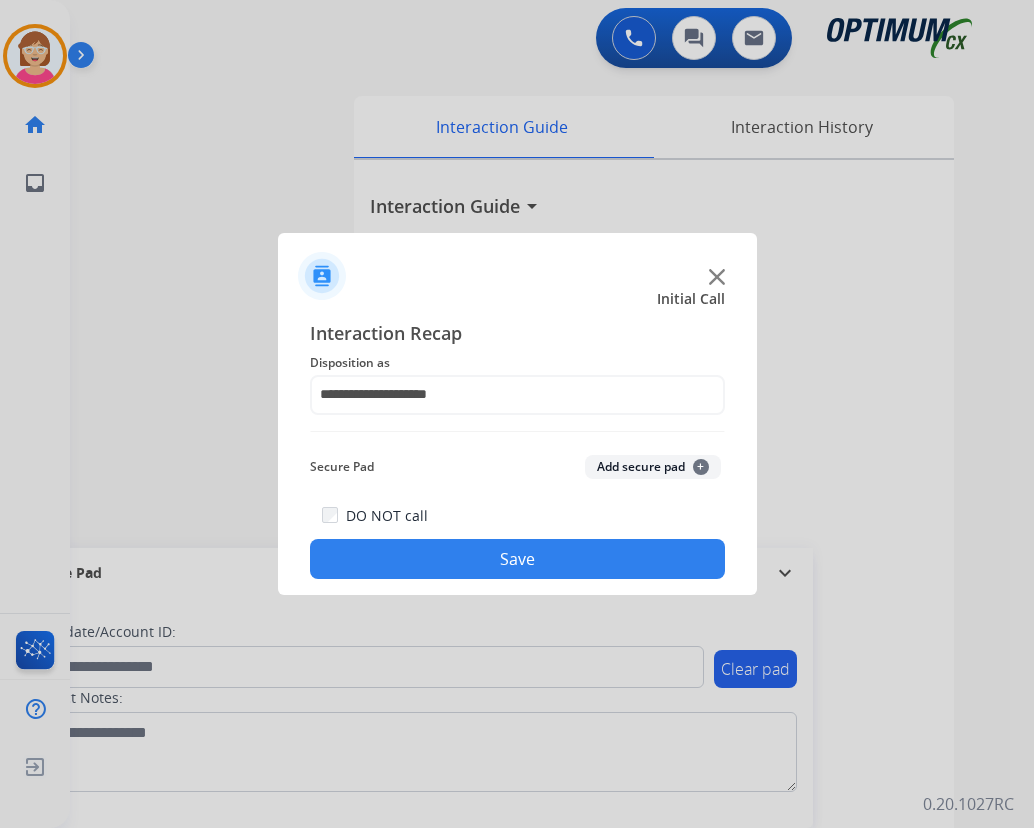 click on "Save" 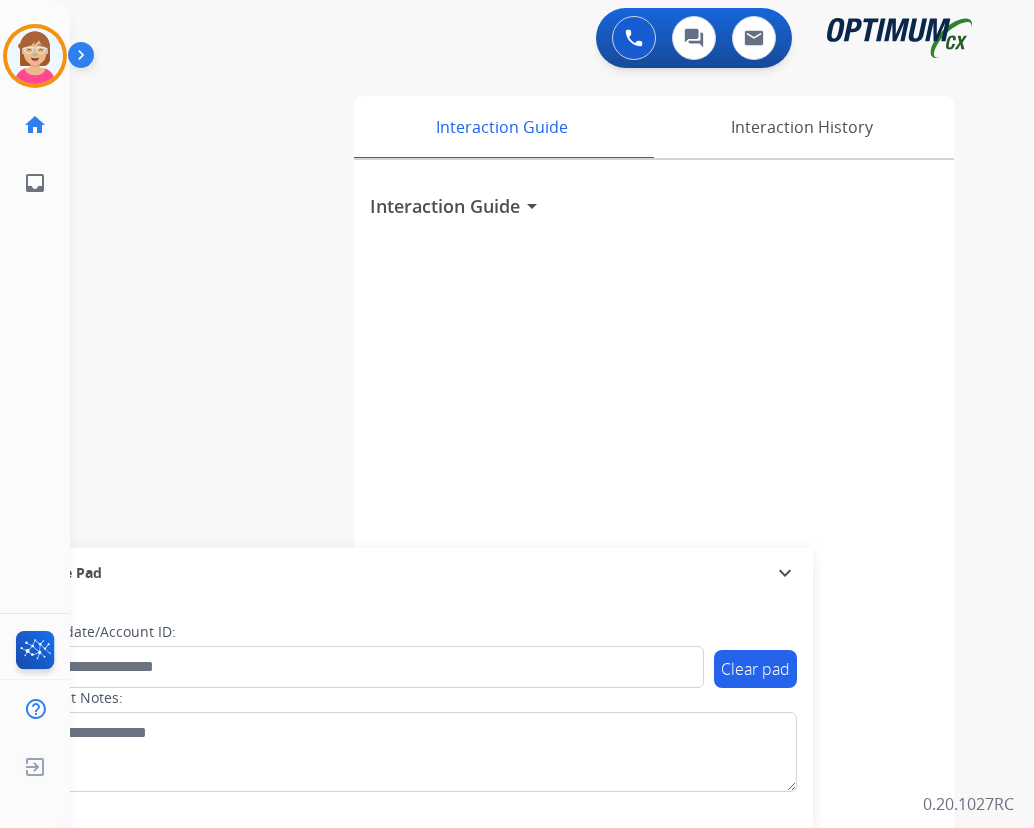 drag, startPoint x: 398, startPoint y: 560, endPoint x: 231, endPoint y: 411, distance: 223.80795 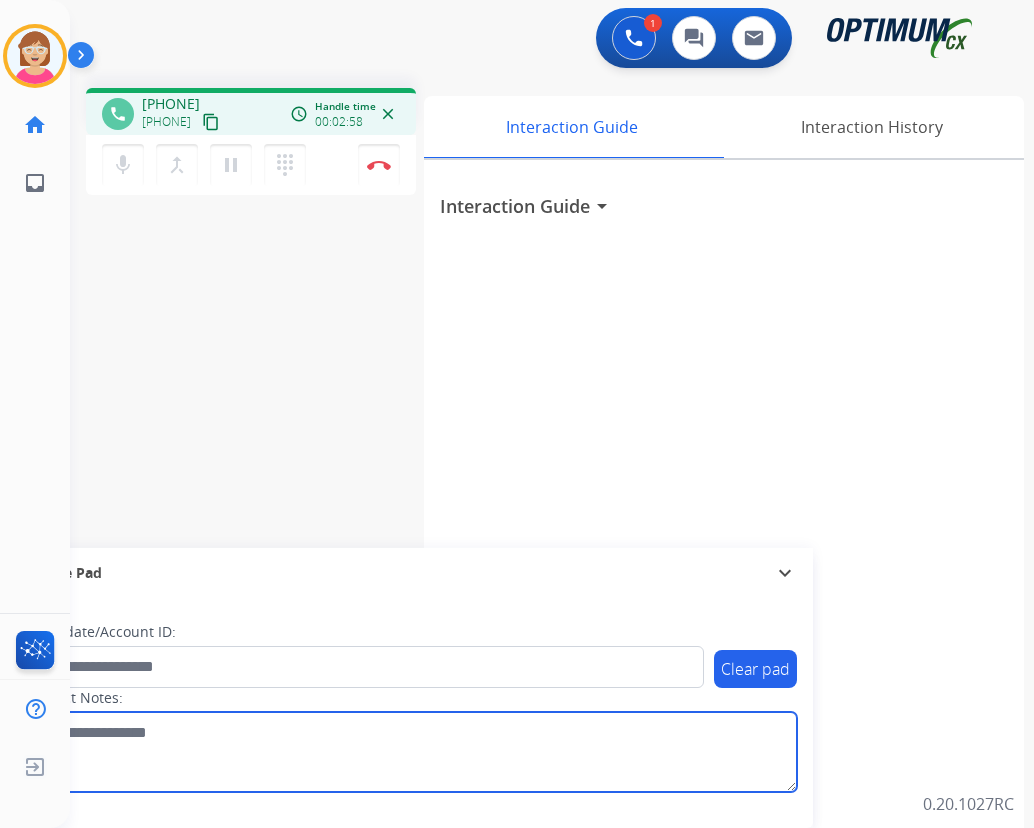 click at bounding box center [411, 752] 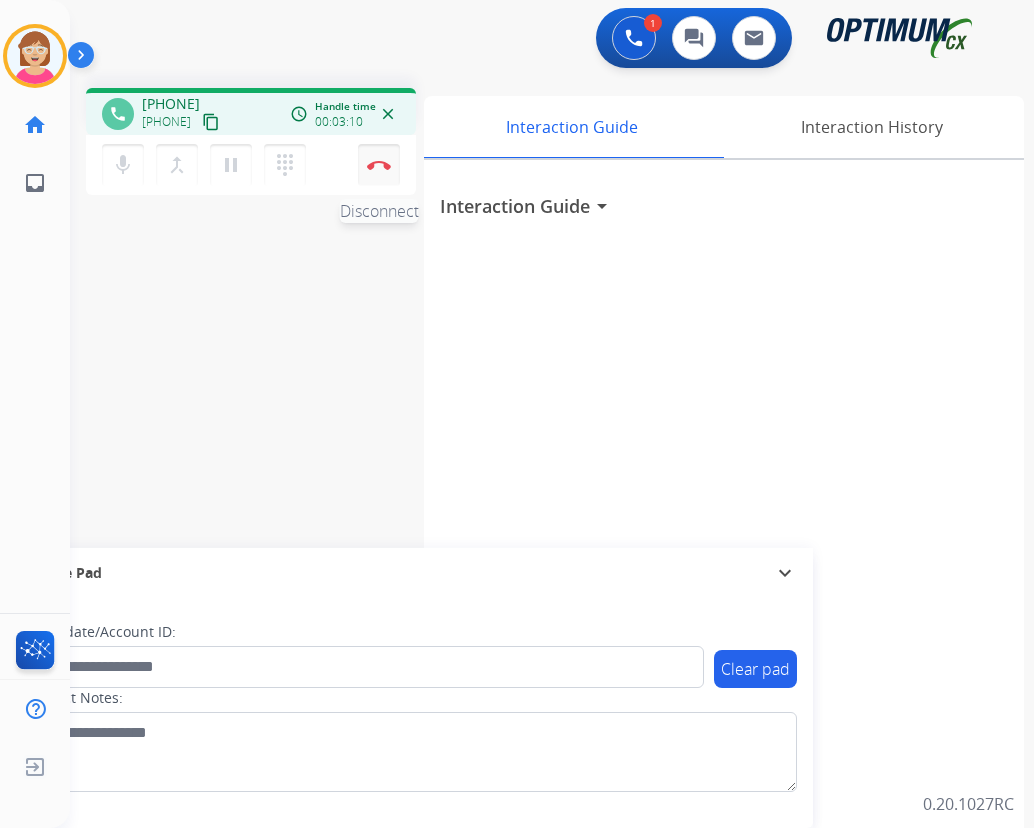 click at bounding box center (379, 165) 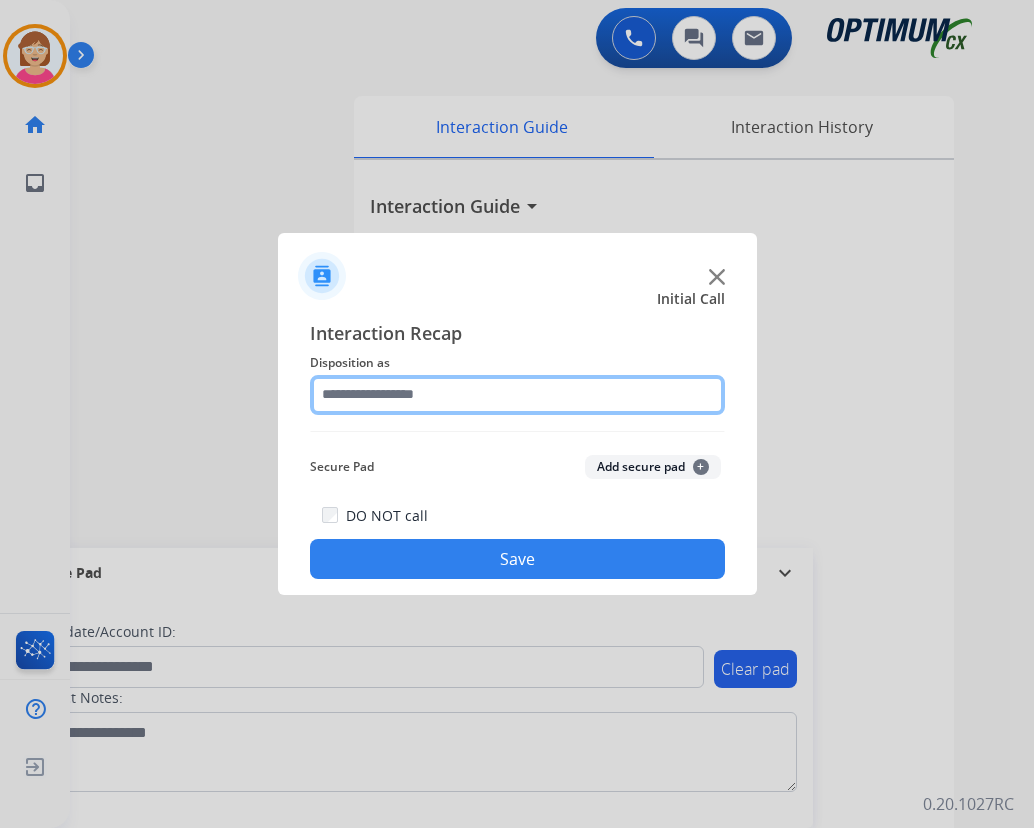 click 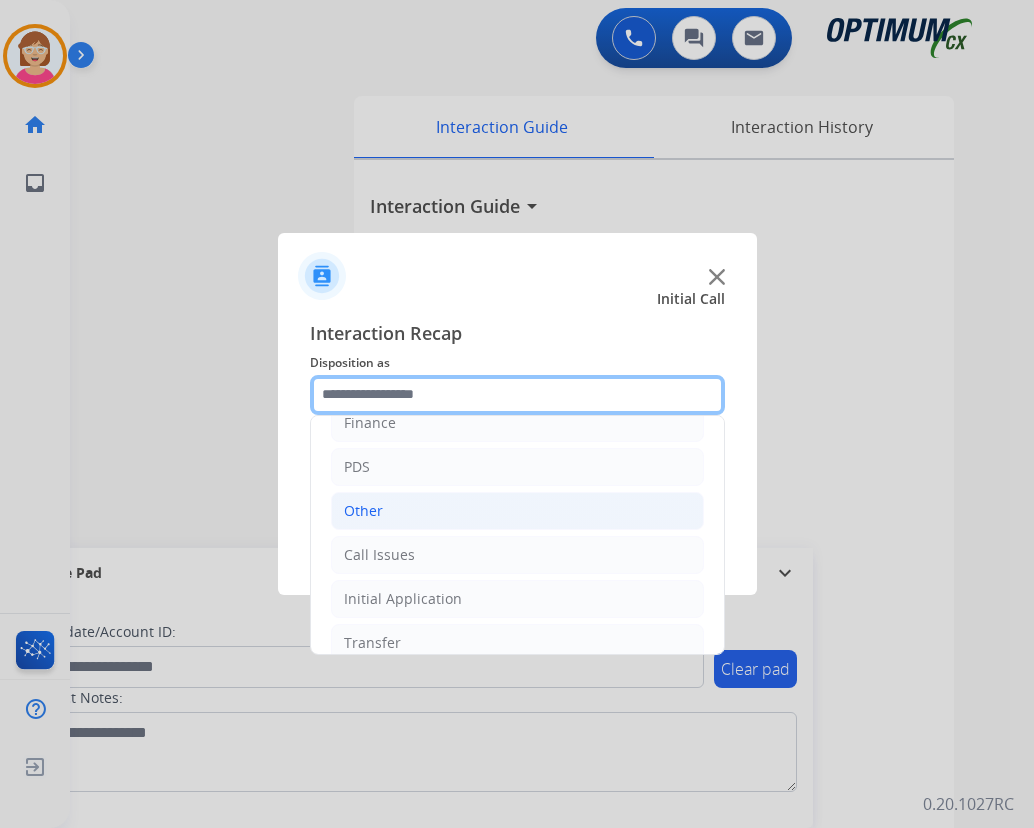 scroll, scrollTop: 36, scrollLeft: 0, axis: vertical 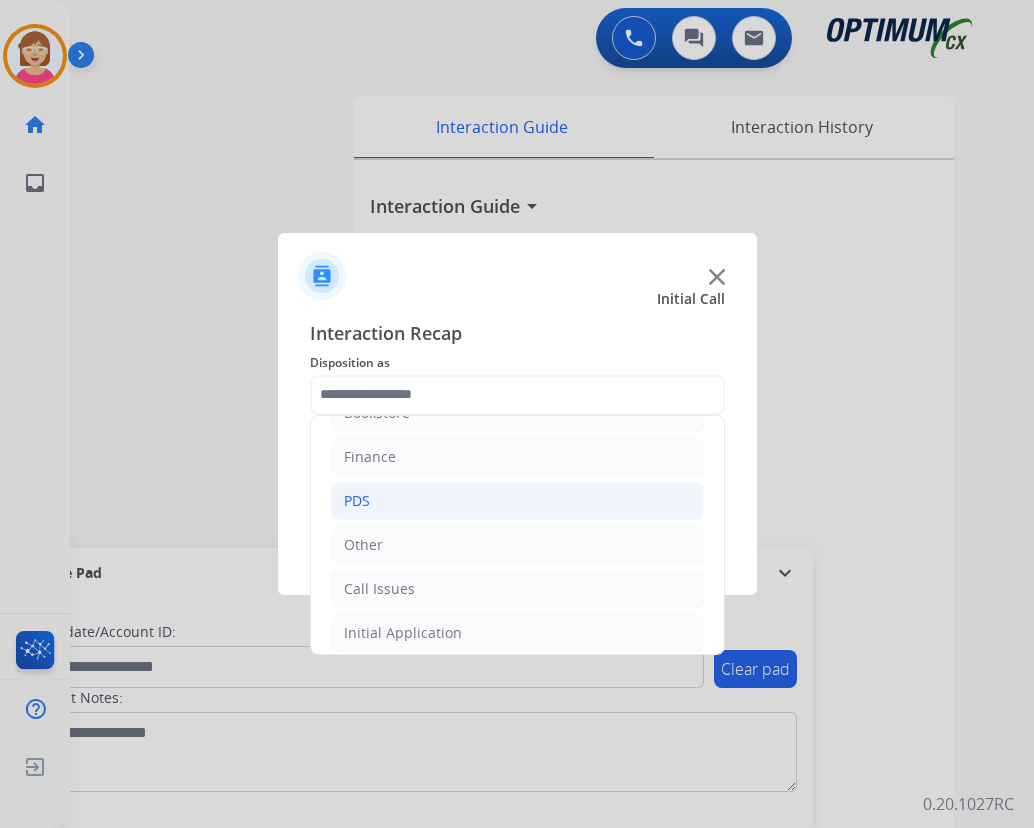 click on "PDS" 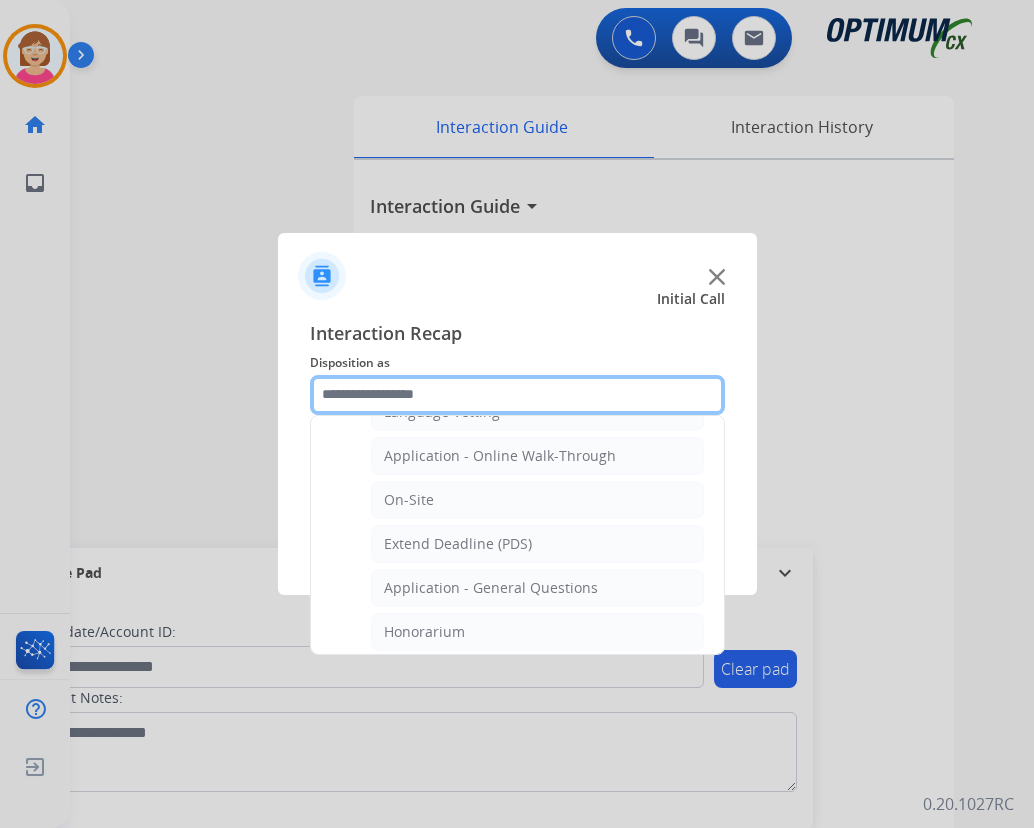 scroll, scrollTop: 500, scrollLeft: 0, axis: vertical 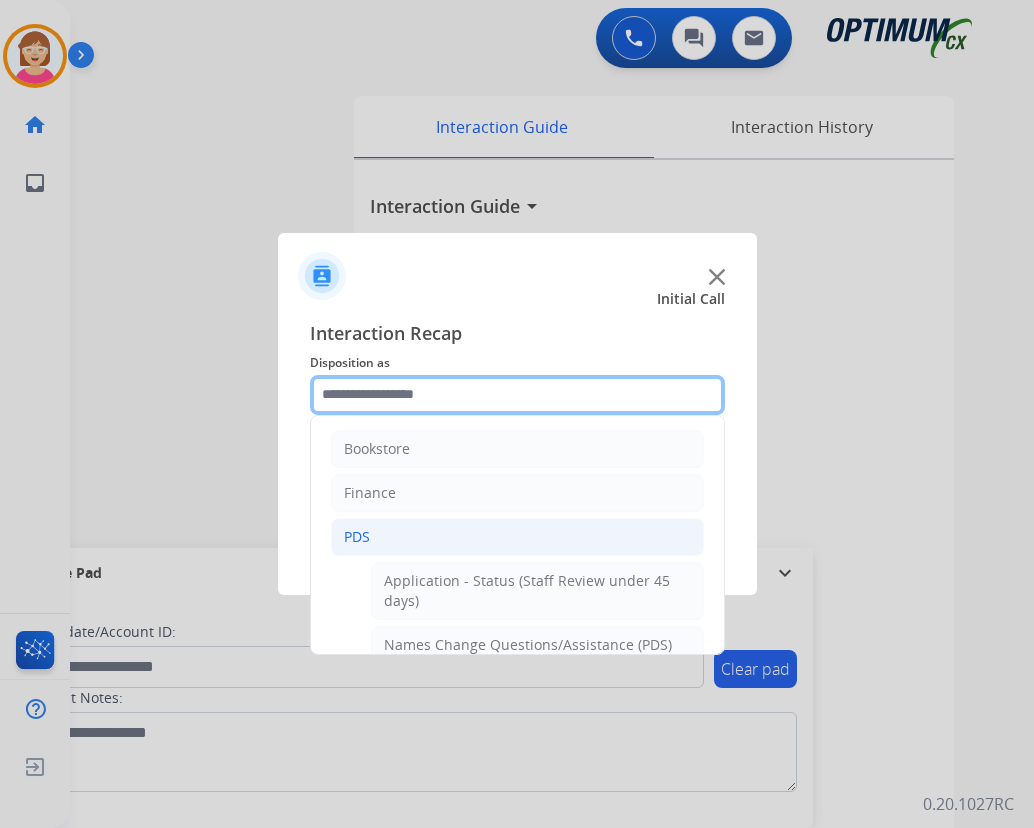 drag, startPoint x: 424, startPoint y: 565, endPoint x: 337, endPoint y: 392, distance: 193.644 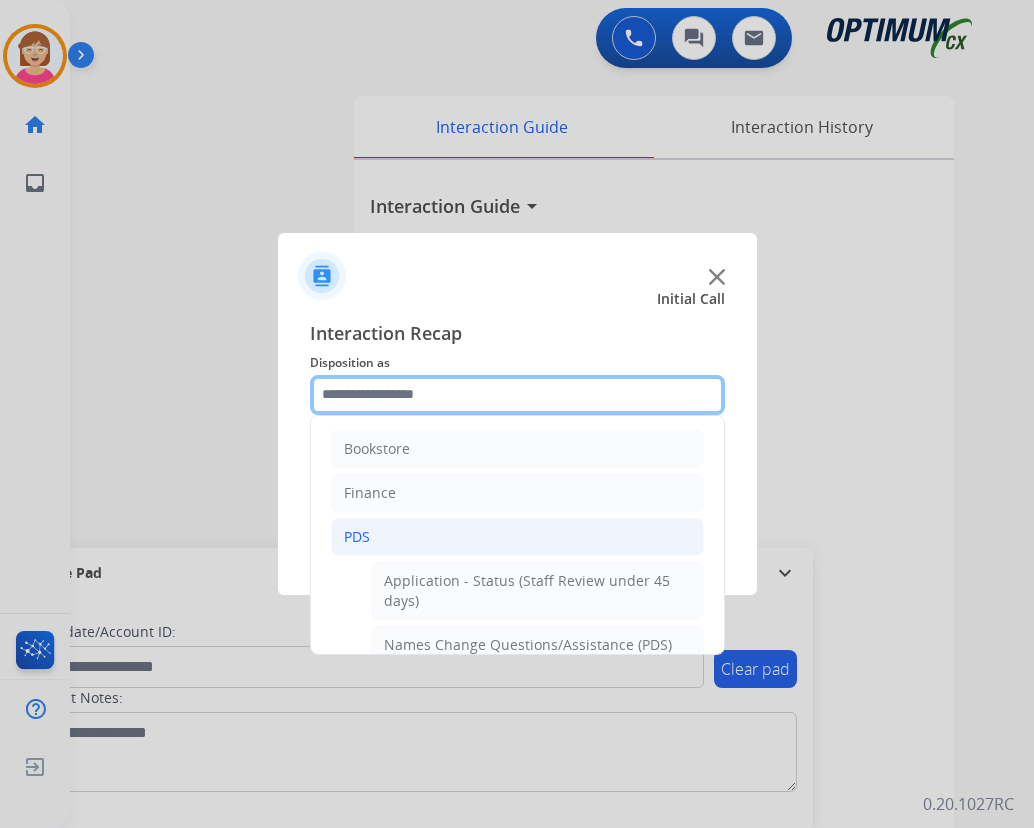 click 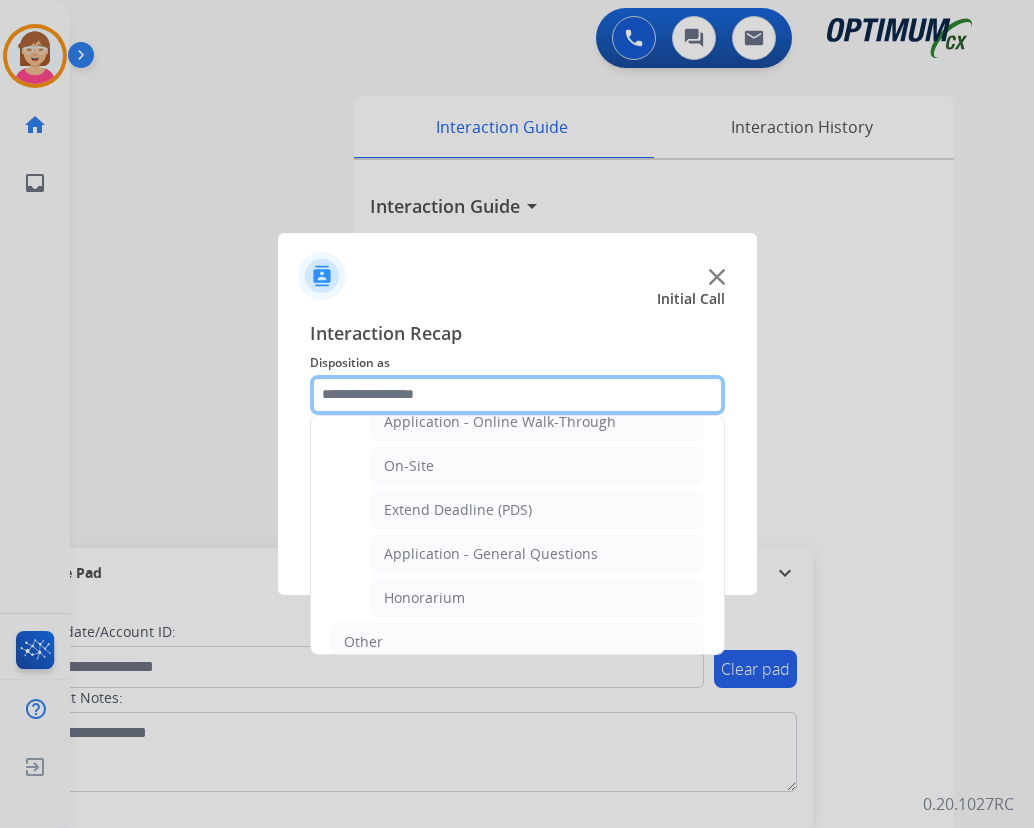 scroll, scrollTop: 604, scrollLeft: 0, axis: vertical 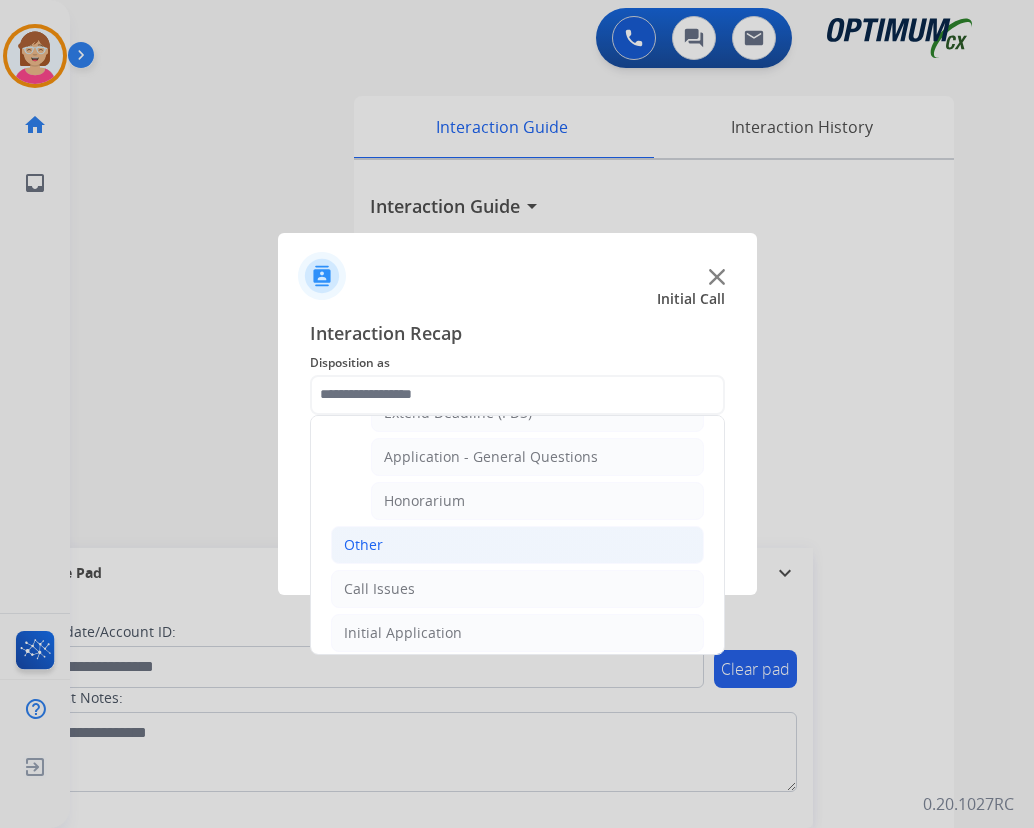 click on "Other" 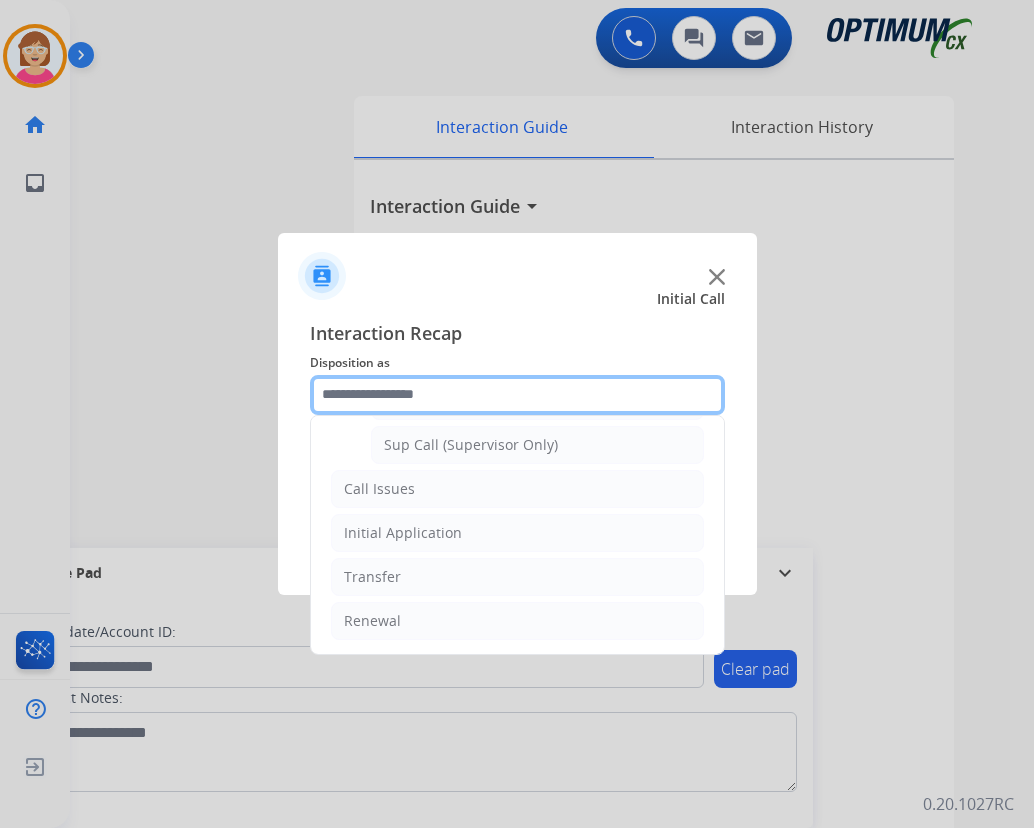 scroll, scrollTop: 388, scrollLeft: 0, axis: vertical 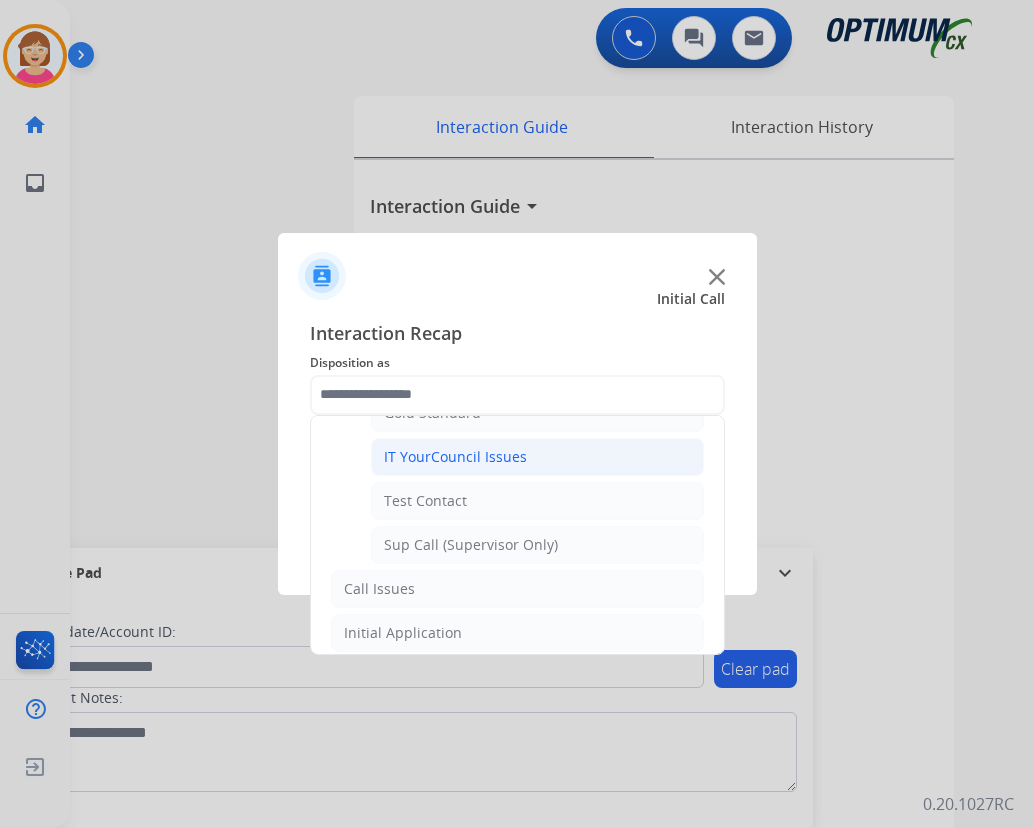 click on "IT YourCouncil Issues" 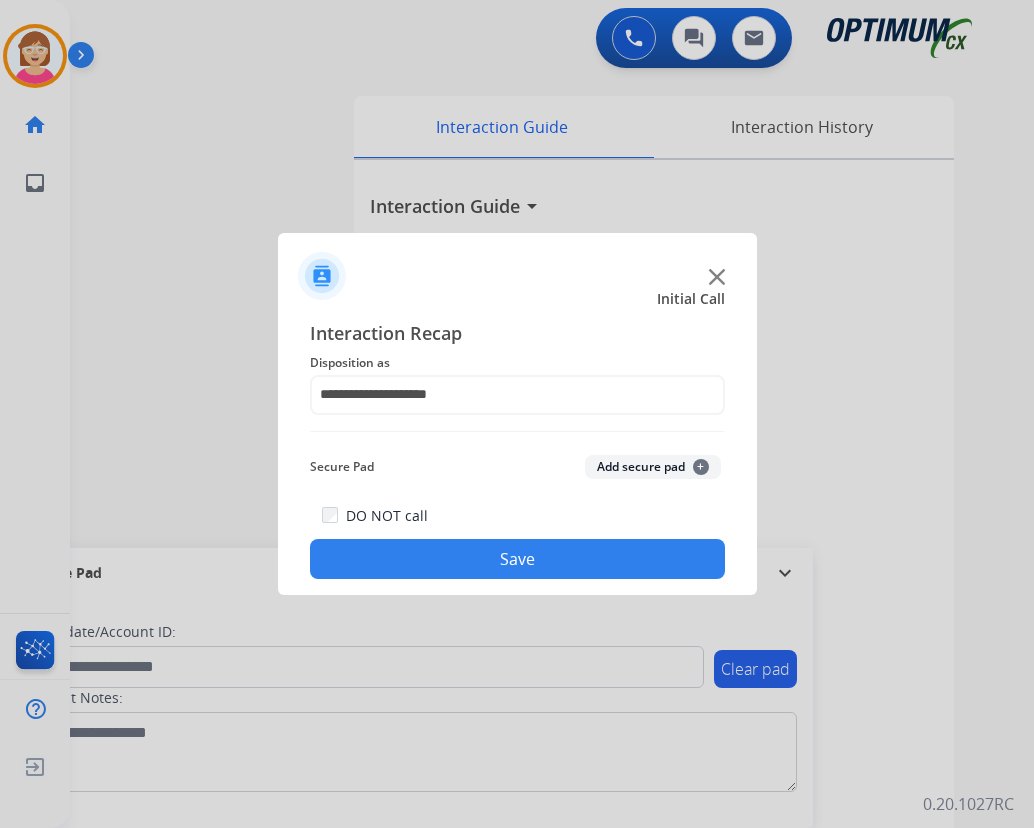 click on "Save" 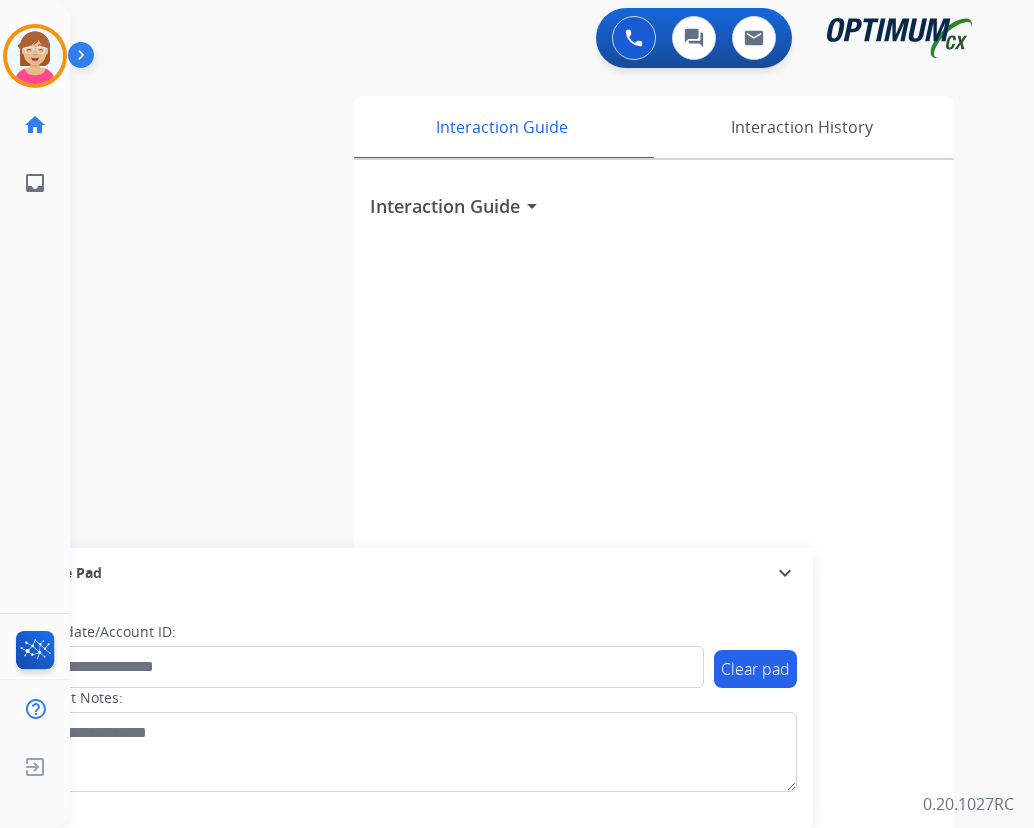 drag, startPoint x: 385, startPoint y: 564, endPoint x: 279, endPoint y: 436, distance: 166.19266 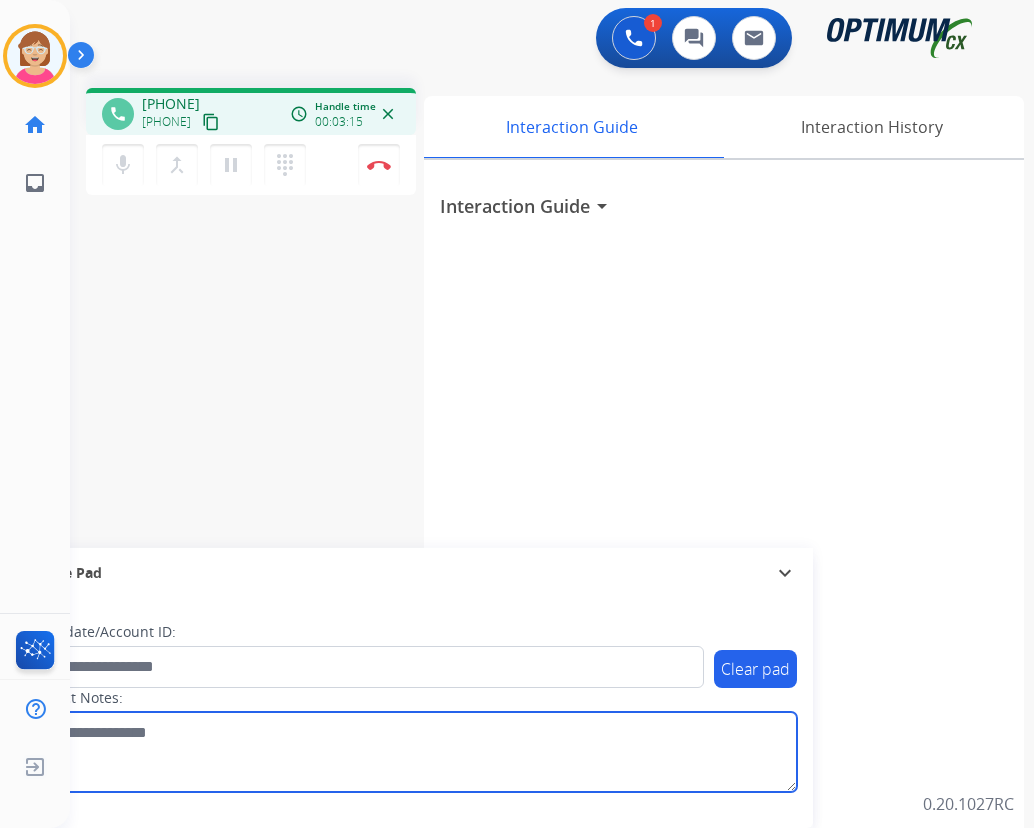 click at bounding box center [411, 752] 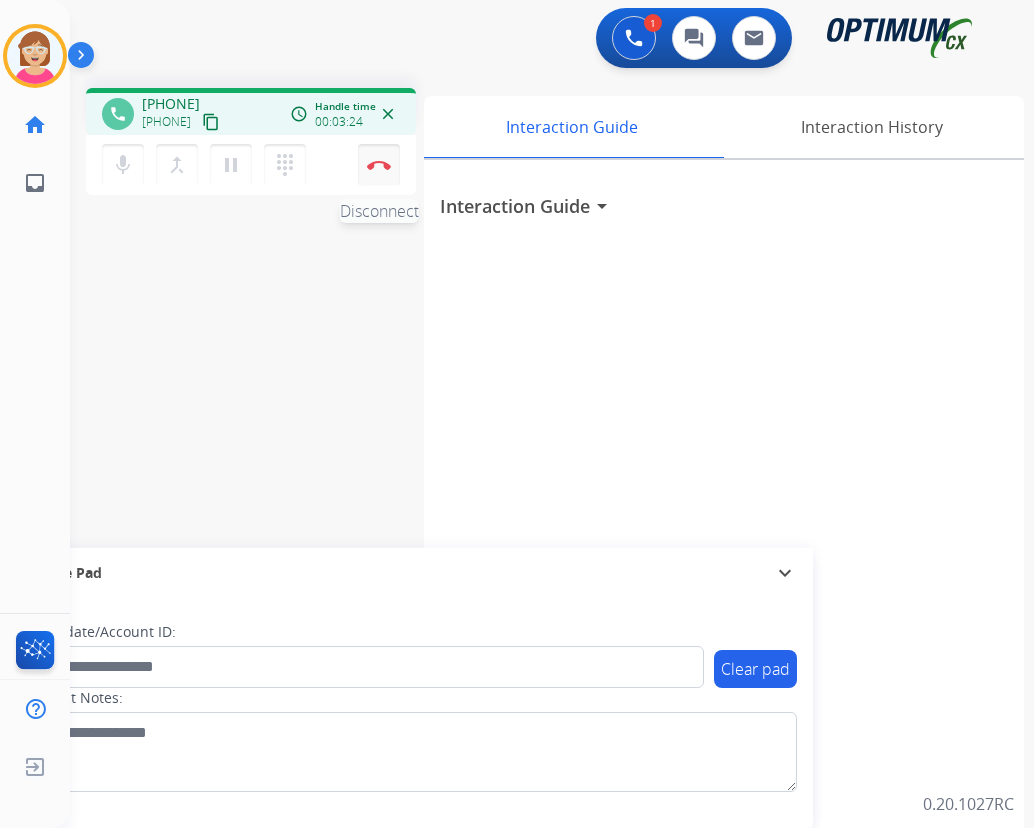 click at bounding box center [379, 165] 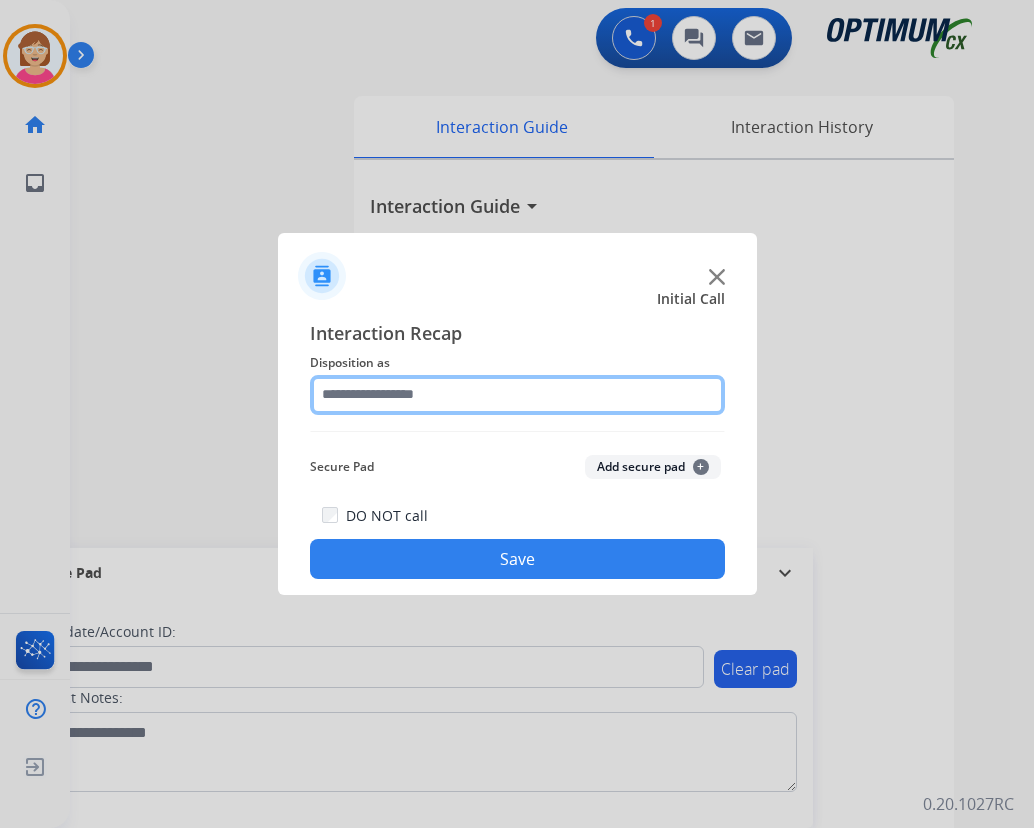 click 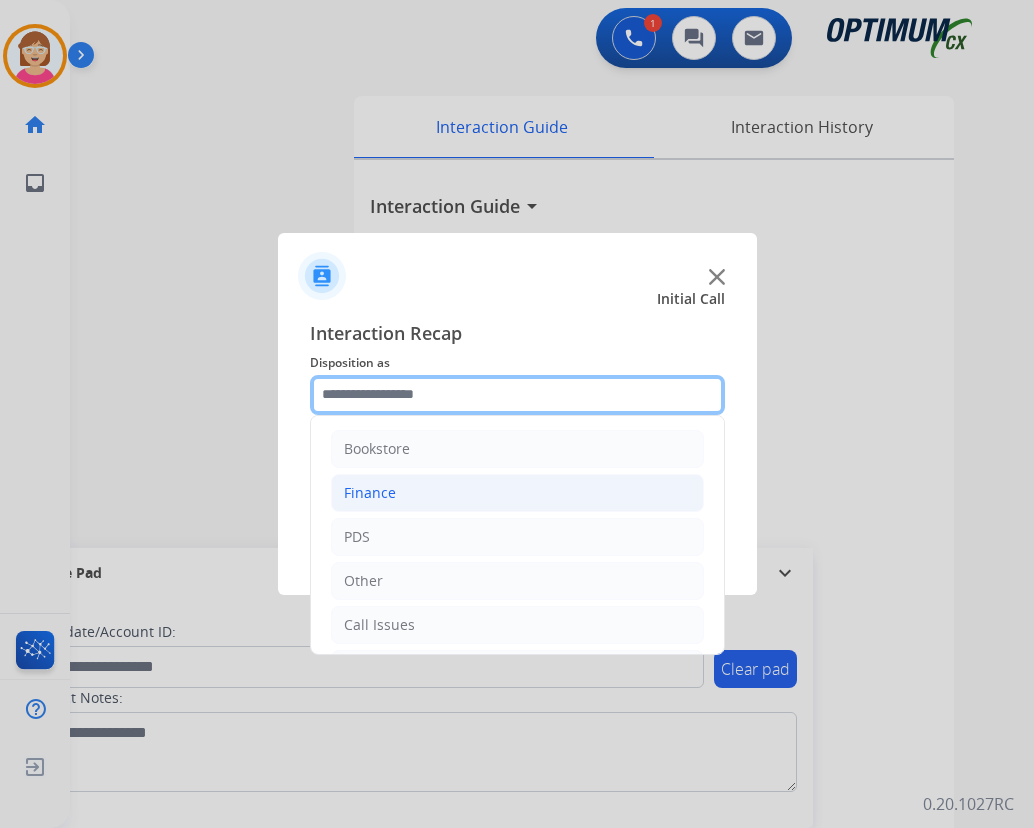 scroll, scrollTop: 136, scrollLeft: 0, axis: vertical 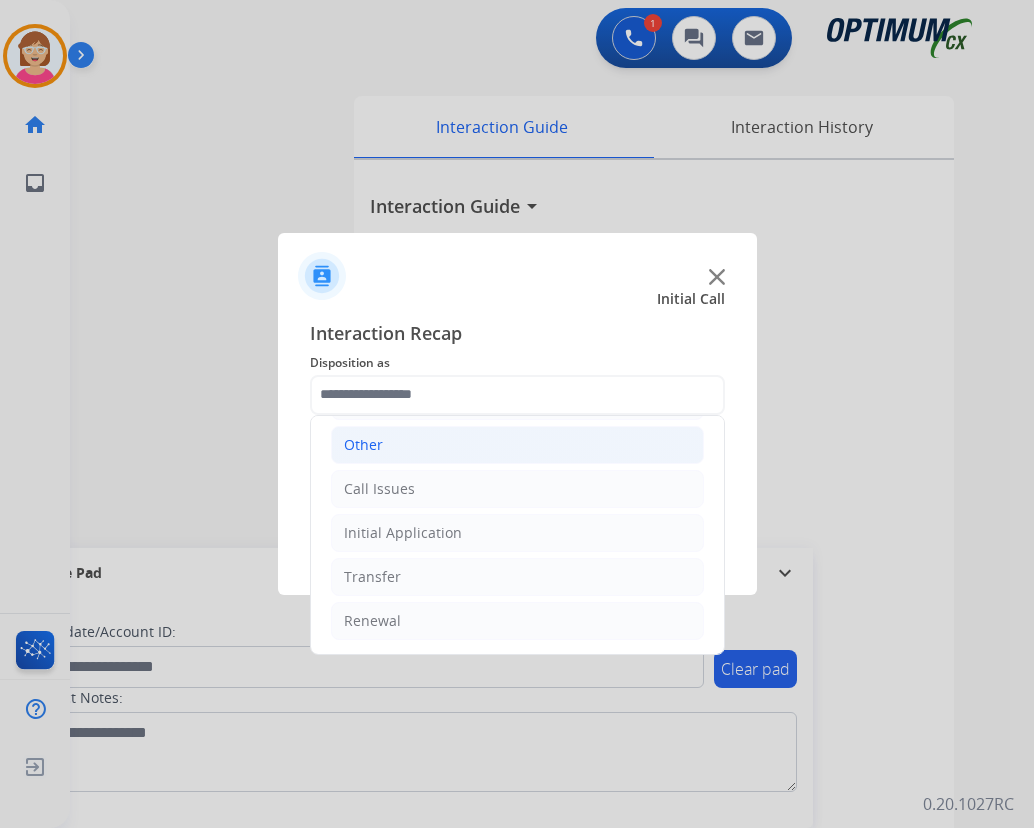 click on "Other" 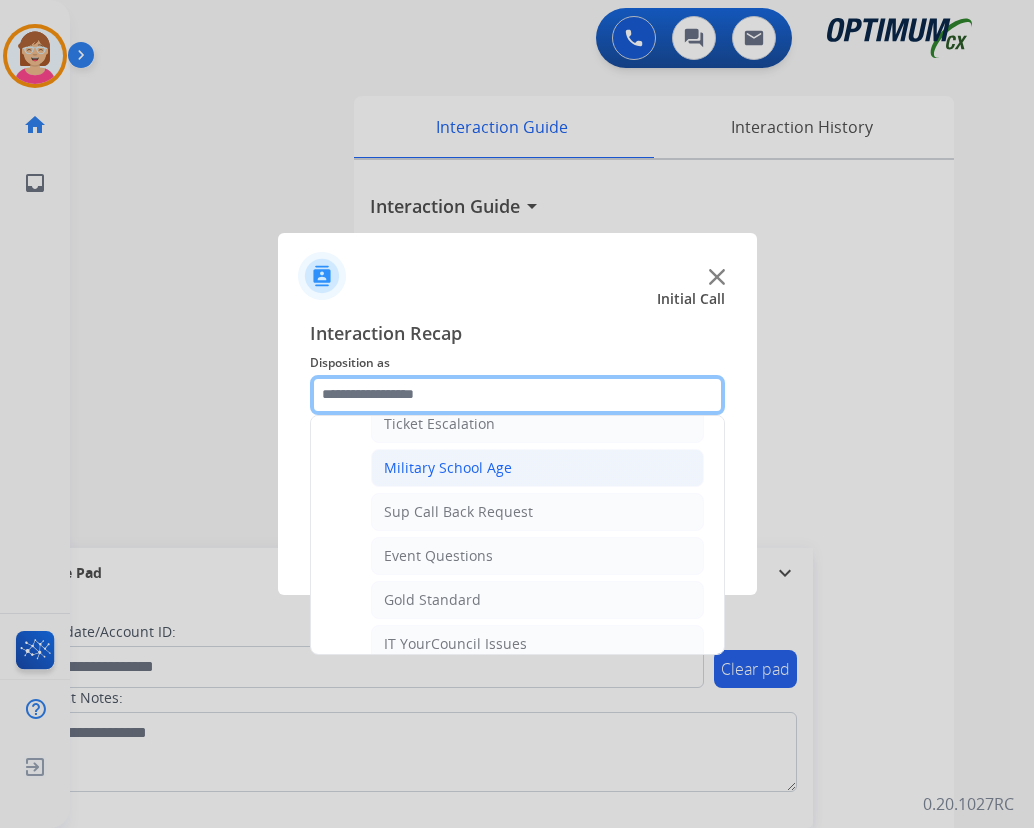 scroll, scrollTop: 236, scrollLeft: 0, axis: vertical 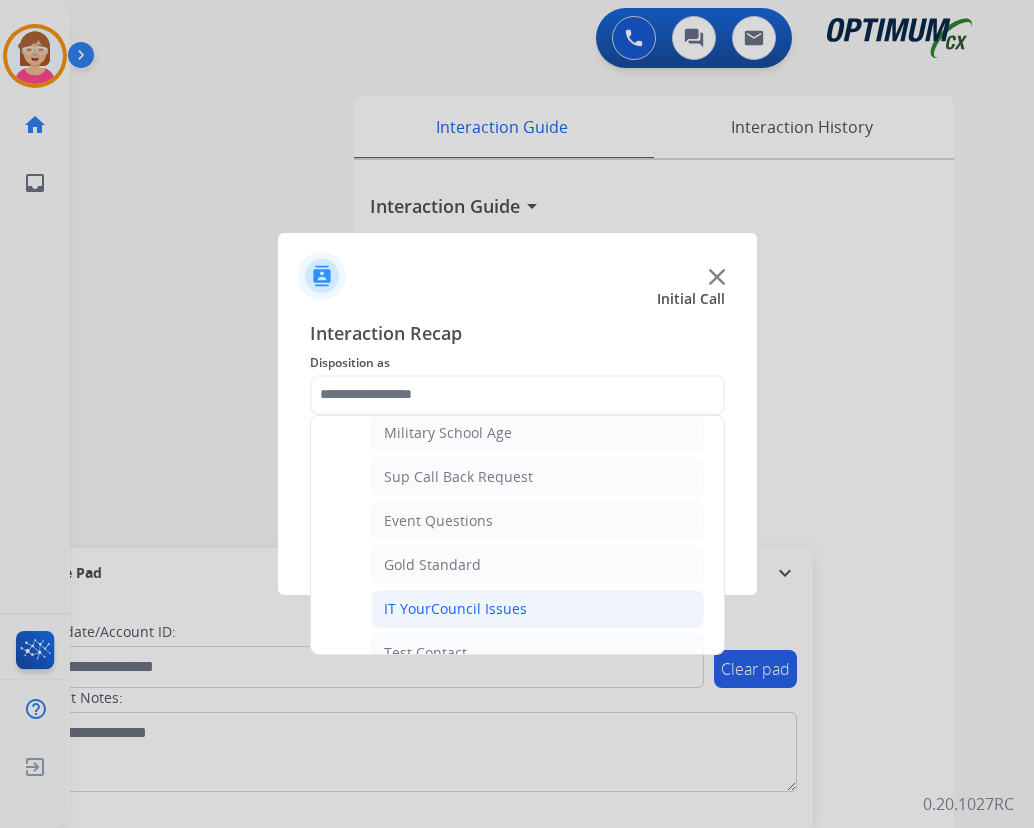 click on "IT YourCouncil Issues" 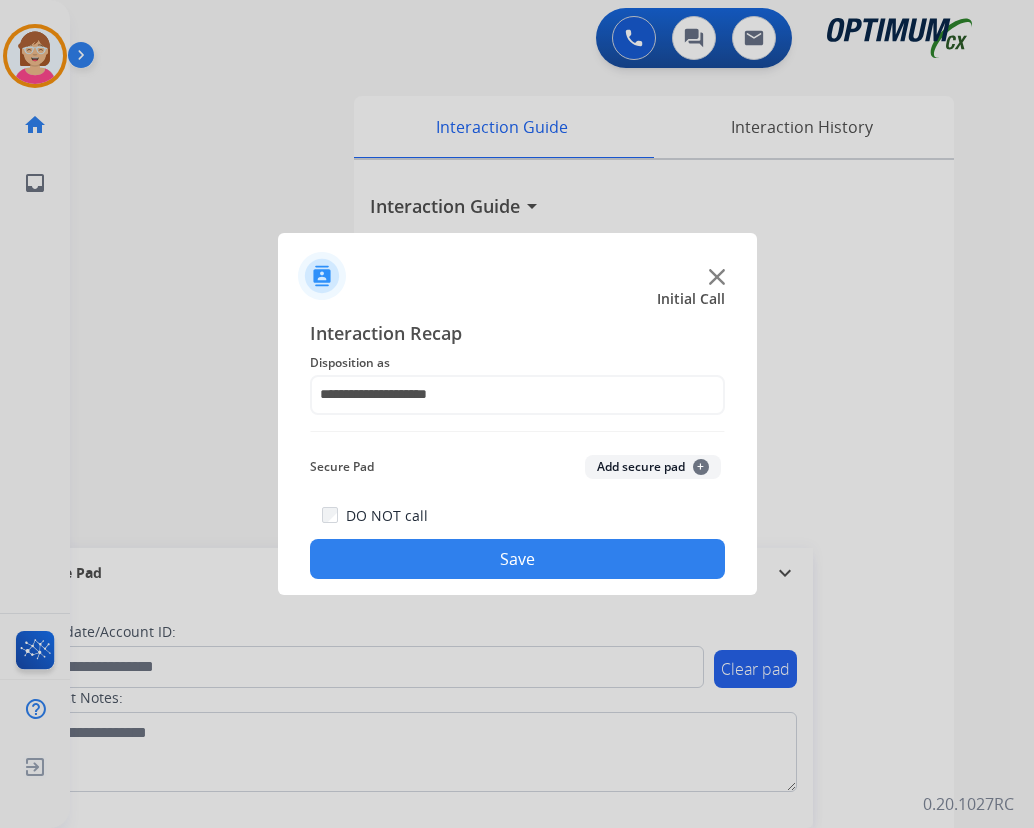 click on "Save" 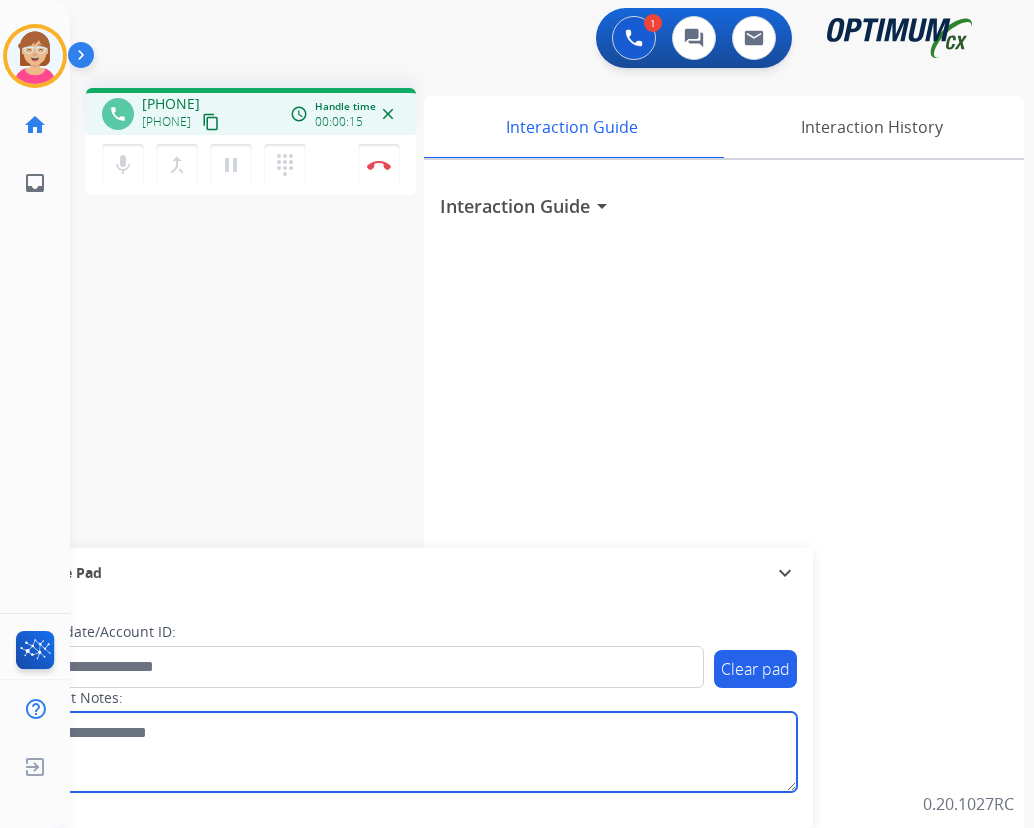 click at bounding box center (411, 752) 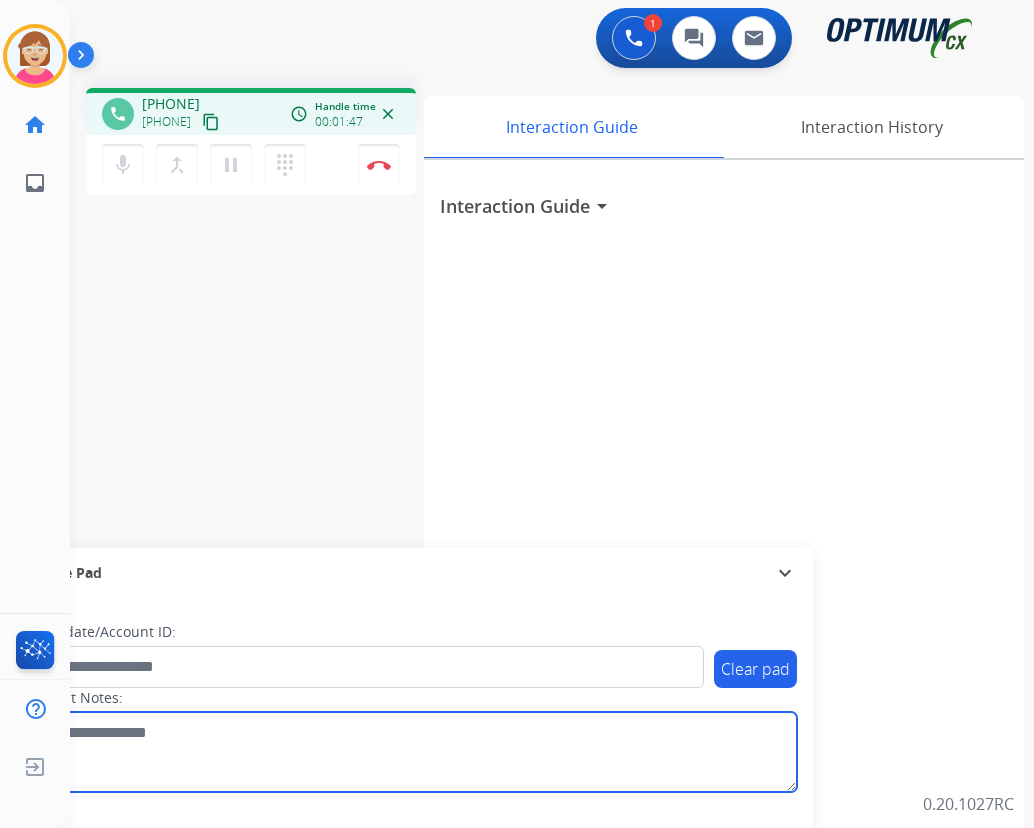 click at bounding box center (411, 752) 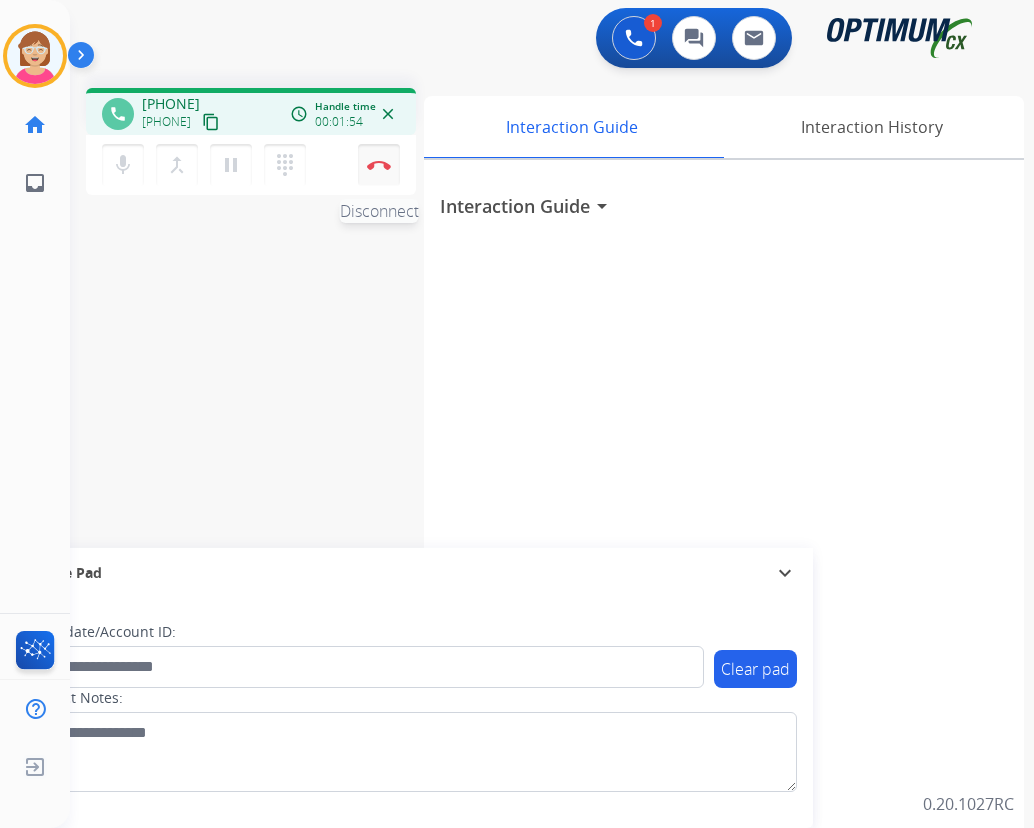 click at bounding box center [379, 165] 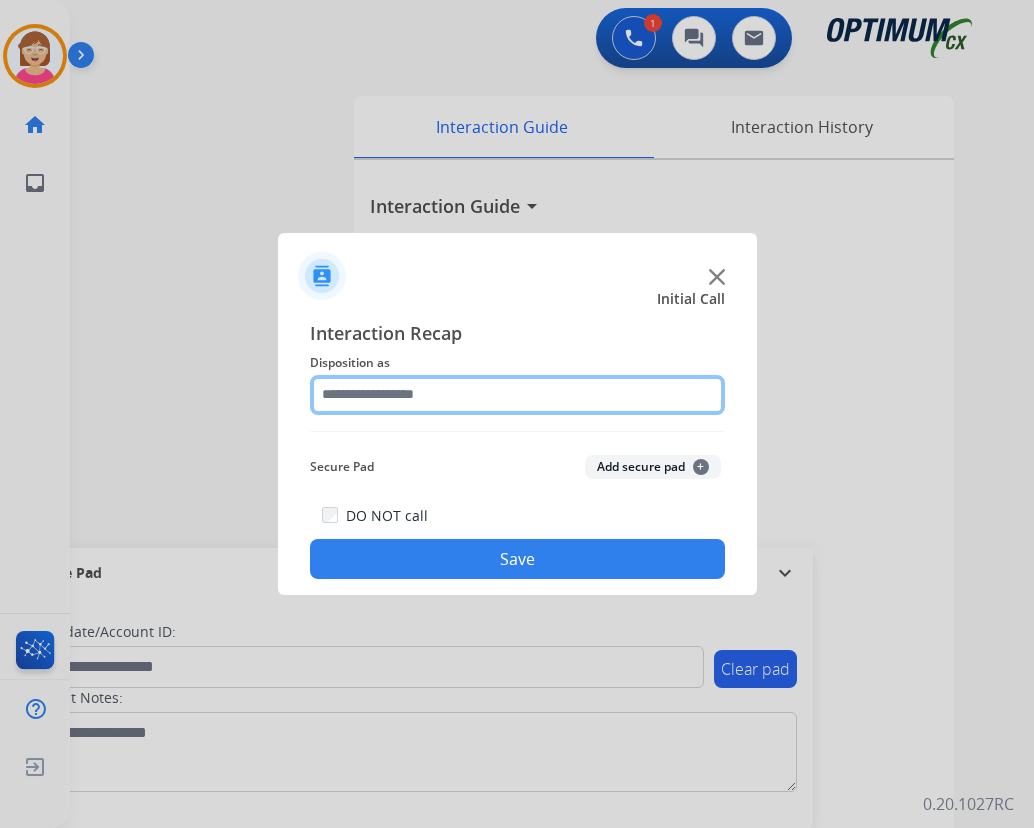 click 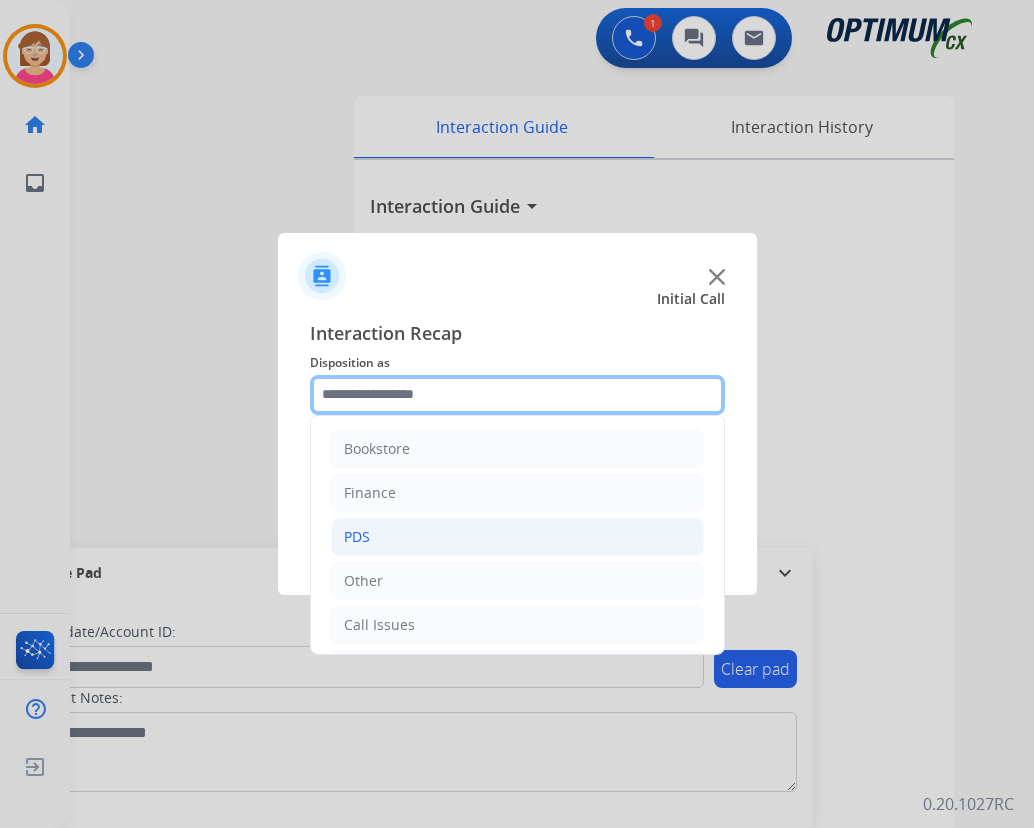scroll, scrollTop: 100, scrollLeft: 0, axis: vertical 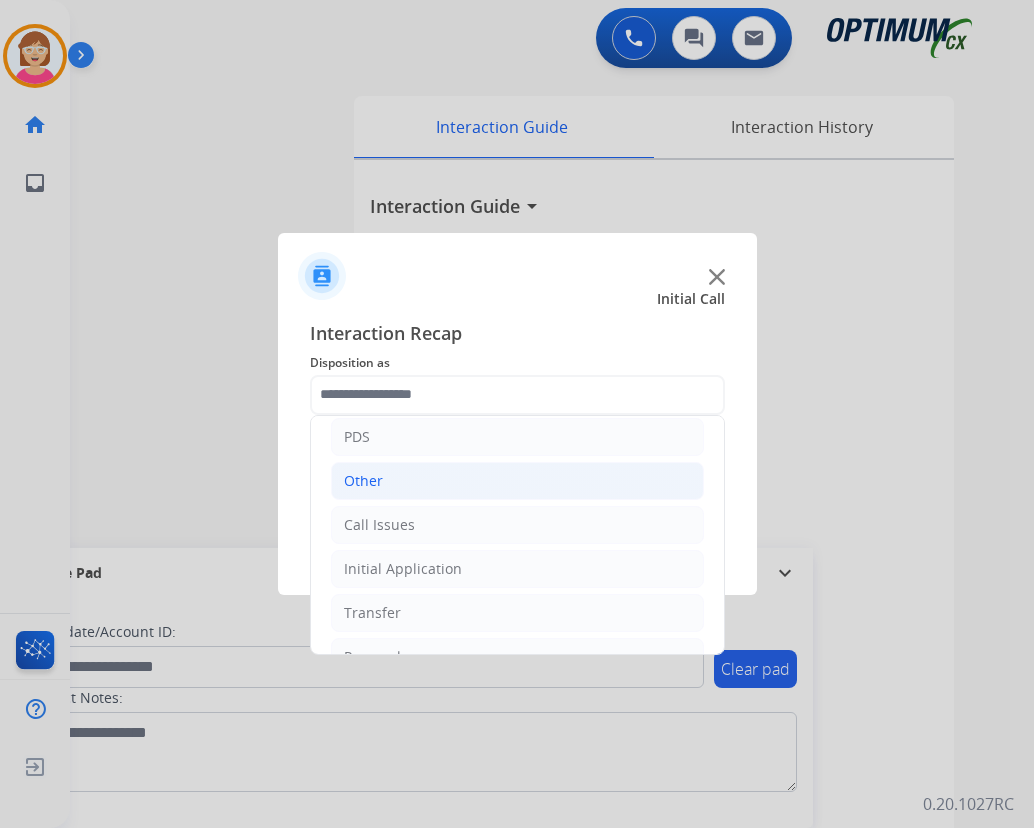 click on "Other" 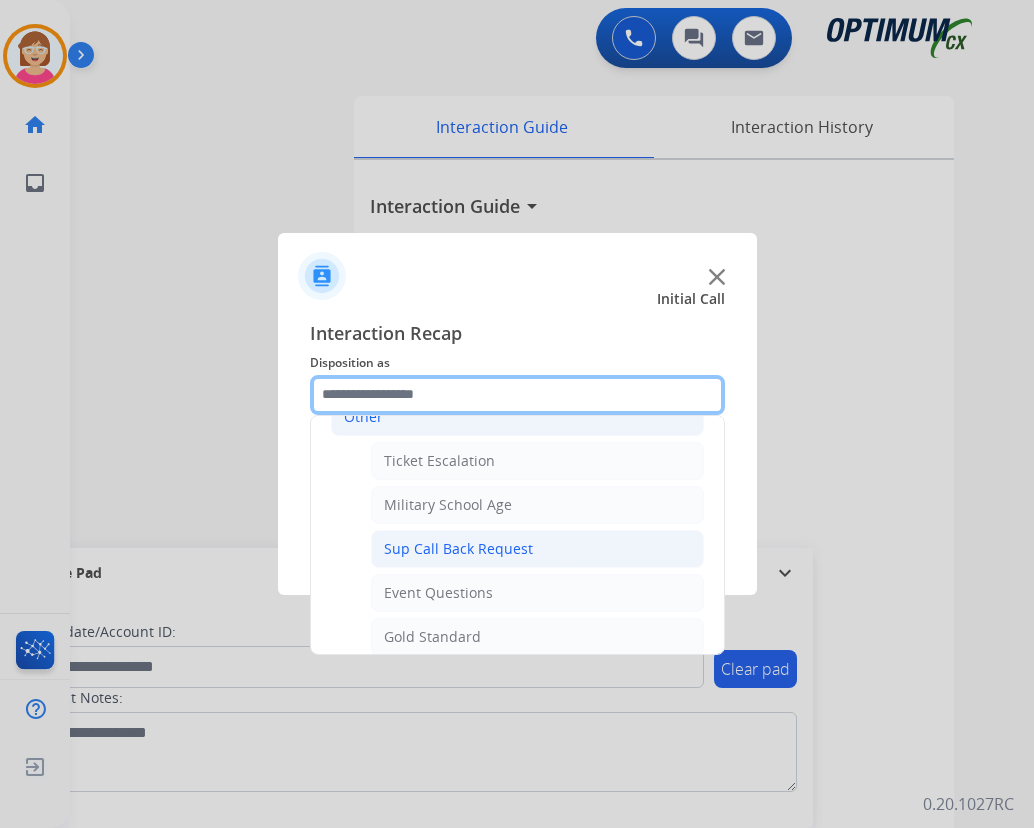 scroll, scrollTop: 200, scrollLeft: 0, axis: vertical 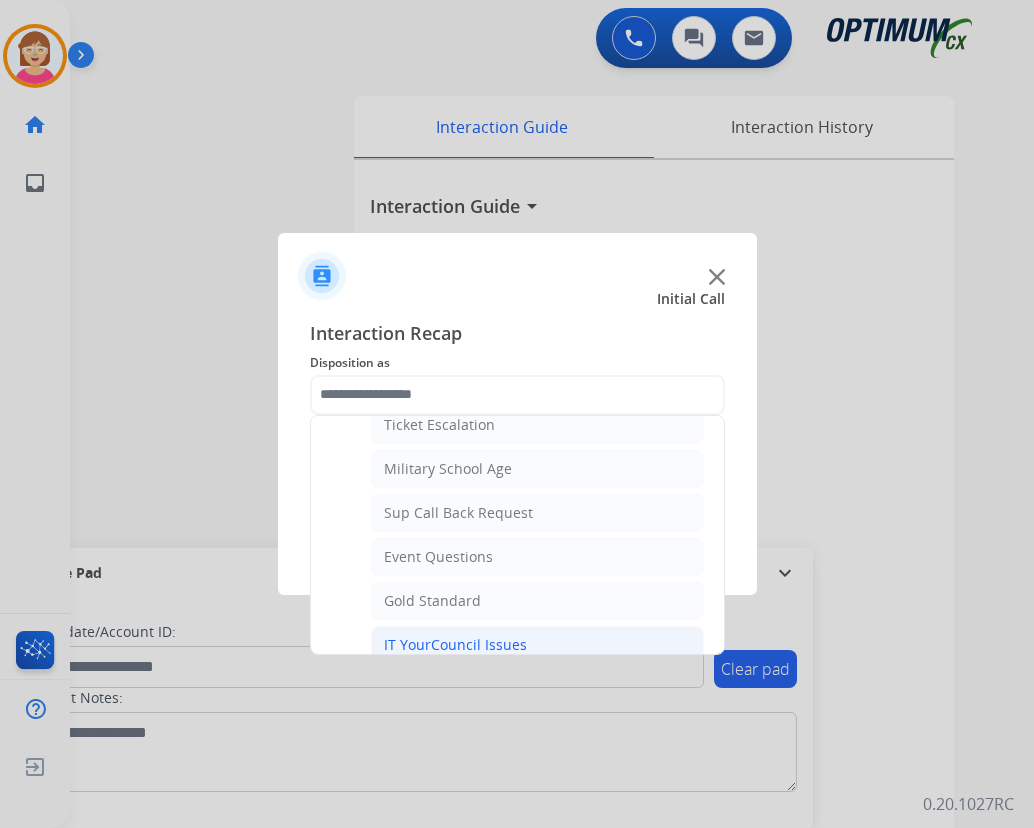 click on "IT YourCouncil Issues" 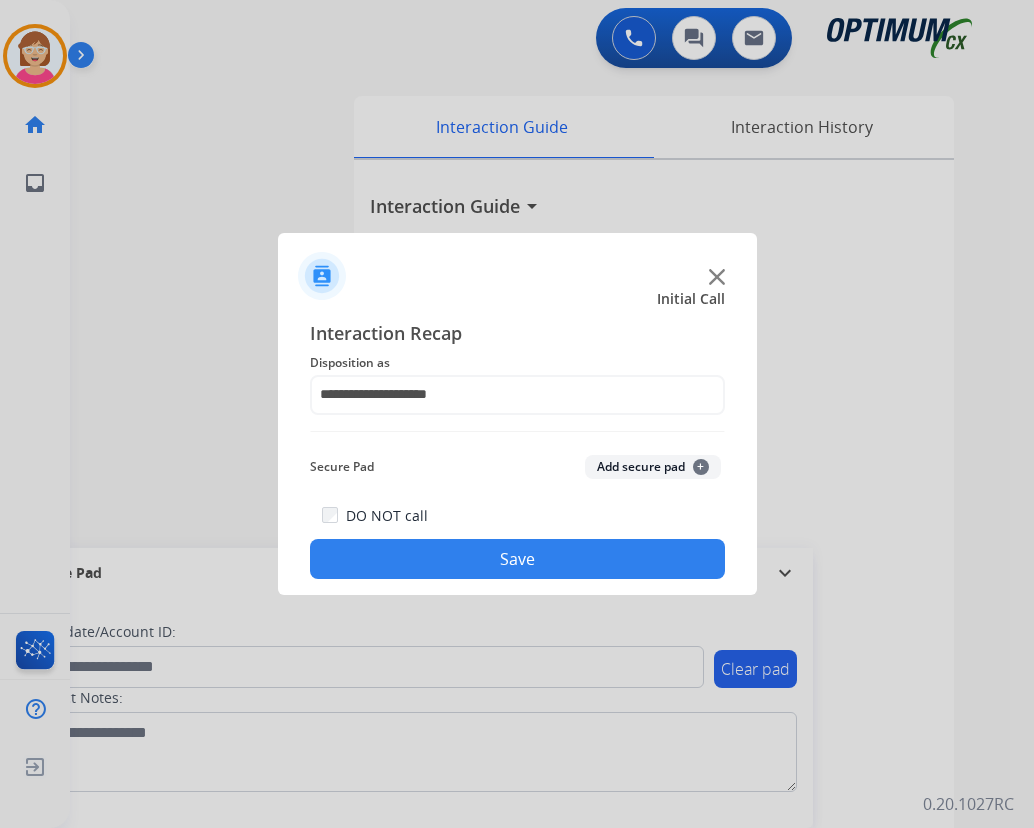 click on "Save" 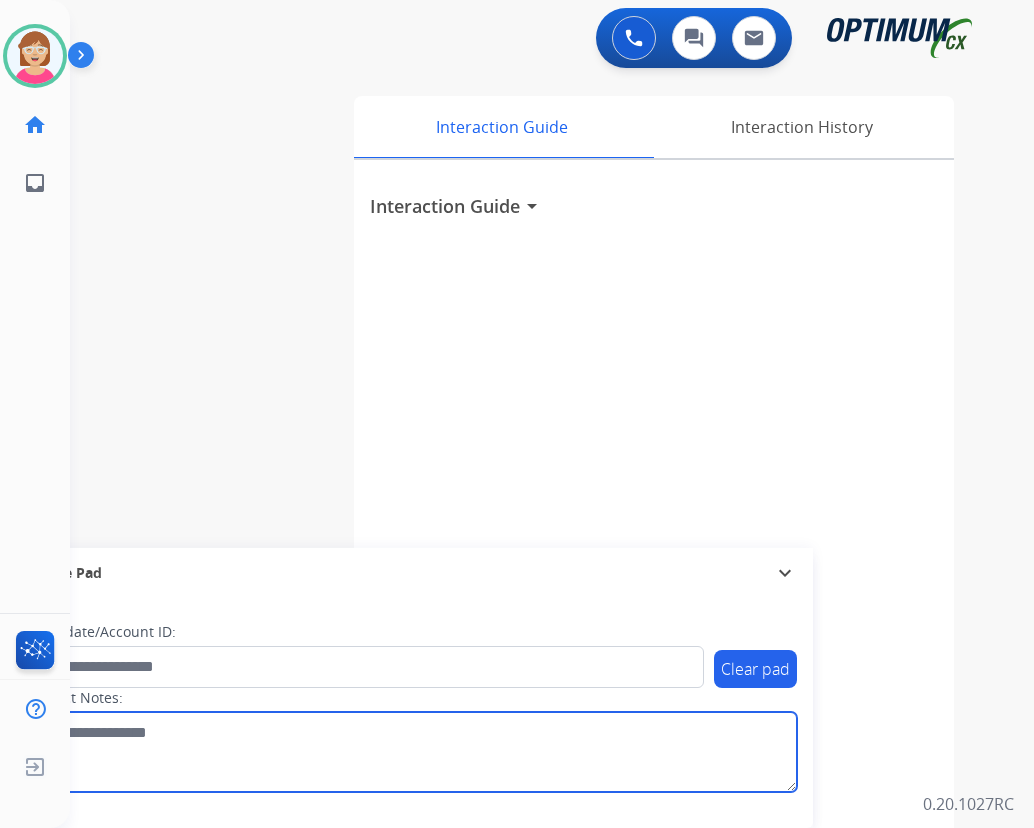 click at bounding box center [411, 752] 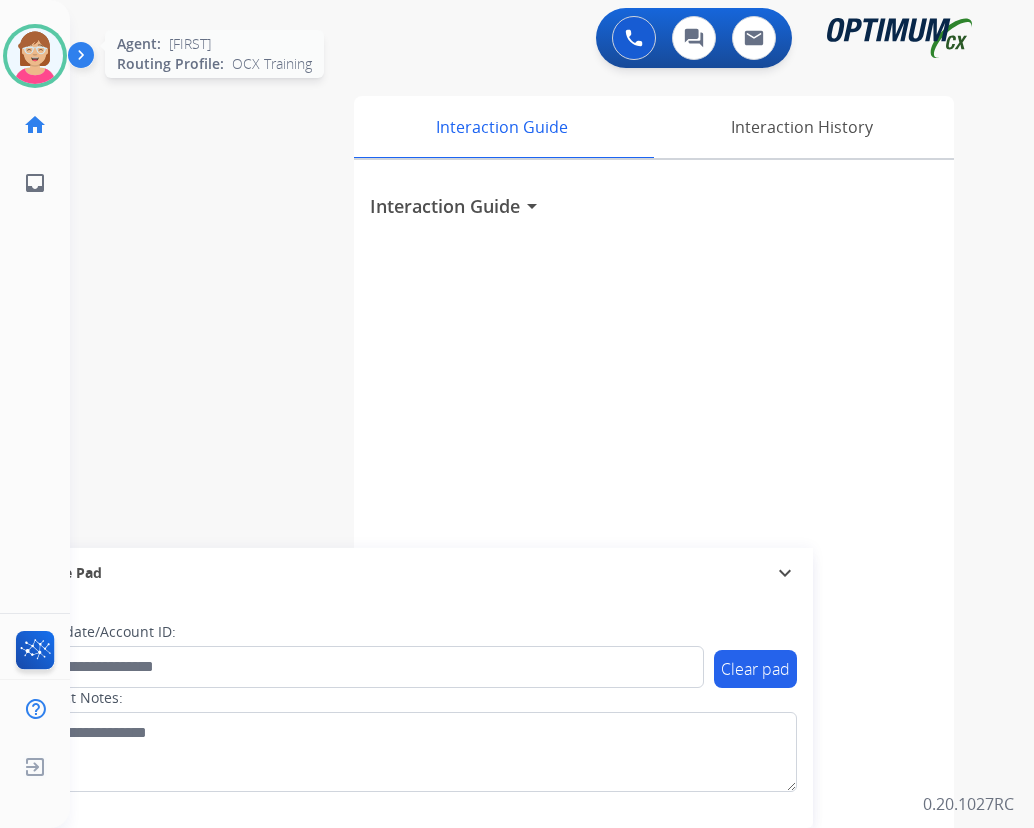 click at bounding box center (35, 56) 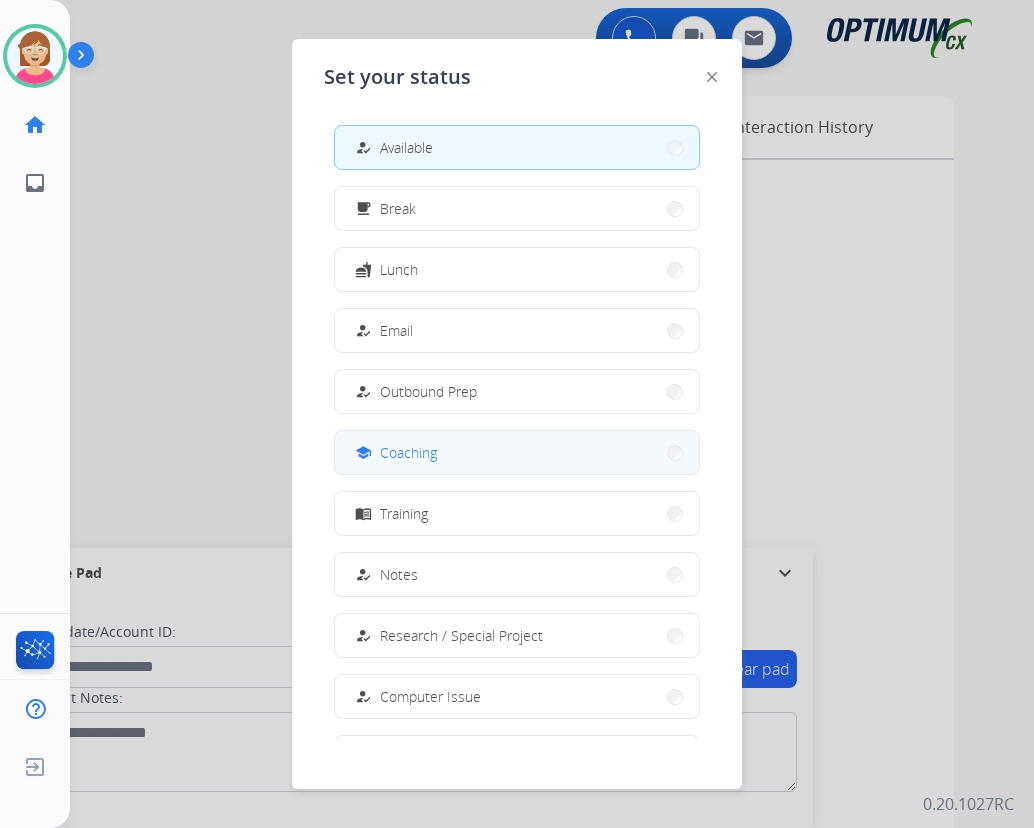 click on "Coaching" at bounding box center (408, 452) 